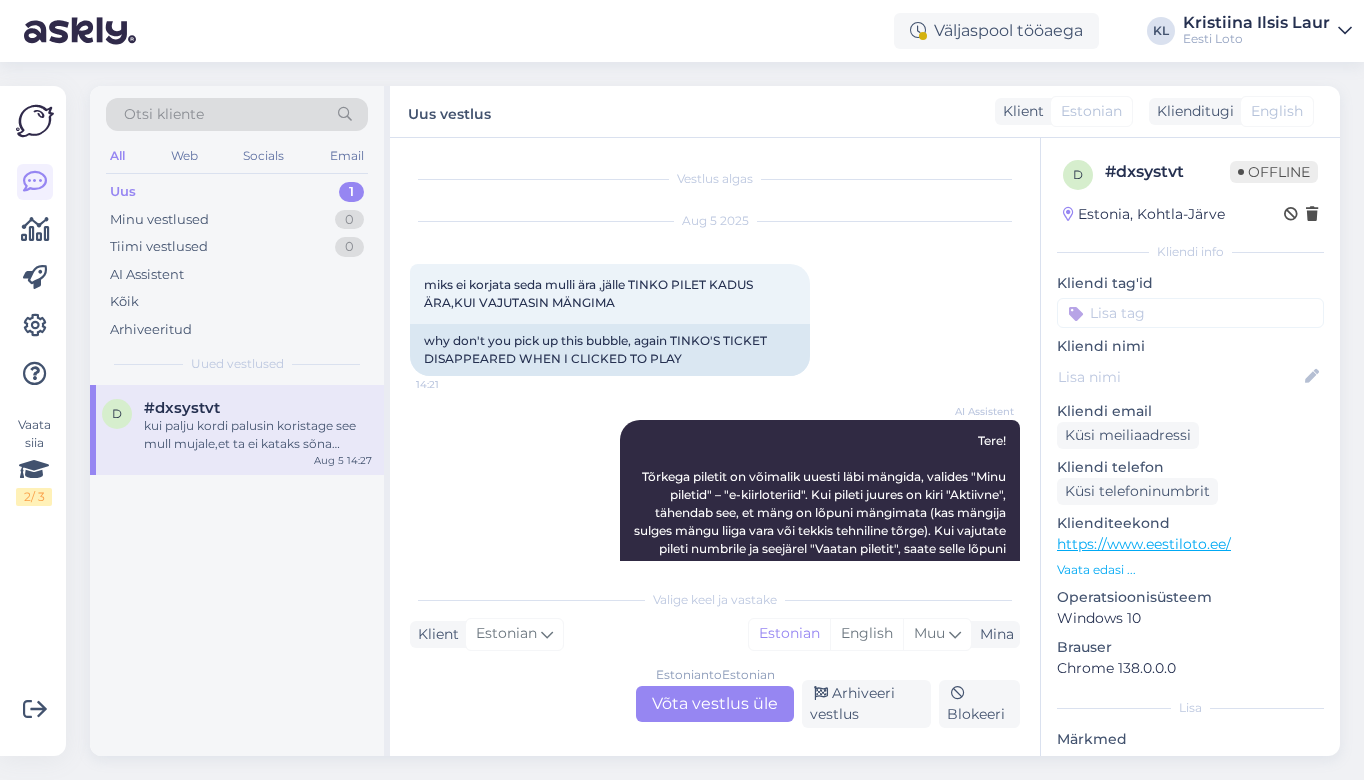 scroll, scrollTop: 0, scrollLeft: 0, axis: both 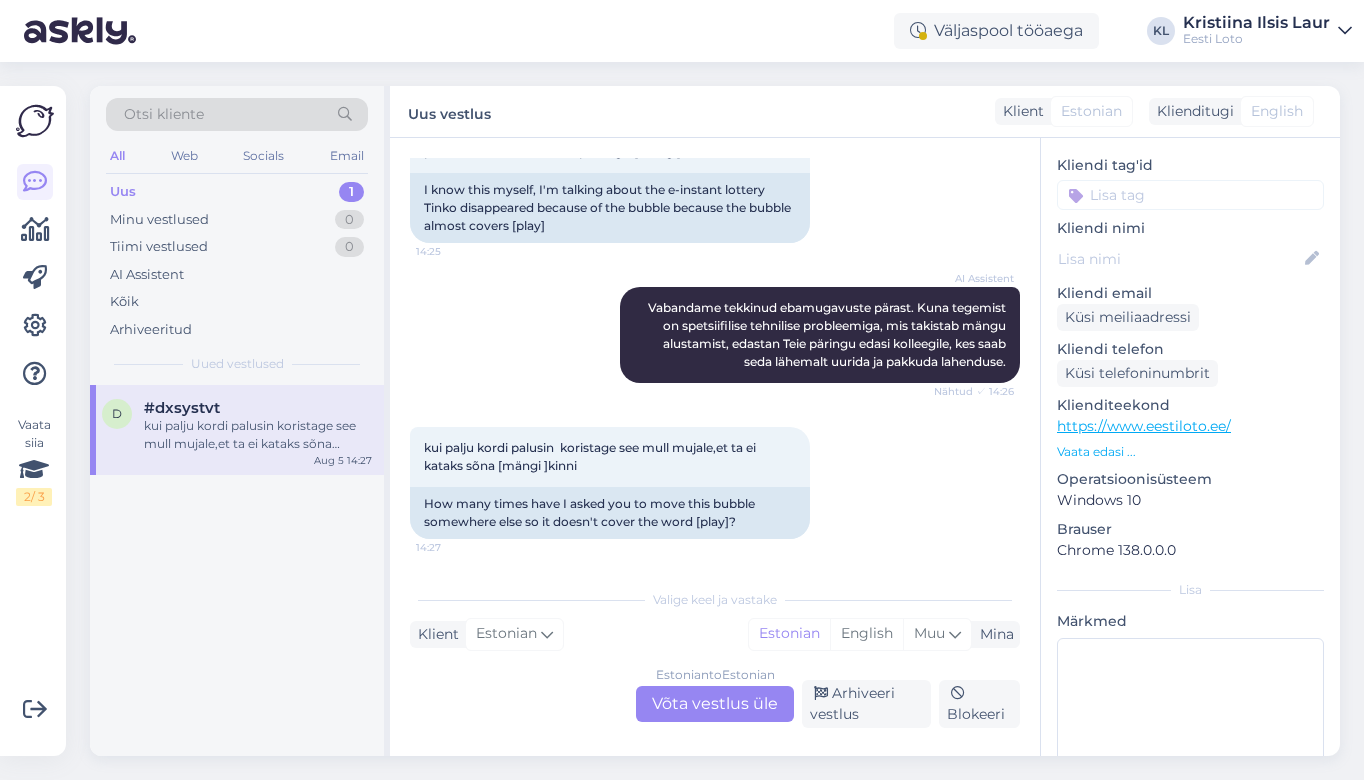 click on "Uus 1" at bounding box center (237, 192) 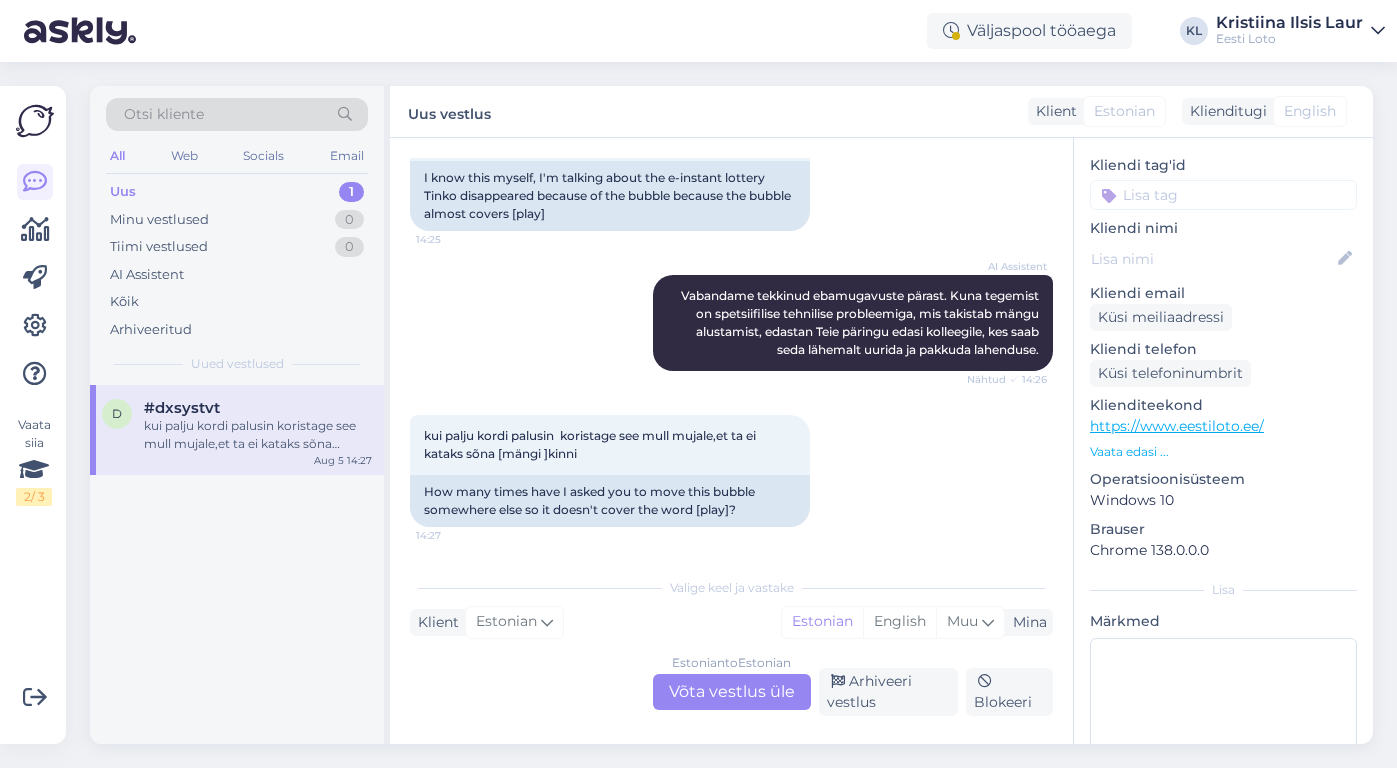 scroll, scrollTop: 567, scrollLeft: 0, axis: vertical 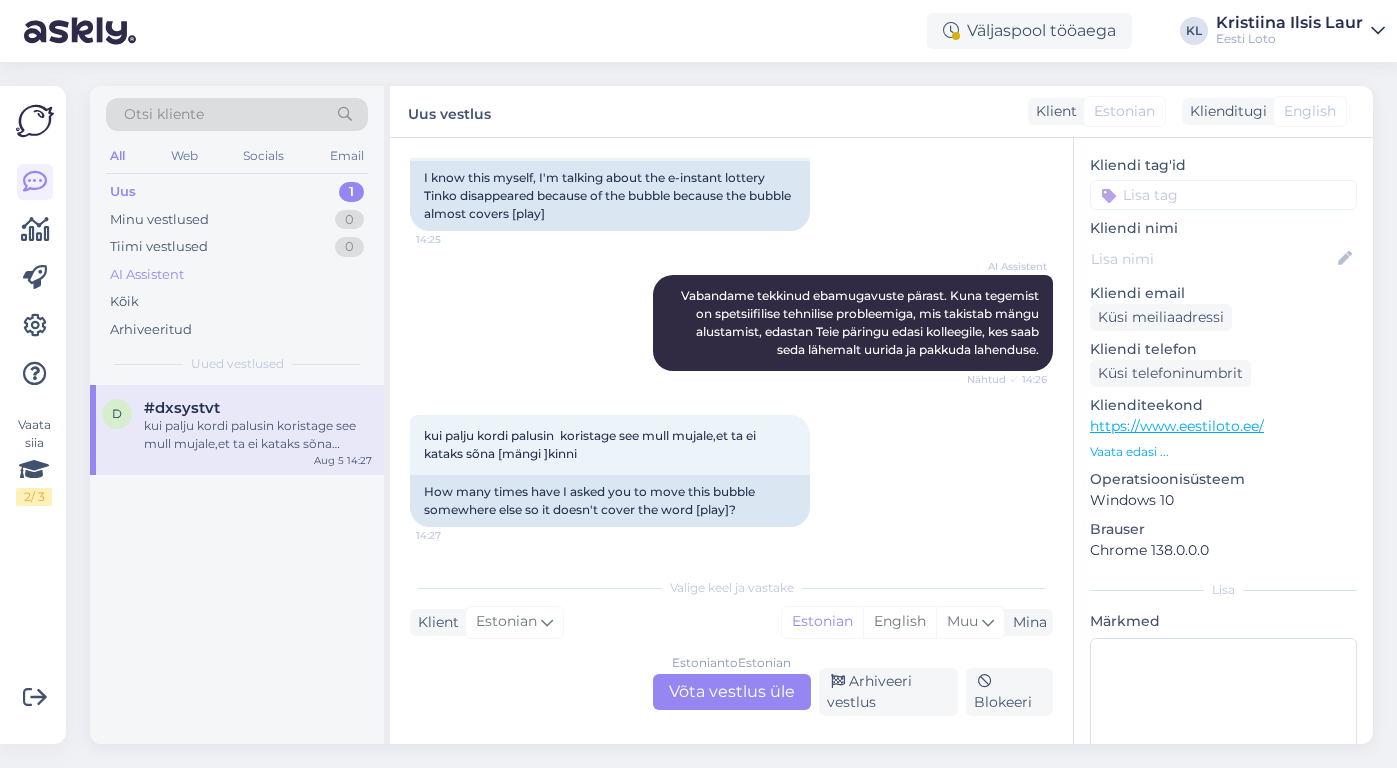 click on "AI Assistent" at bounding box center (147, 275) 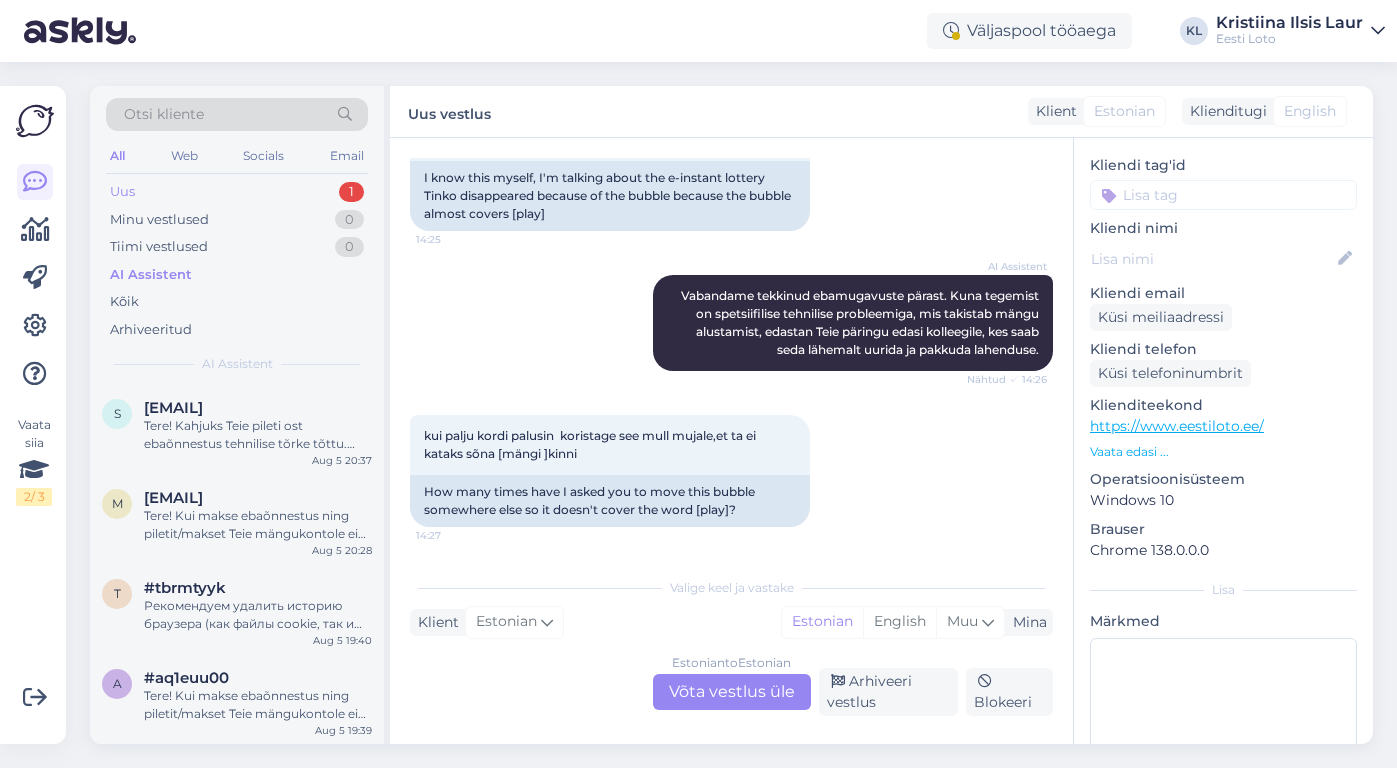 click on "Uus 1" at bounding box center (237, 192) 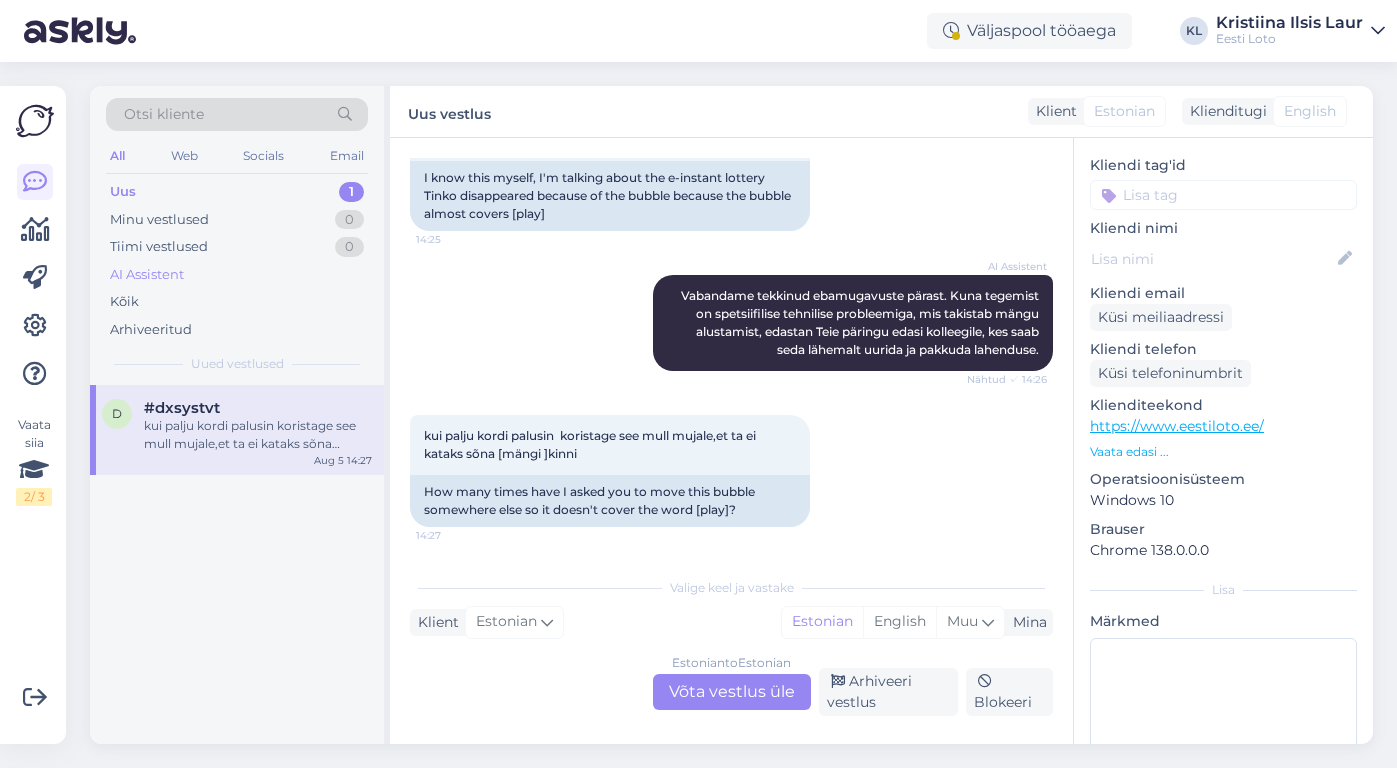 click on "AI Assistent" at bounding box center (147, 275) 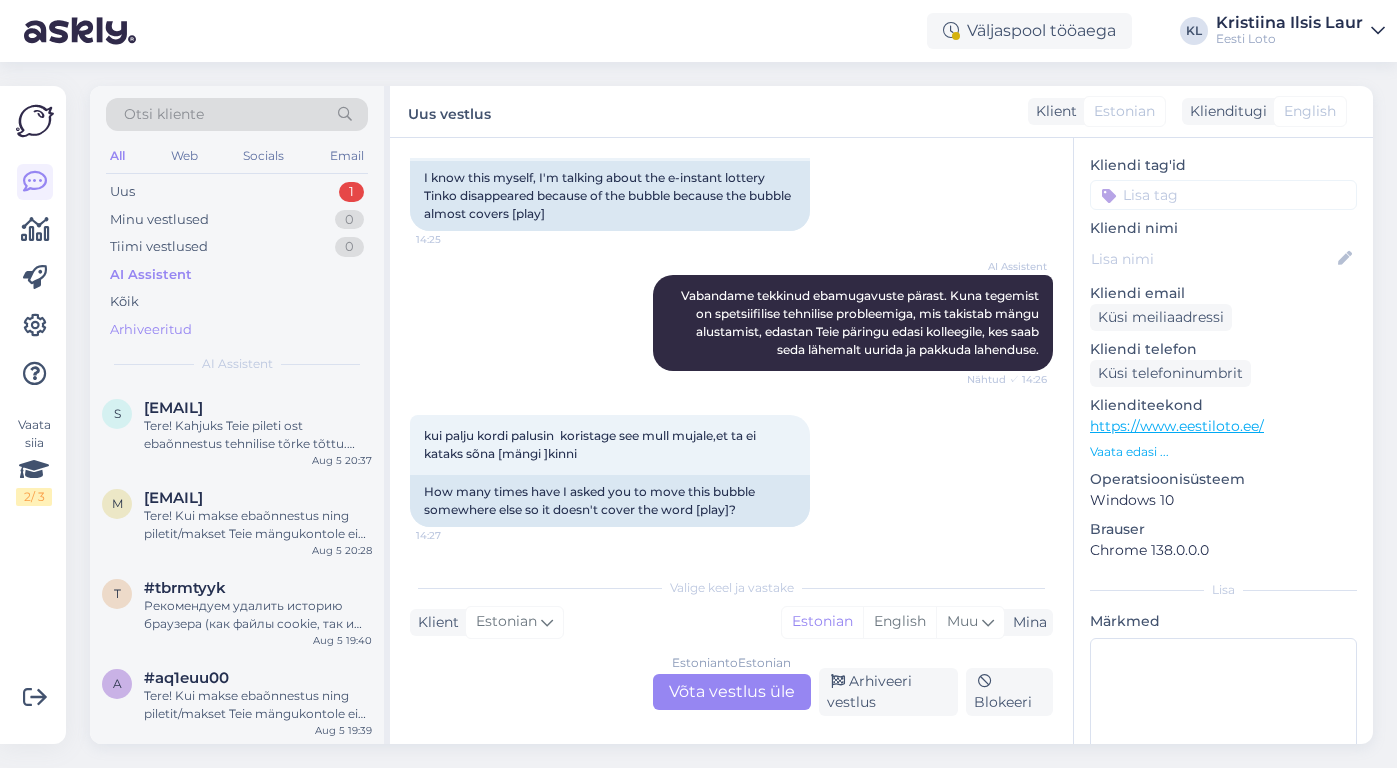 click on "Arhiveeritud" at bounding box center (151, 330) 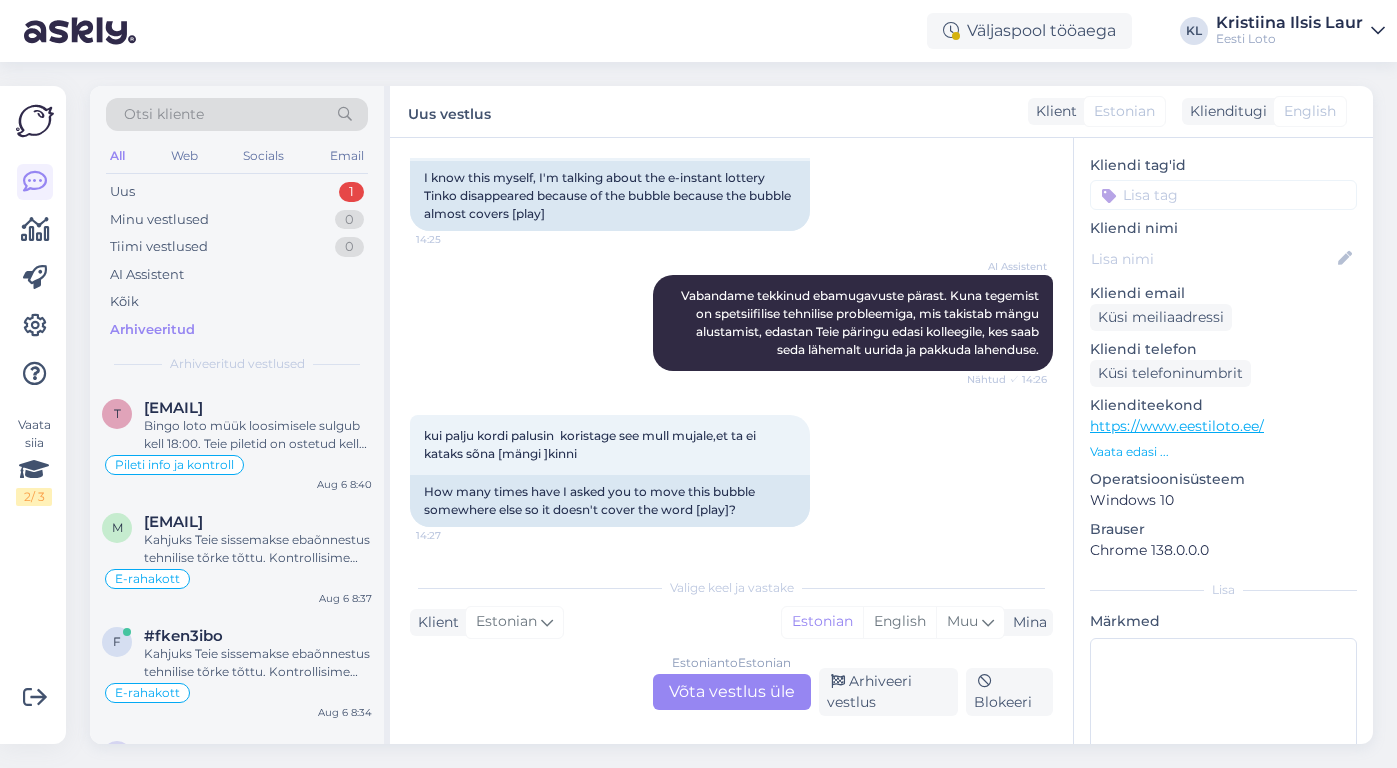 click on "Otsi kliente" at bounding box center (237, 114) 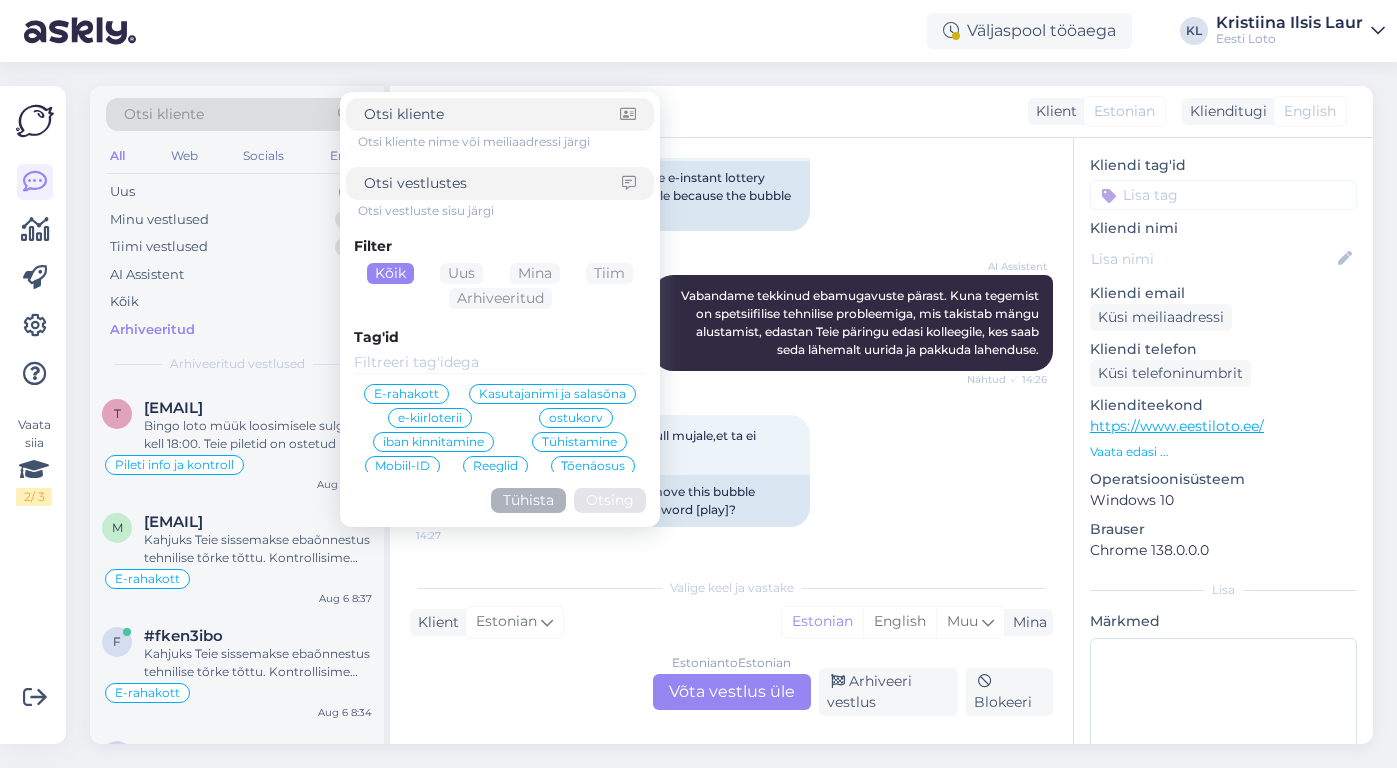 click at bounding box center (493, 183) 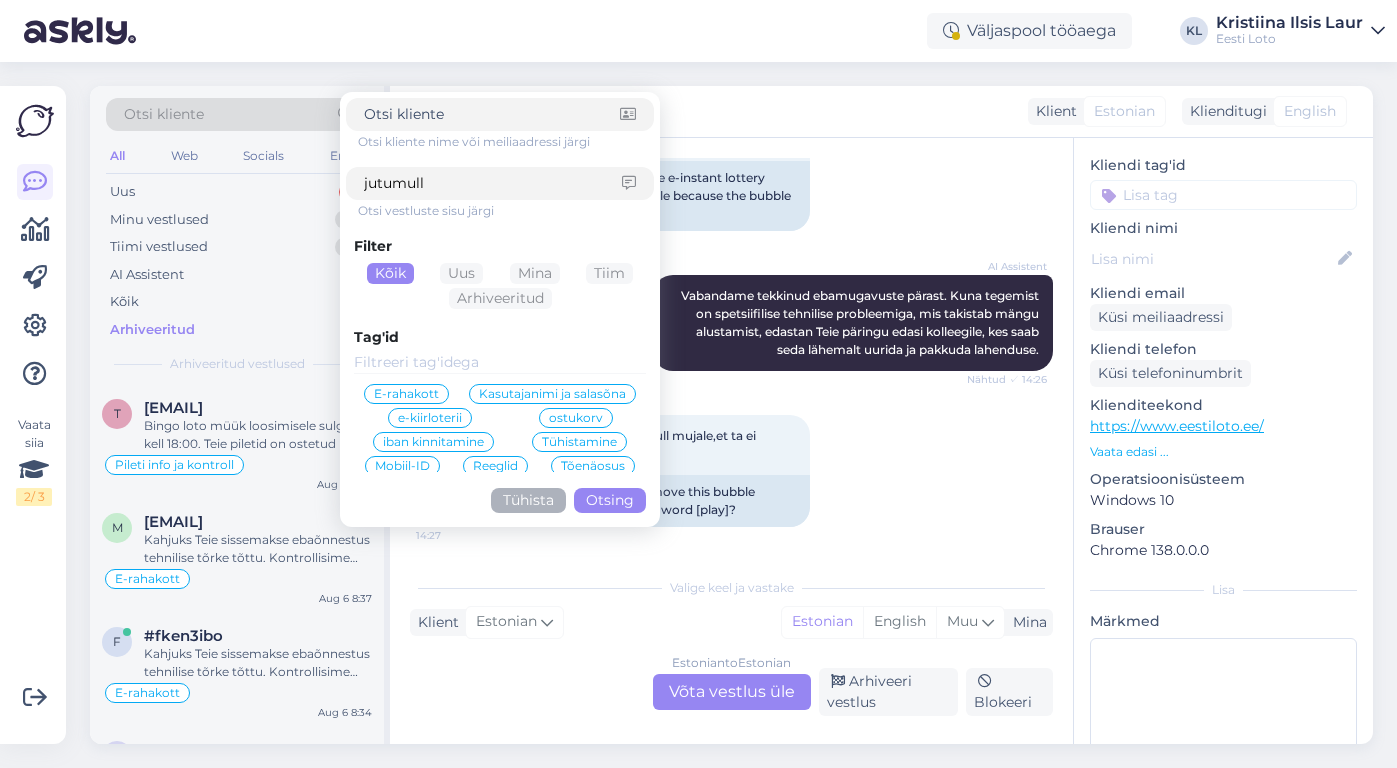 type on "jutumulli" 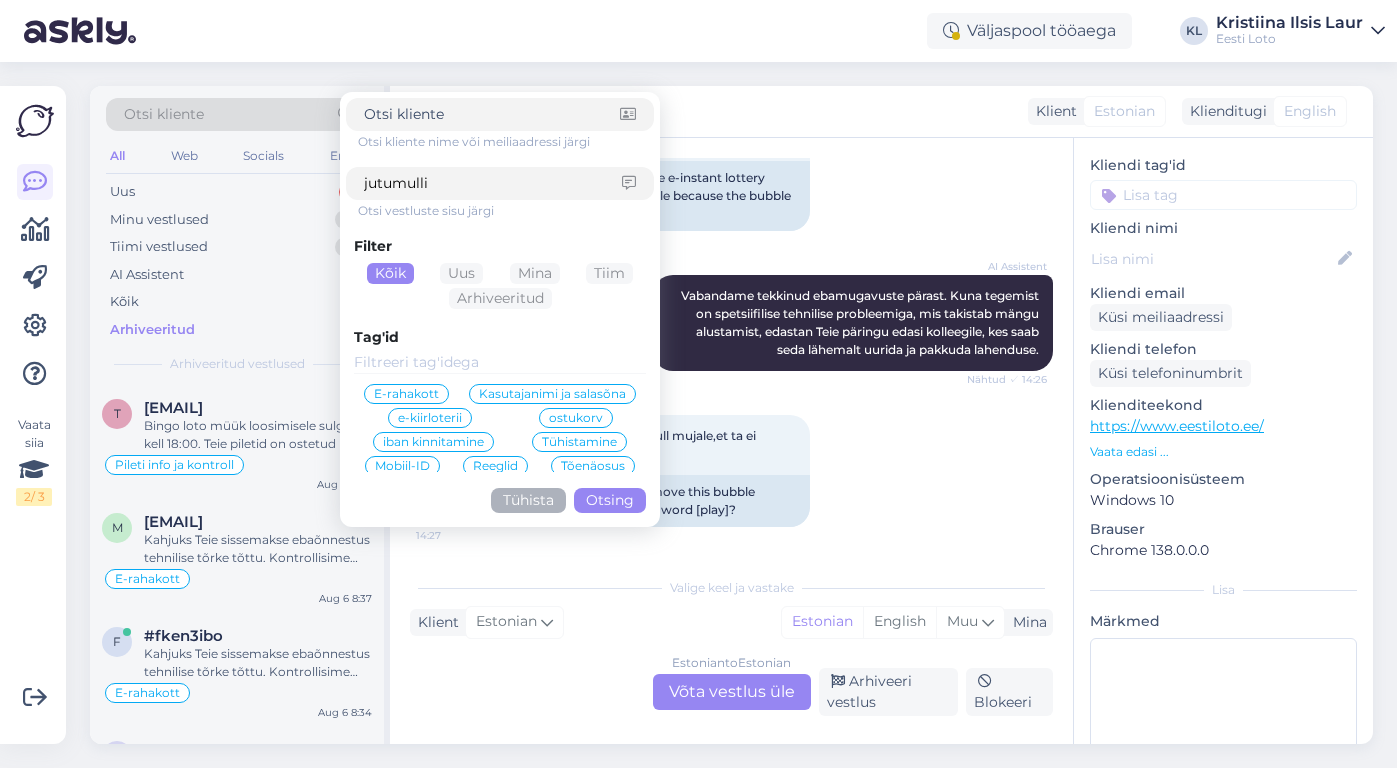 click on "Otsing" at bounding box center [610, 500] 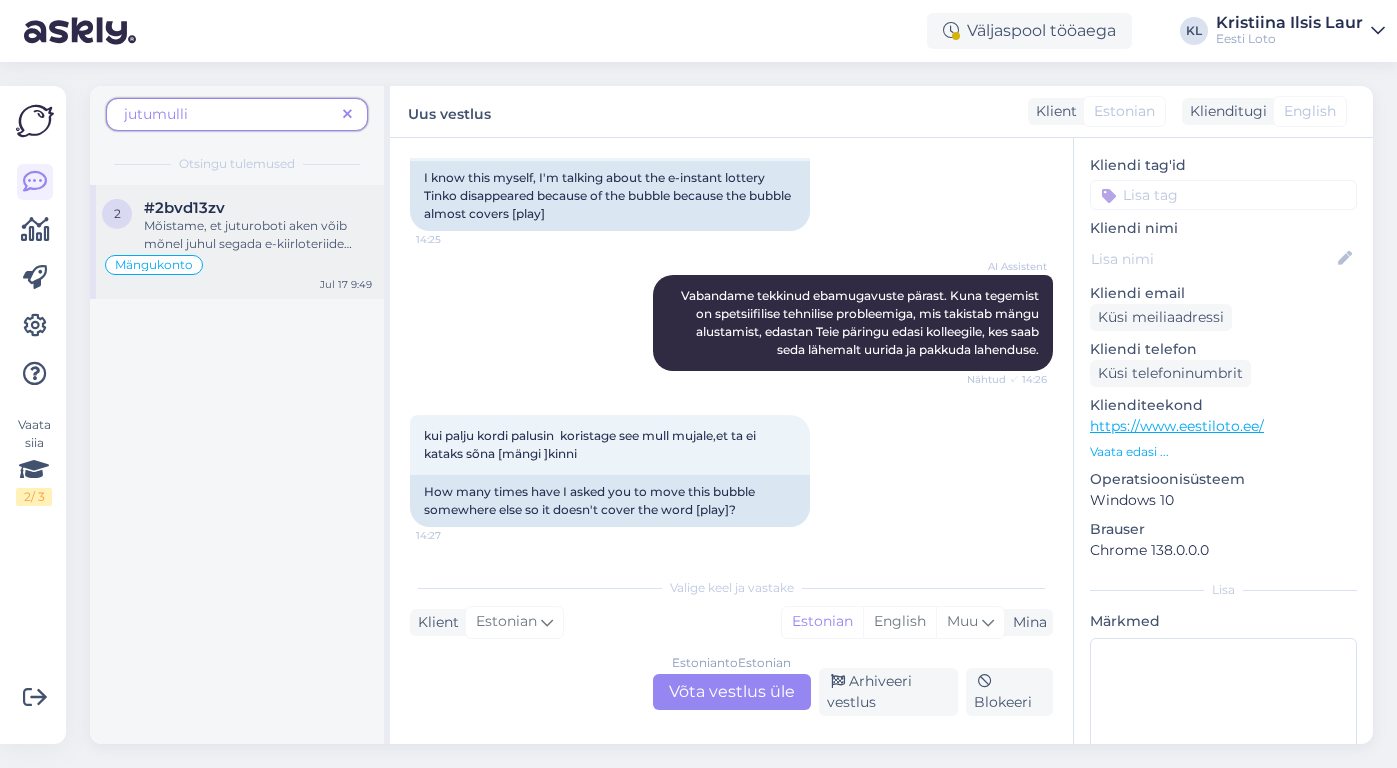 click on "Mõistame, et juturoboti aken võib mõnel juhul segada e-kiirloteriide mängimist. Samas peame mainima, et Teie pöördumine on olnud seni ainus sel teemal ning seetõttu ei ole meil praegu plaanis" at bounding box center [252, 279] 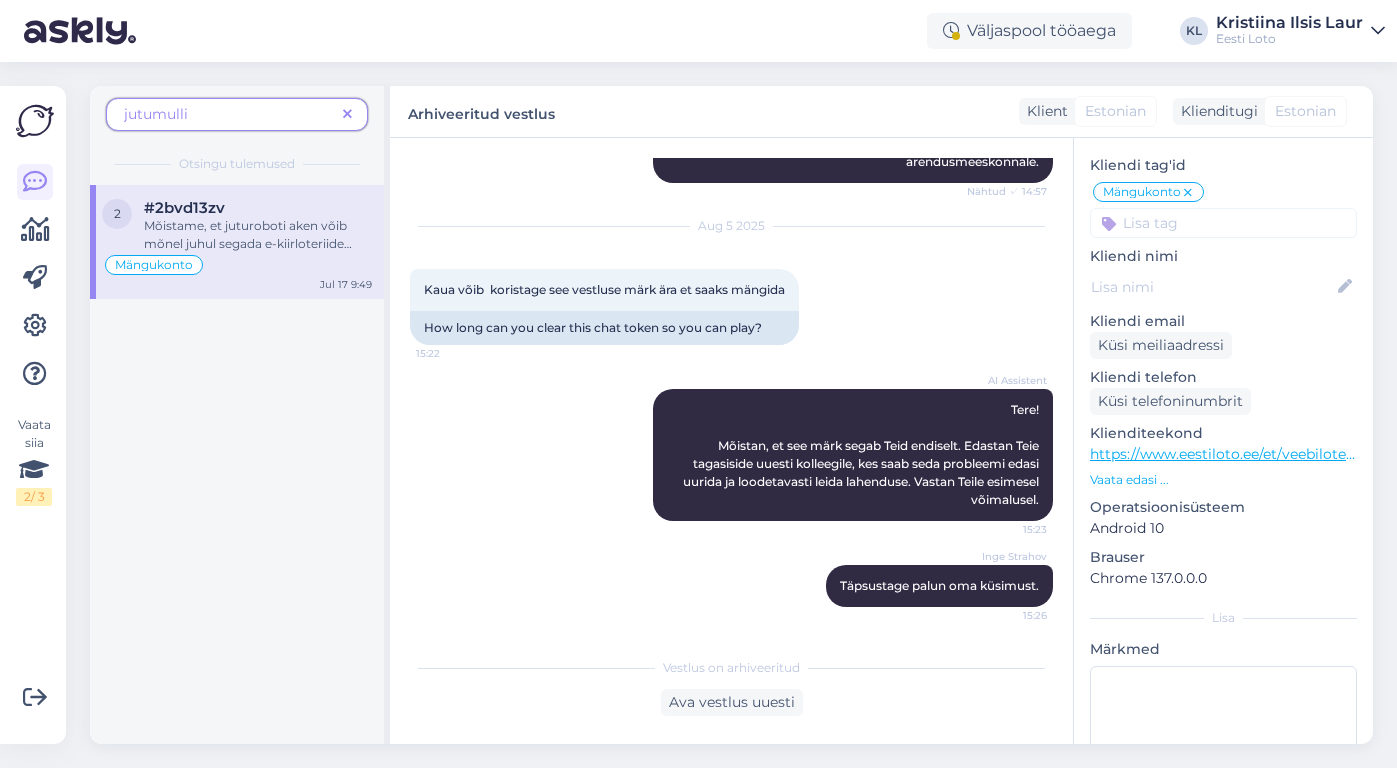 scroll, scrollTop: 3323, scrollLeft: 0, axis: vertical 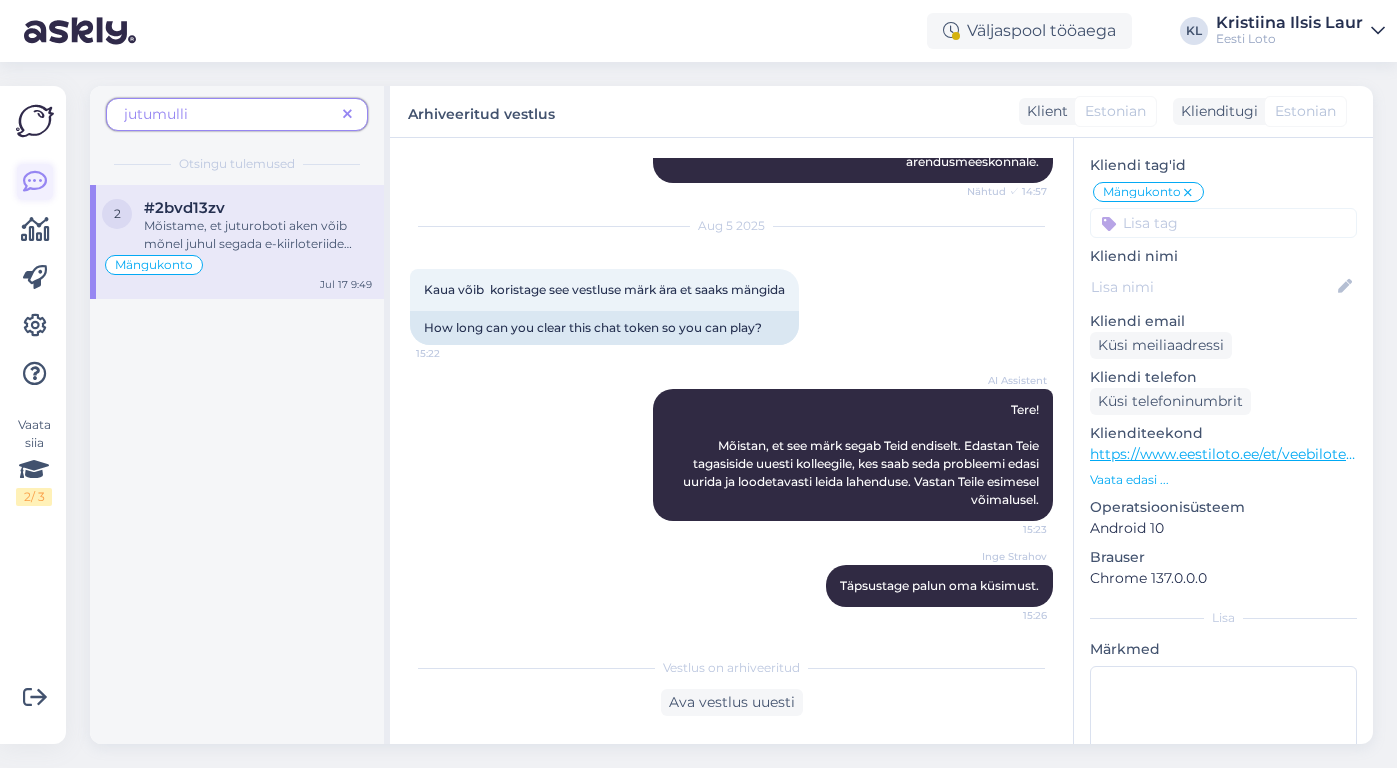 click at bounding box center (35, 182) 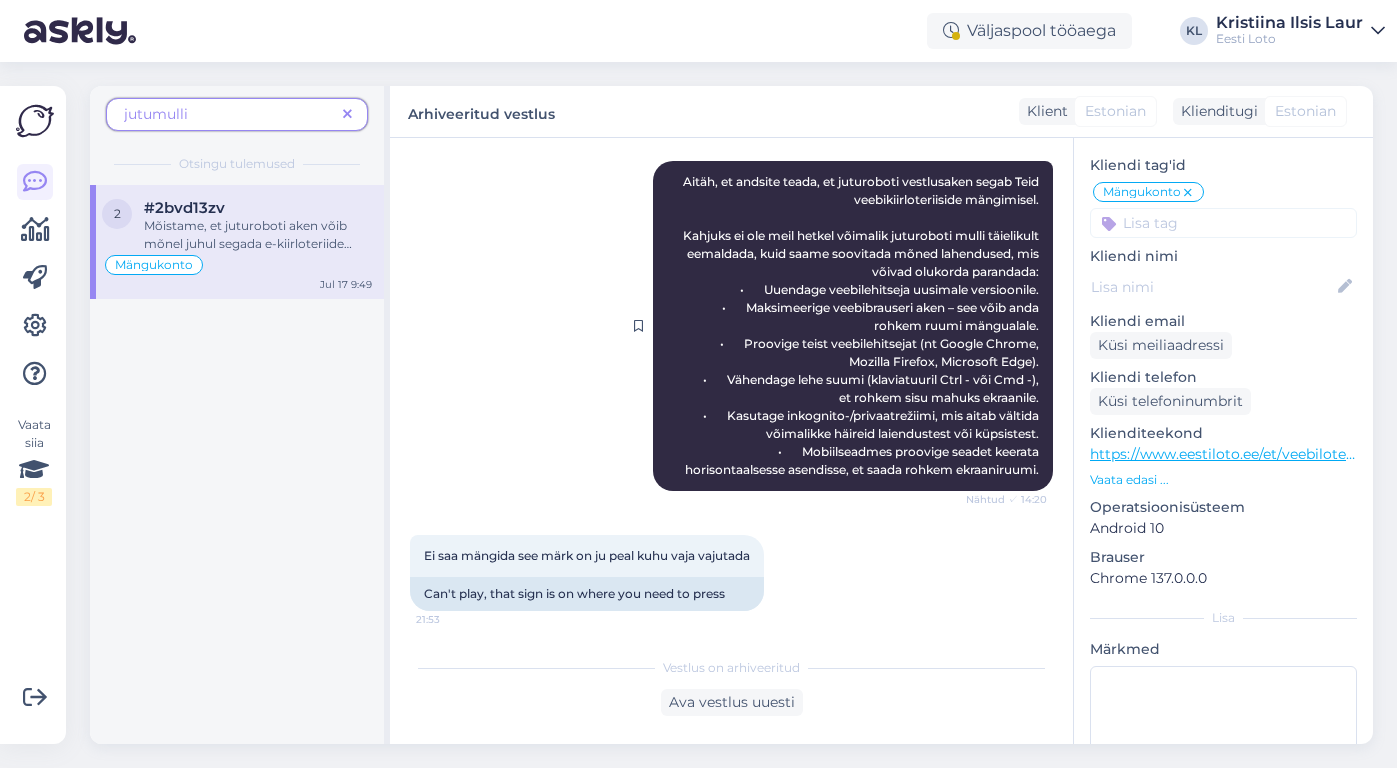 scroll, scrollTop: 2101, scrollLeft: 0, axis: vertical 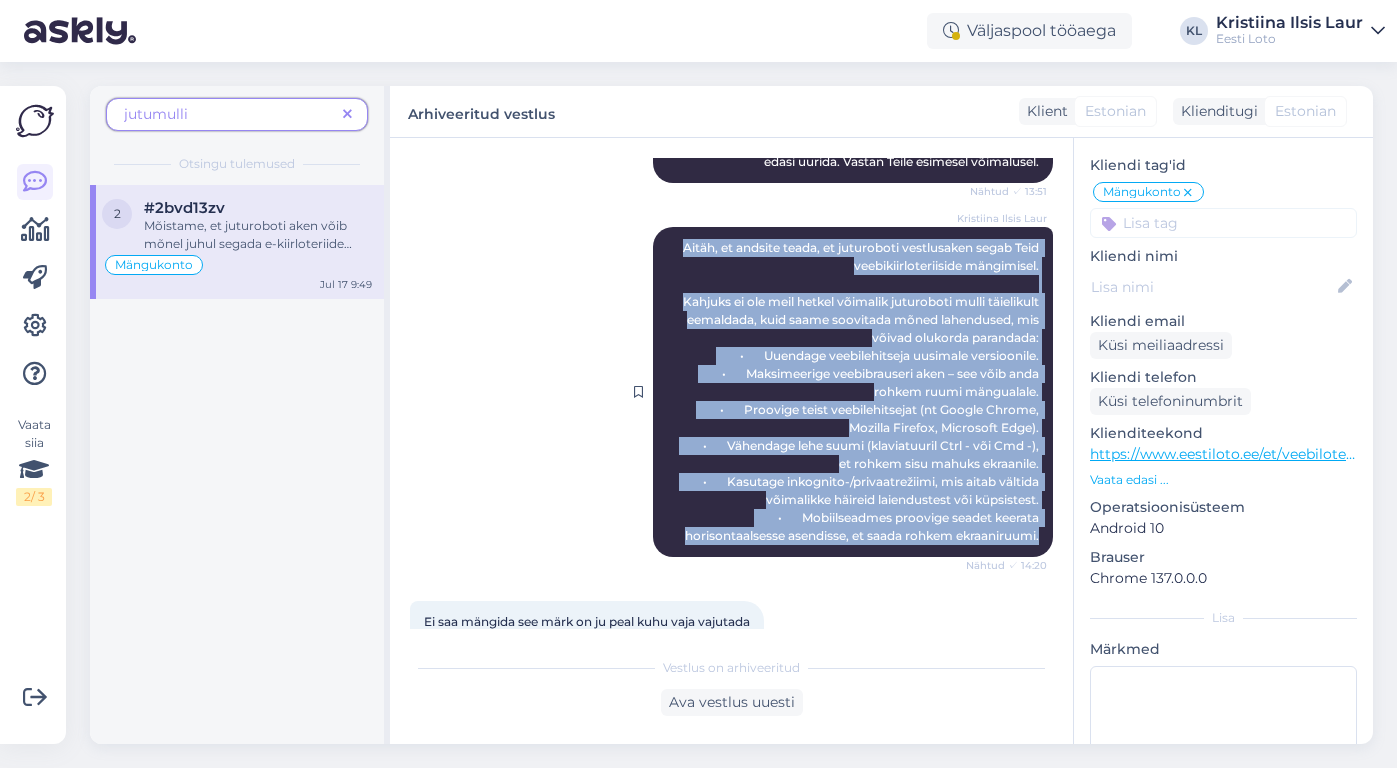 drag, startPoint x: 1040, startPoint y: 534, endPoint x: 675, endPoint y: 246, distance: 464.9398 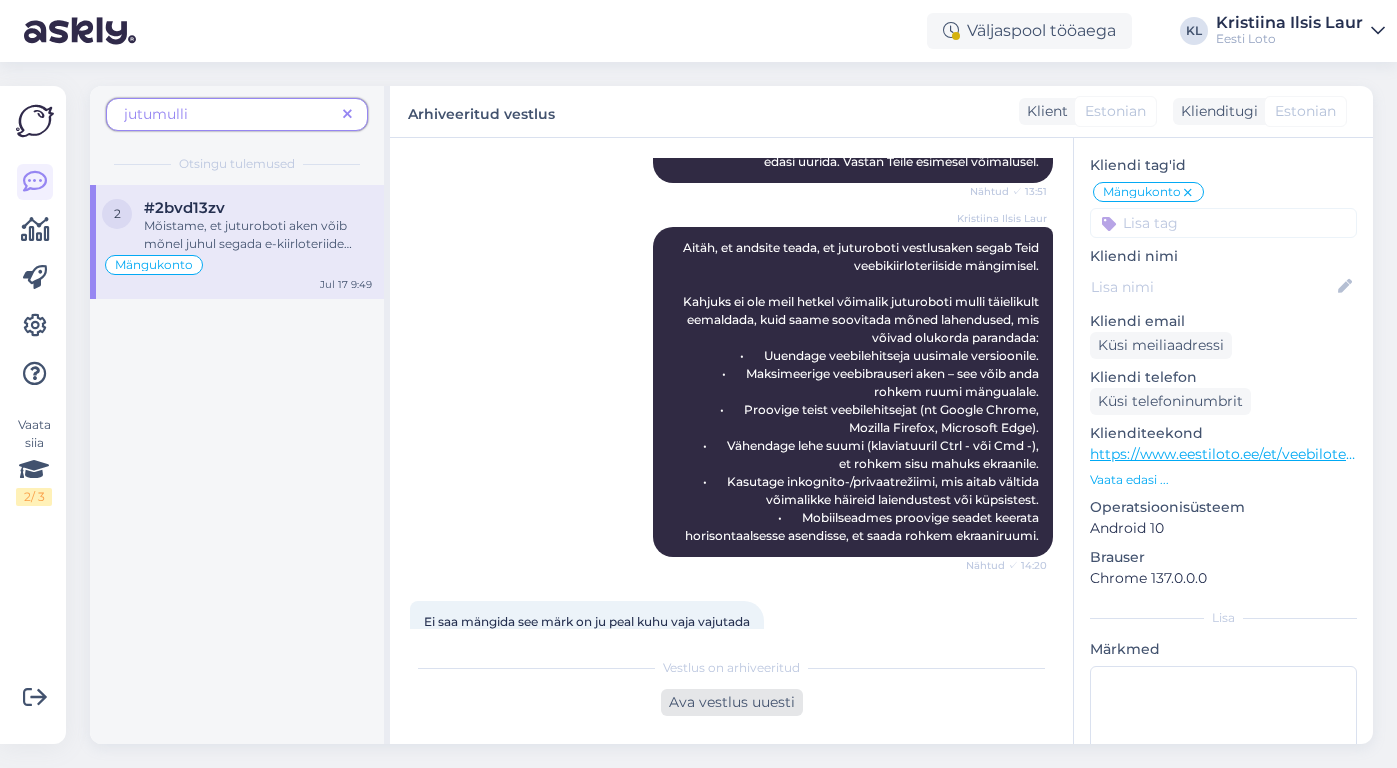 click on "Ava vestlus uuesti" at bounding box center [732, 702] 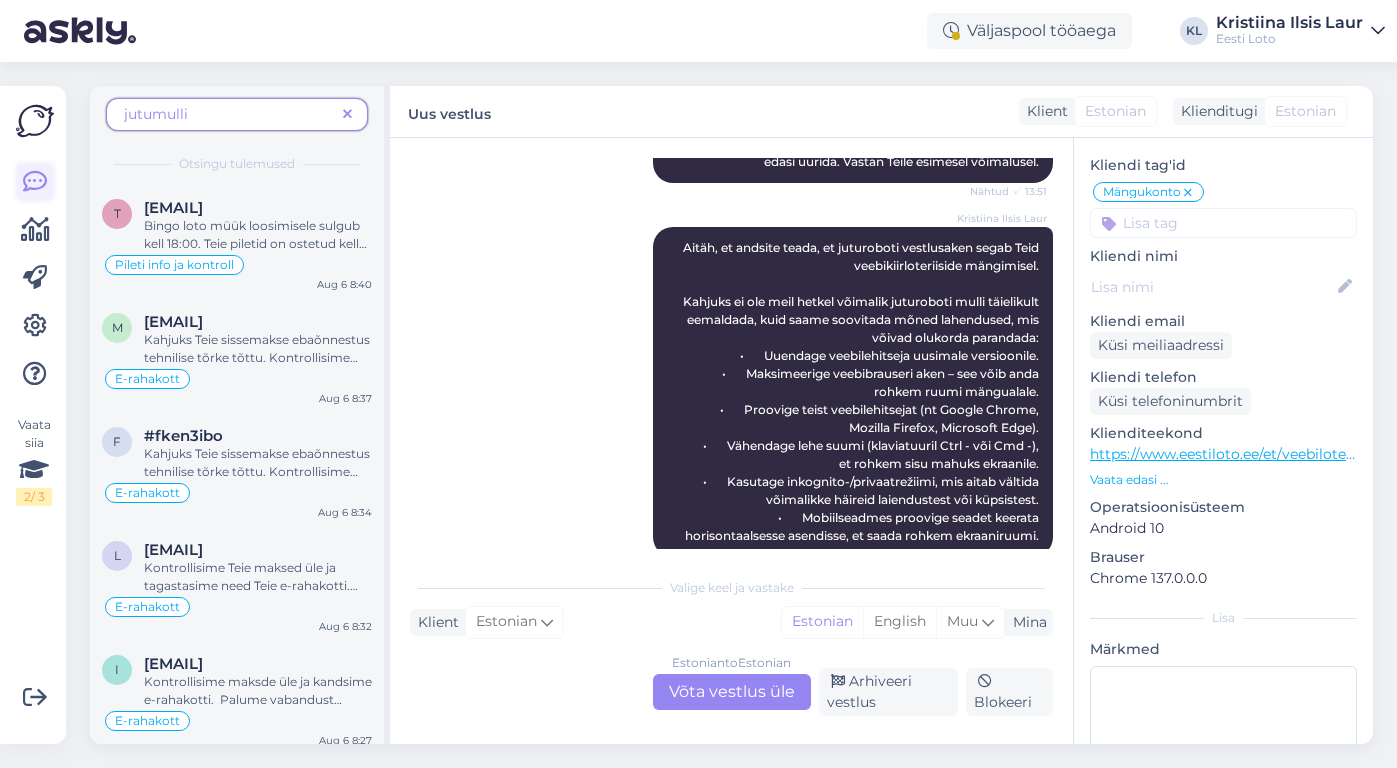 click at bounding box center (35, 182) 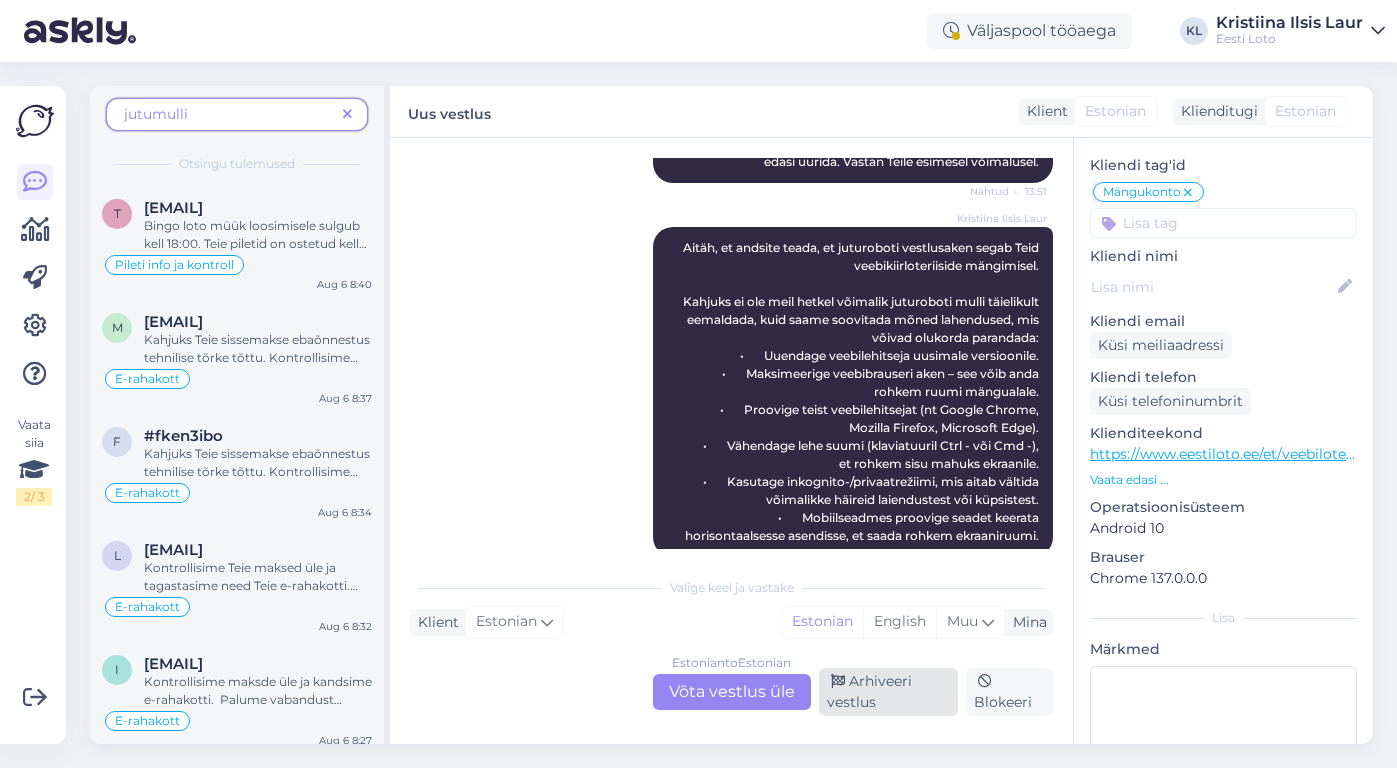 click on "Arhiveeri vestlus" at bounding box center (889, 692) 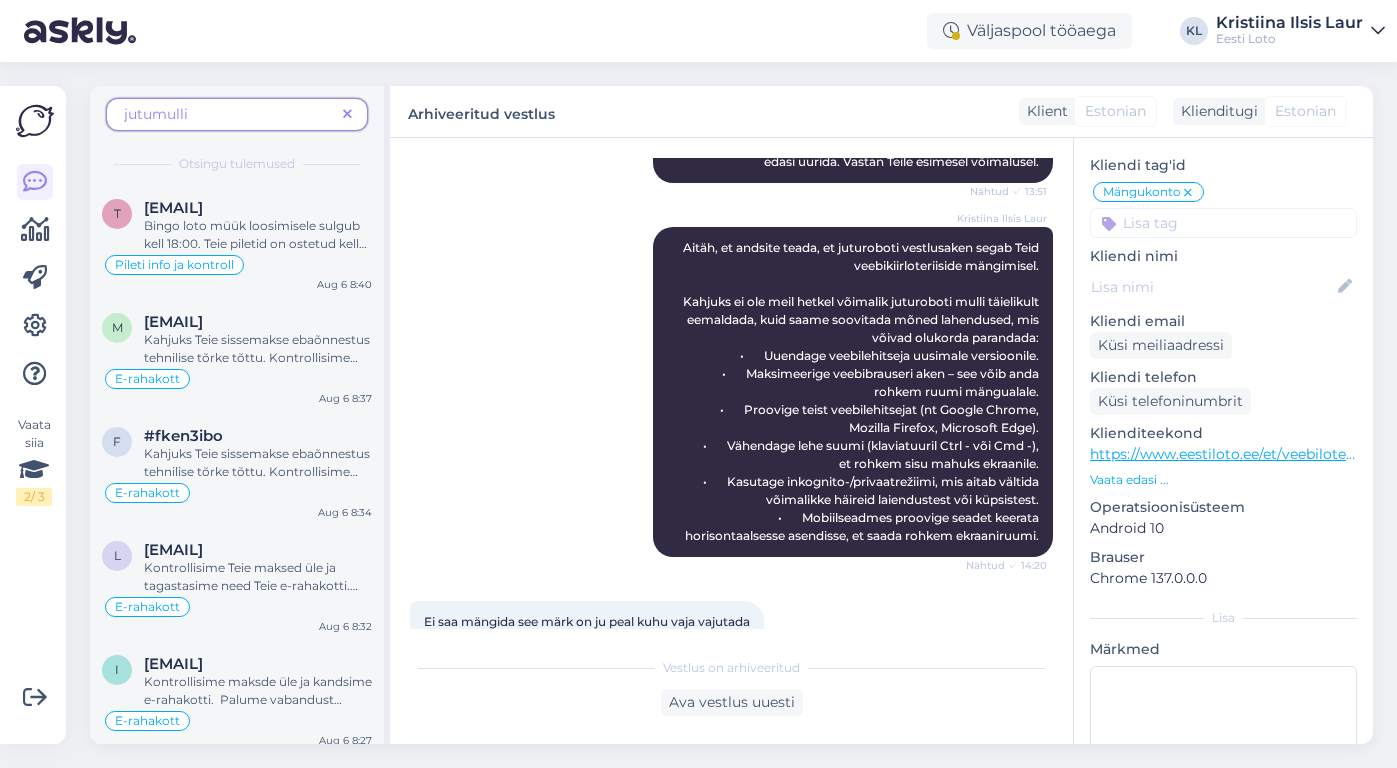 click at bounding box center [347, 115] 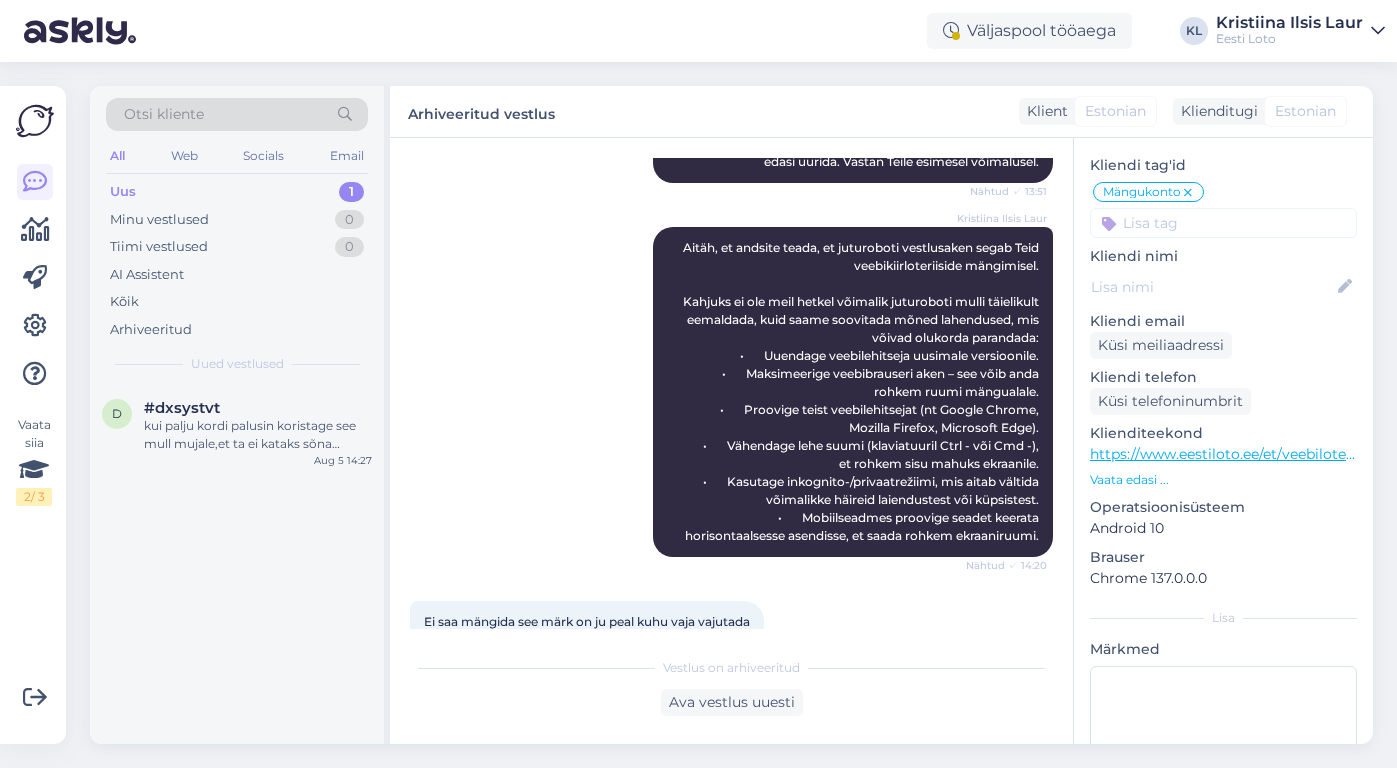 click on "Uus 1" at bounding box center [237, 192] 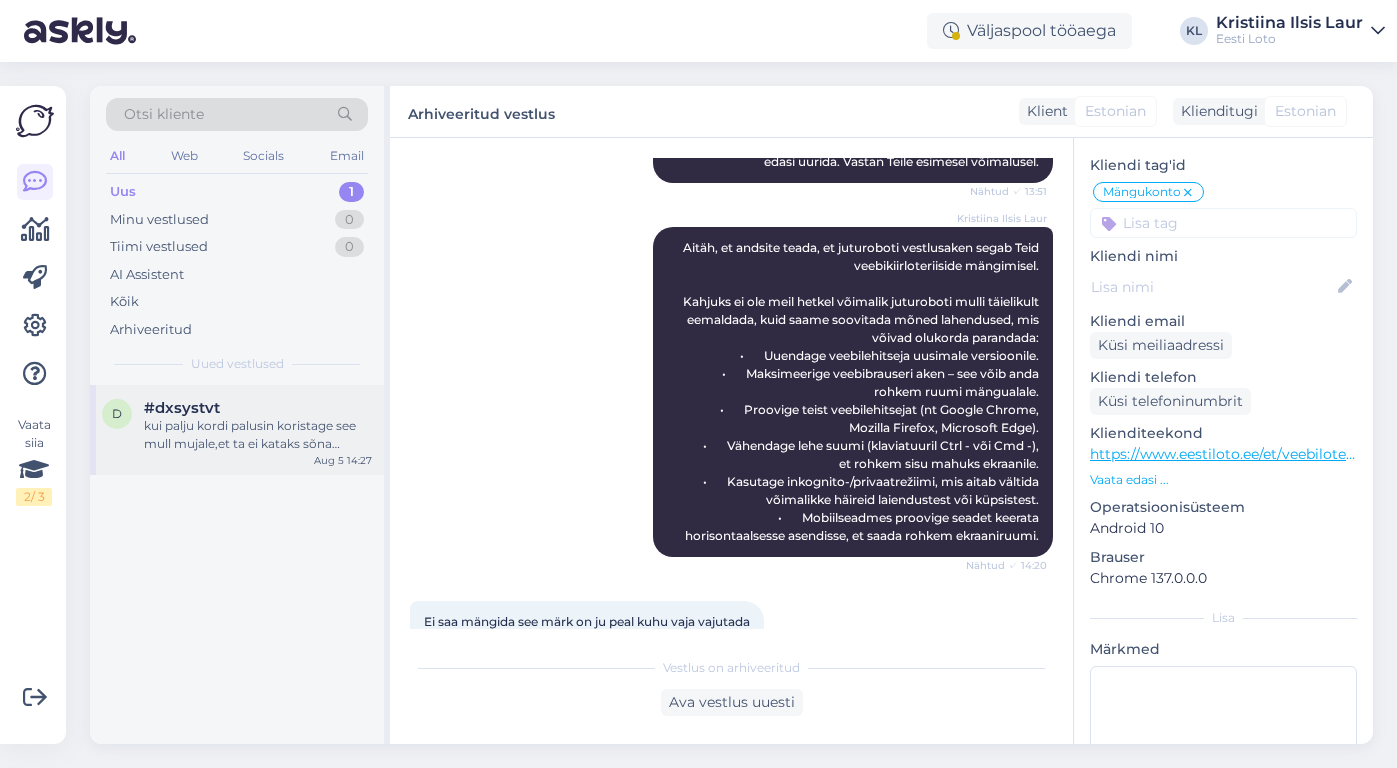 click on "#dxsystvt" at bounding box center [258, 408] 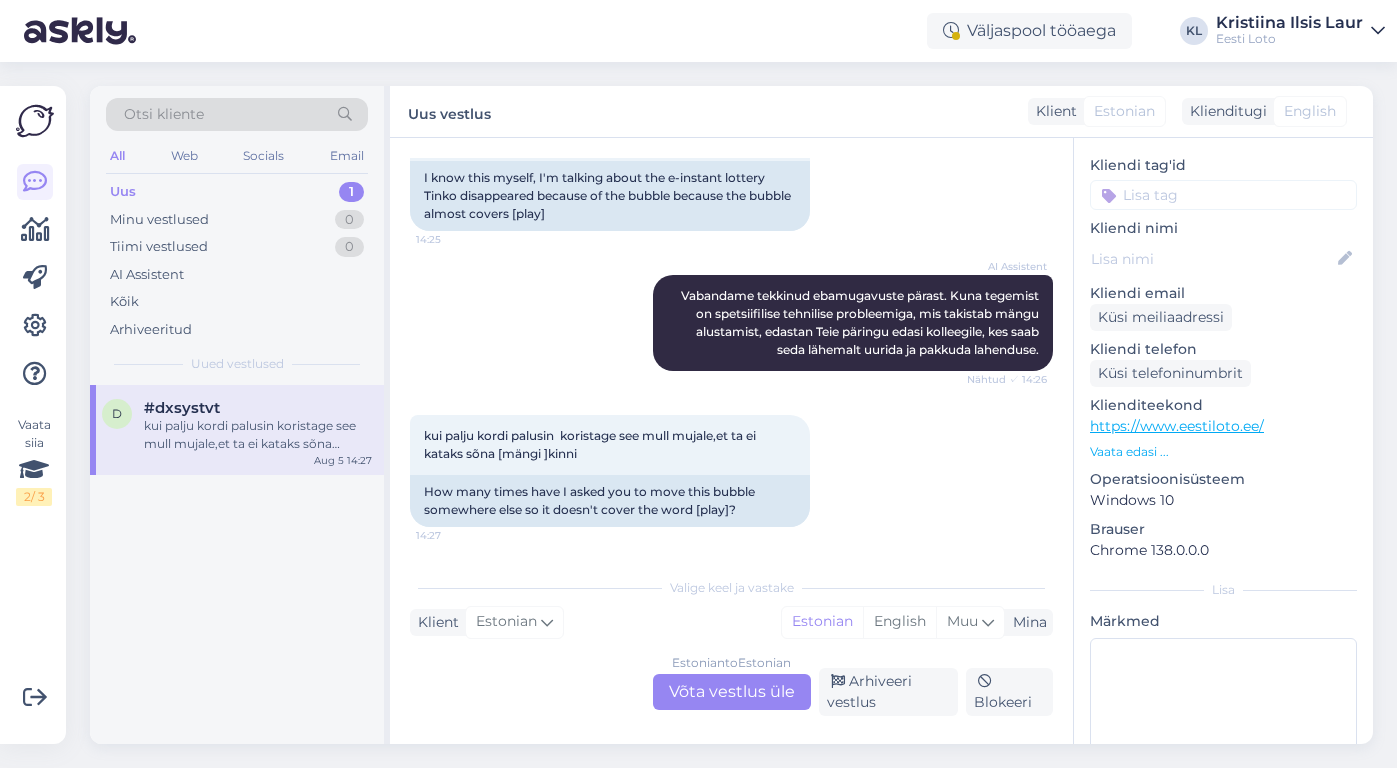 click on "Estonian  to  Estonian Võta vestlus üle" at bounding box center [732, 692] 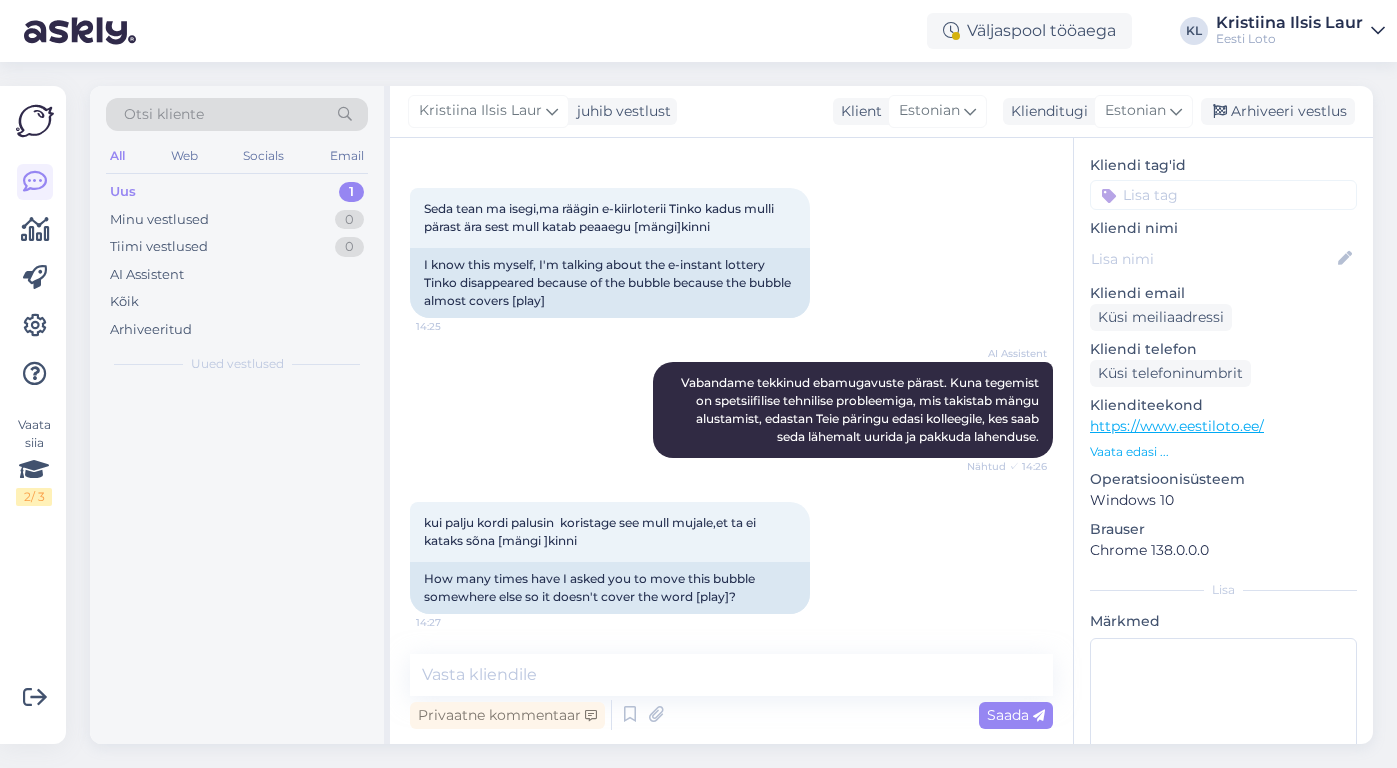 scroll, scrollTop: 480, scrollLeft: 0, axis: vertical 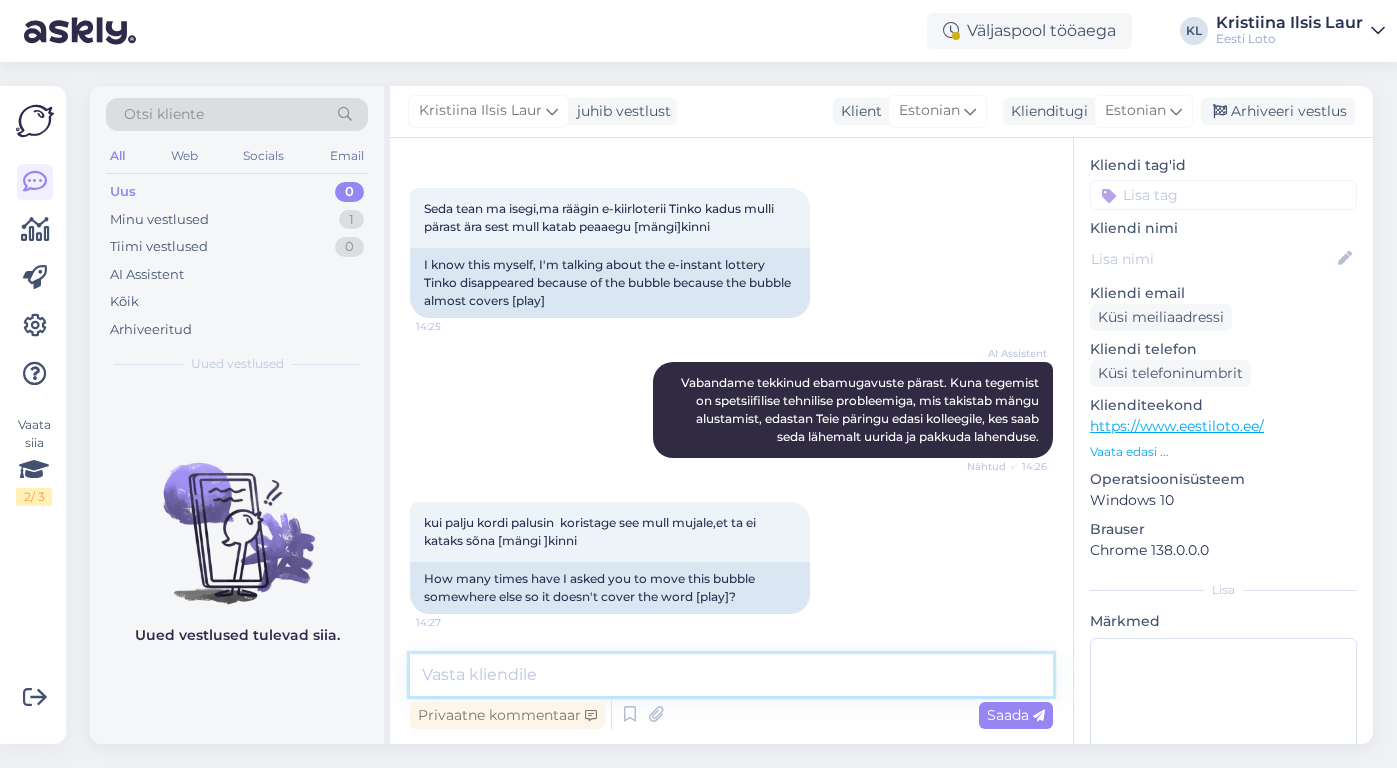 click at bounding box center (731, 675) 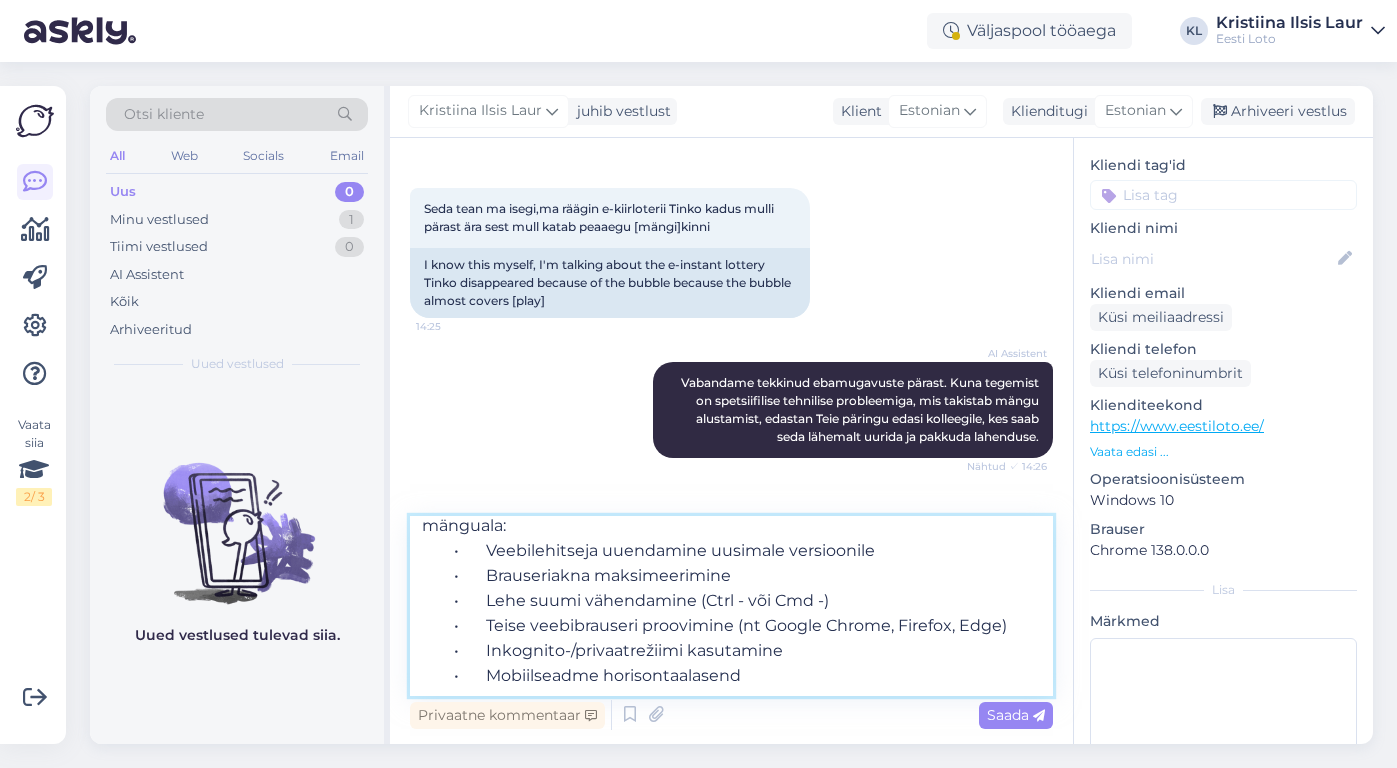 scroll, scrollTop: 136, scrollLeft: 0, axis: vertical 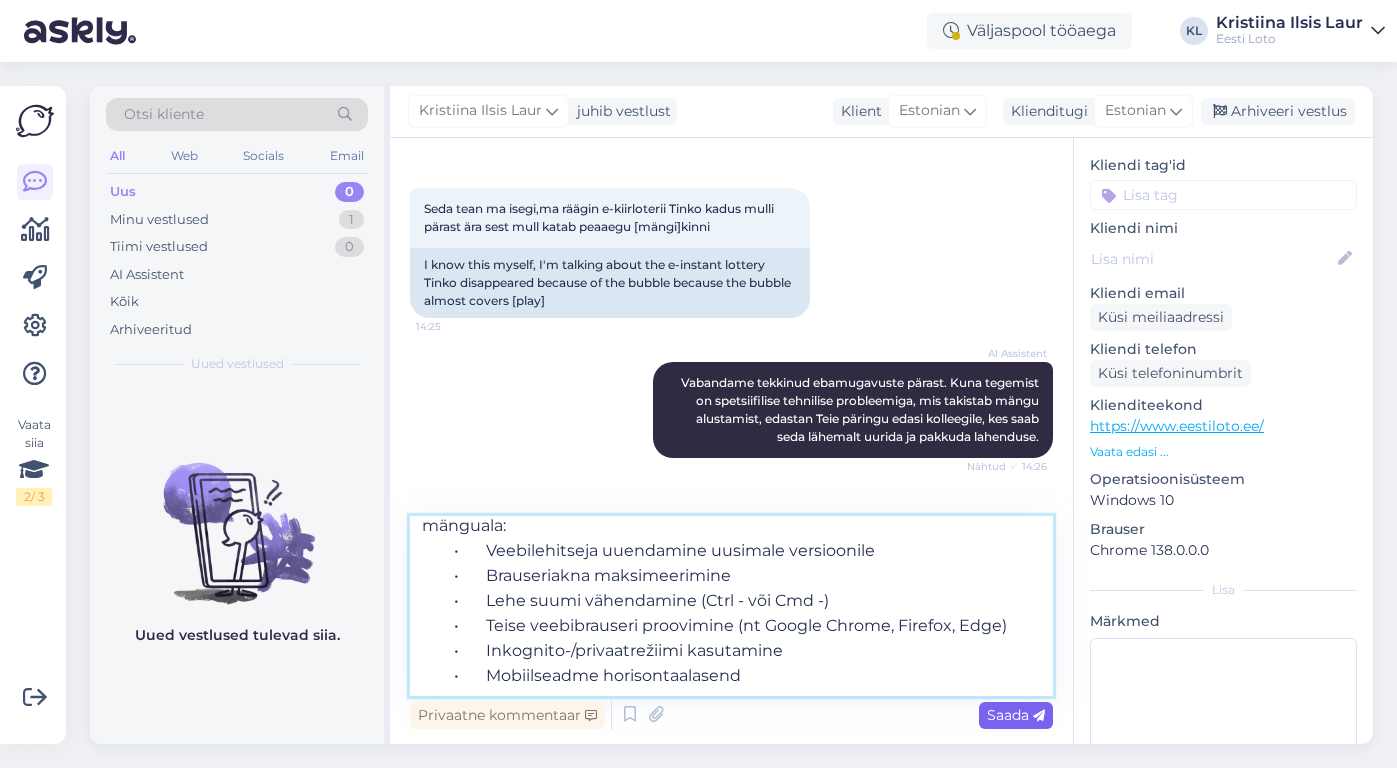 type on "Kahjuks ei ole juturoboti mulli võimalik ekraanil liigutada ega täielikult eemaldada. Mõistame, et see võib mõnel juhul segada e-kiirloteriide mängimist, eriti väiksemate ekraanide või madala resolutsiooni korral.
Soovitame jätkuvalt kasutada järgmisi lahendusi, et maksimeerida nähtavat mänguala:
•	Veebilehitseja uuendamine uusimale versioonile
•	Brauseriakna maksimeerimine
•	Lehe suumi vähendamine (Ctrl - või Cmd -)
•	Teise veebibrauseri proovimine (nt Google Chrome, Firefox, Edge)
•	Inkognito-/privaatrežiimi kasutamine
•	Mobiilseadme horisontaalasend" 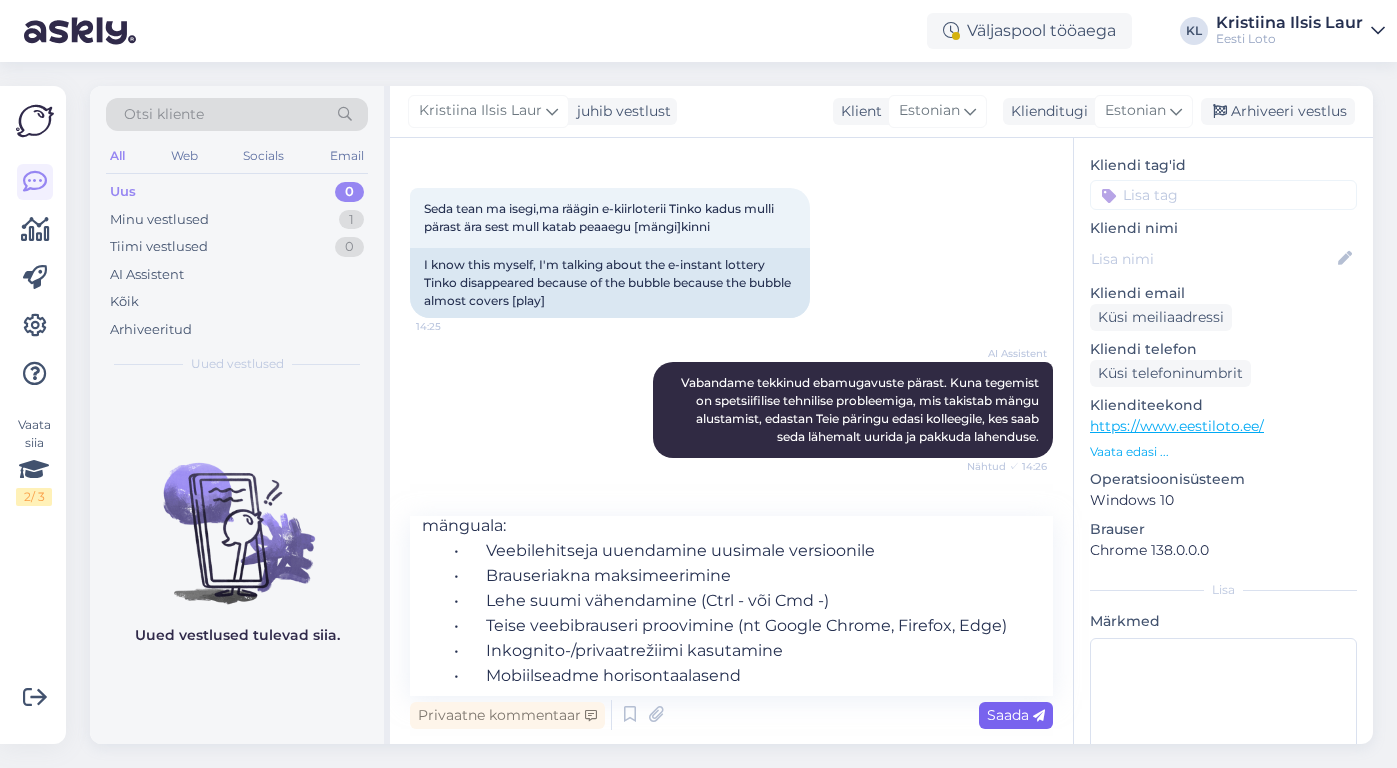 click on "Saada" at bounding box center (1016, 715) 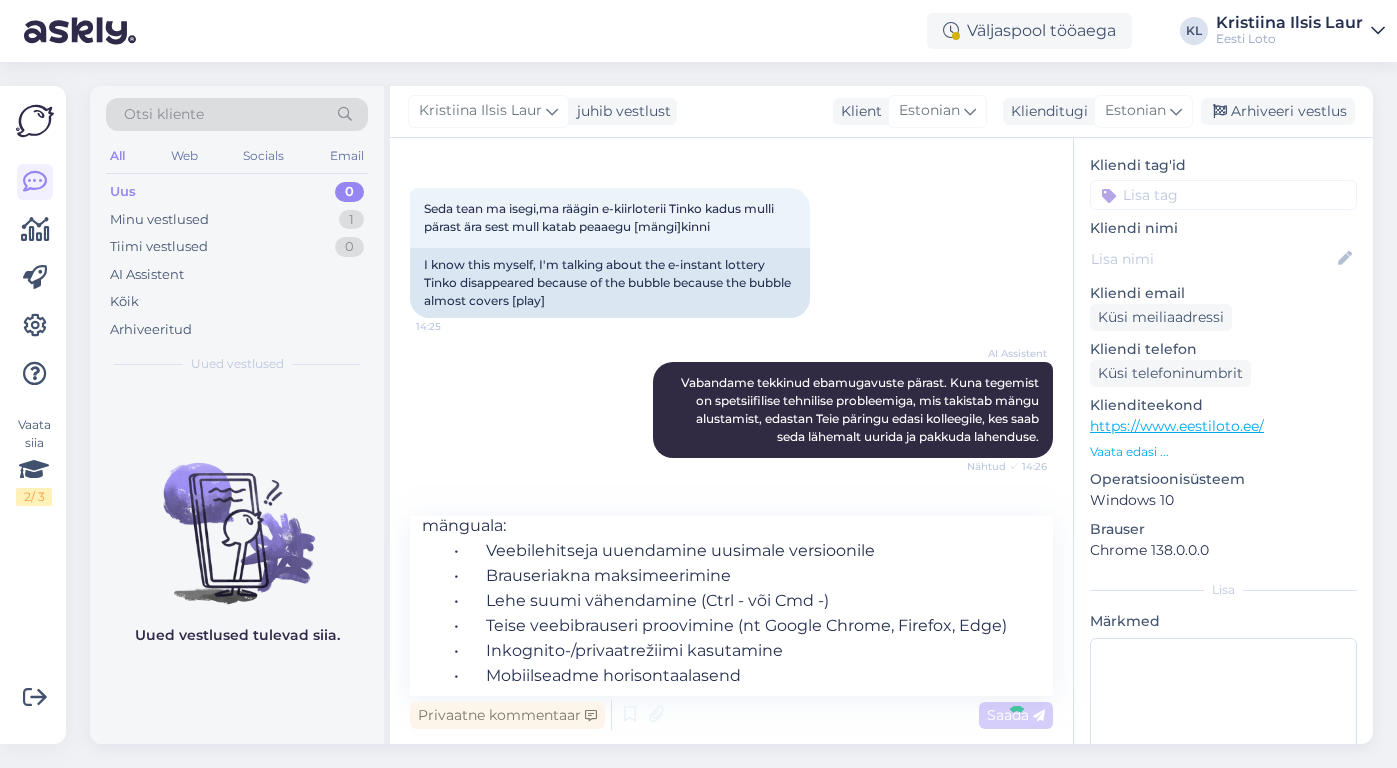 type 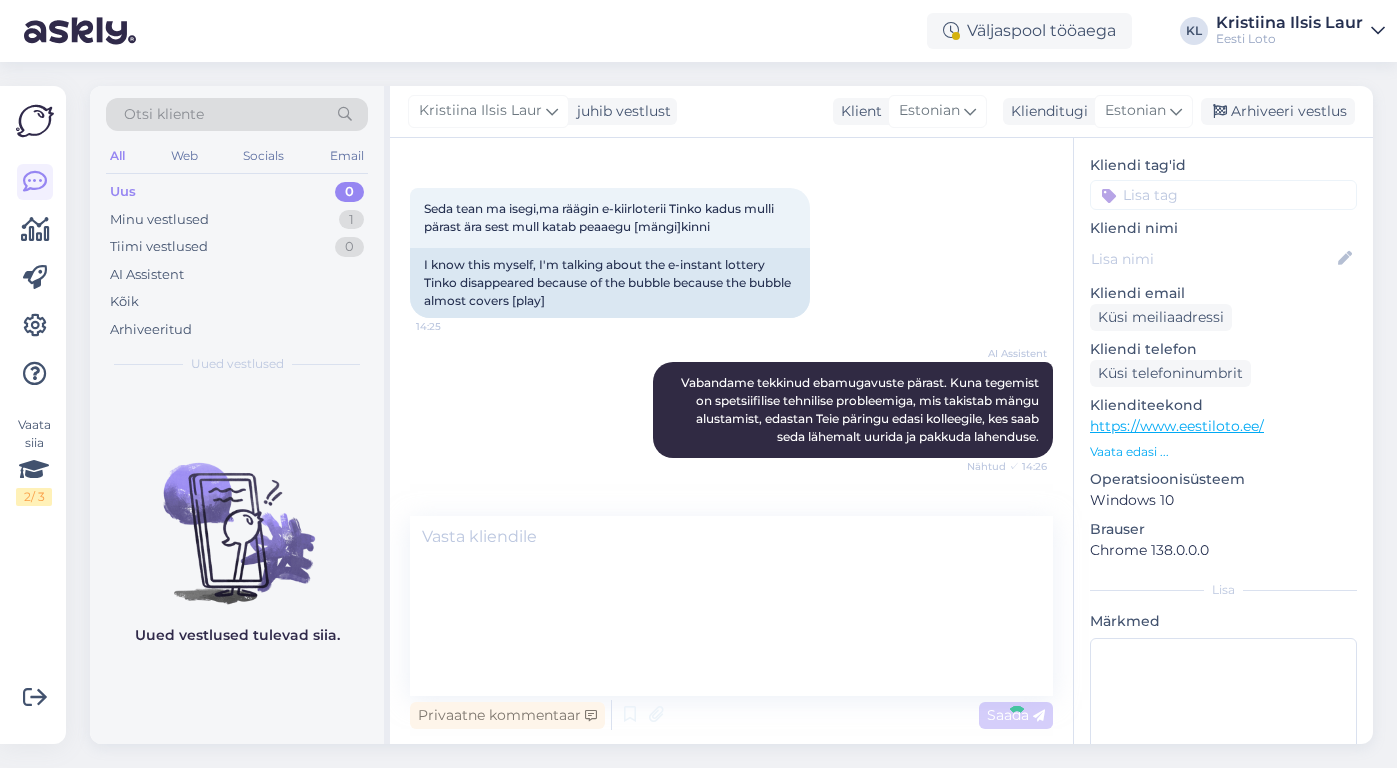 scroll, scrollTop: 842, scrollLeft: 0, axis: vertical 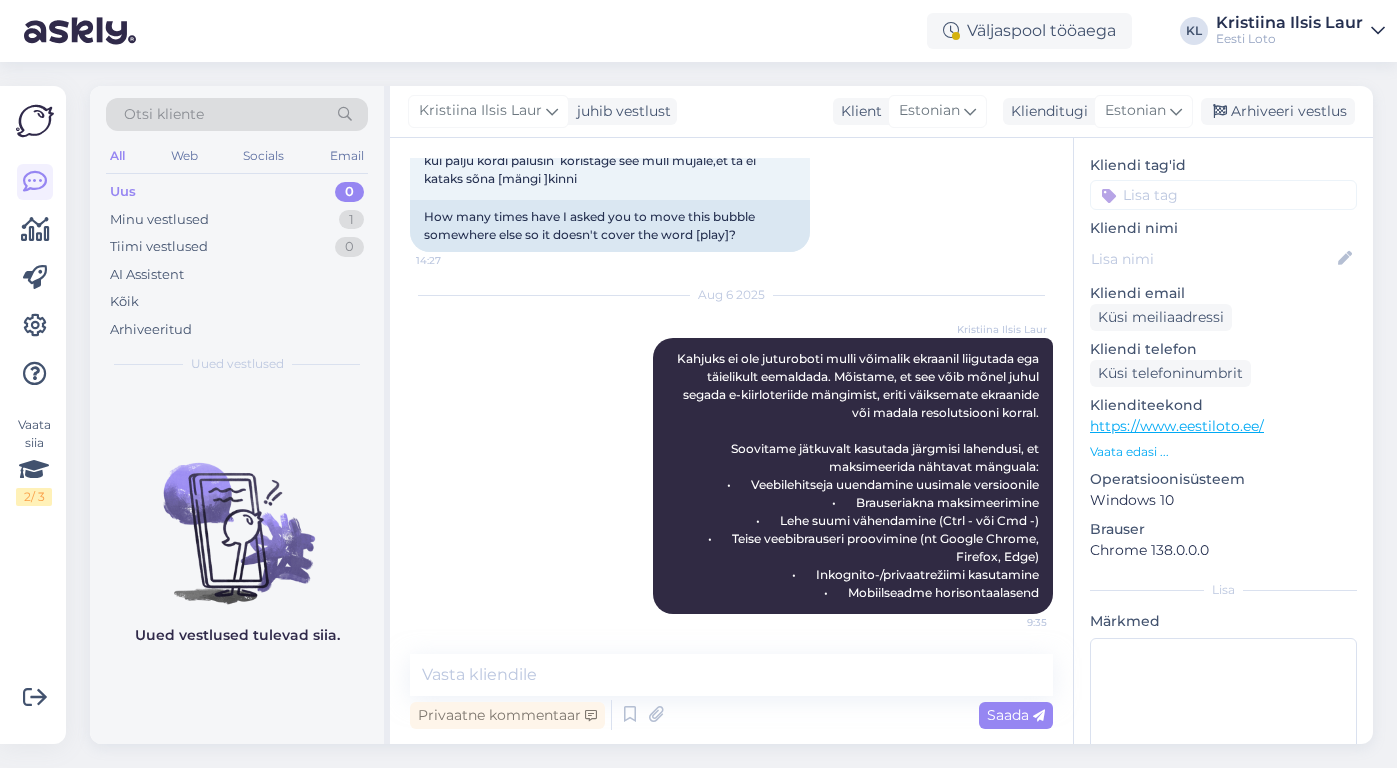 click at bounding box center (1223, 195) 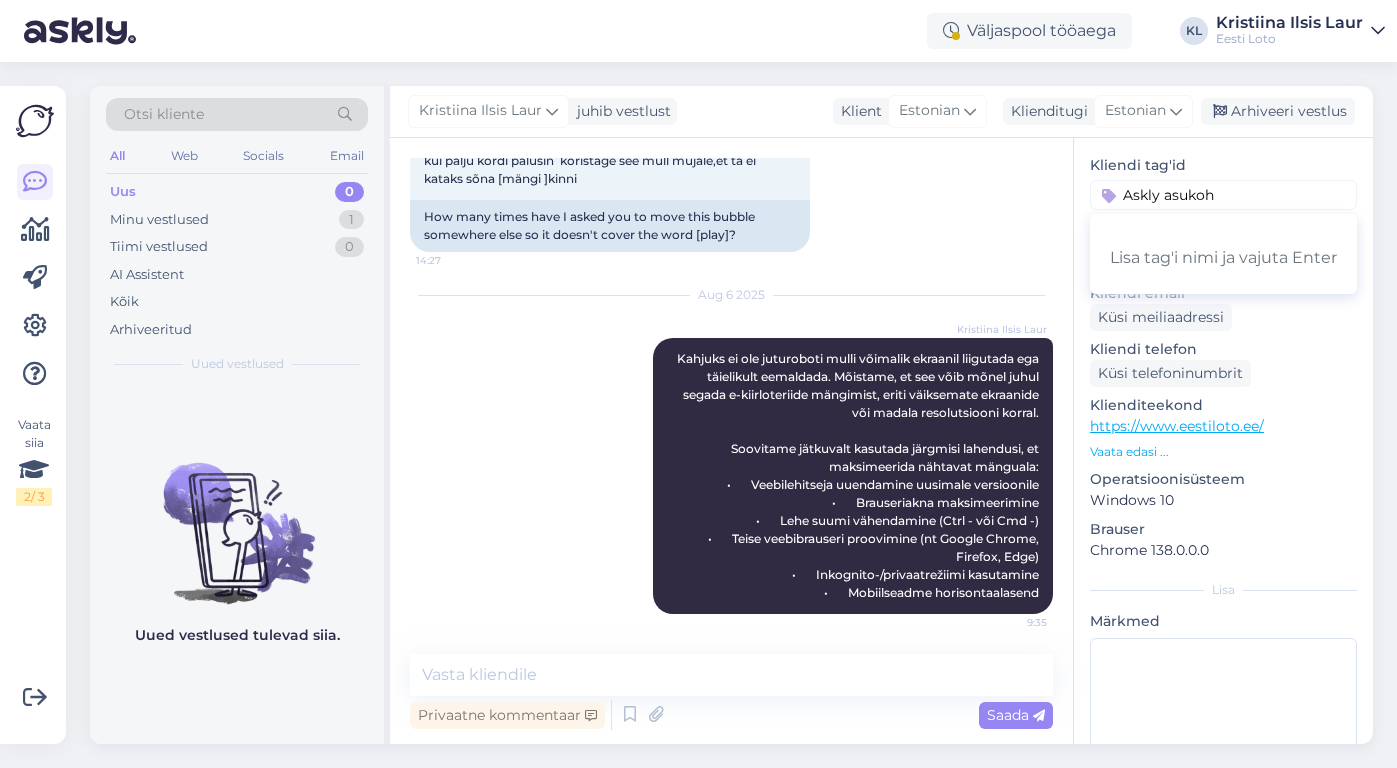 type on "Askly asukoht" 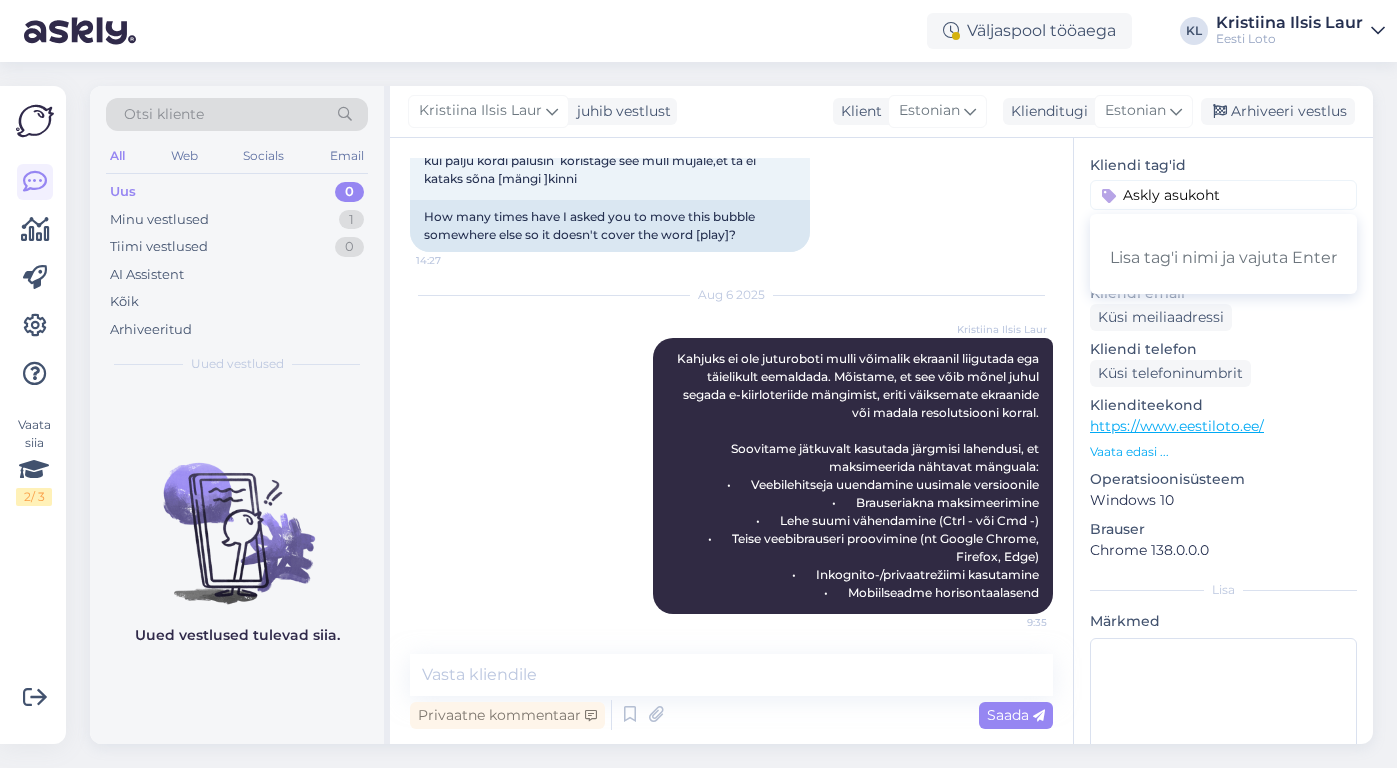 type 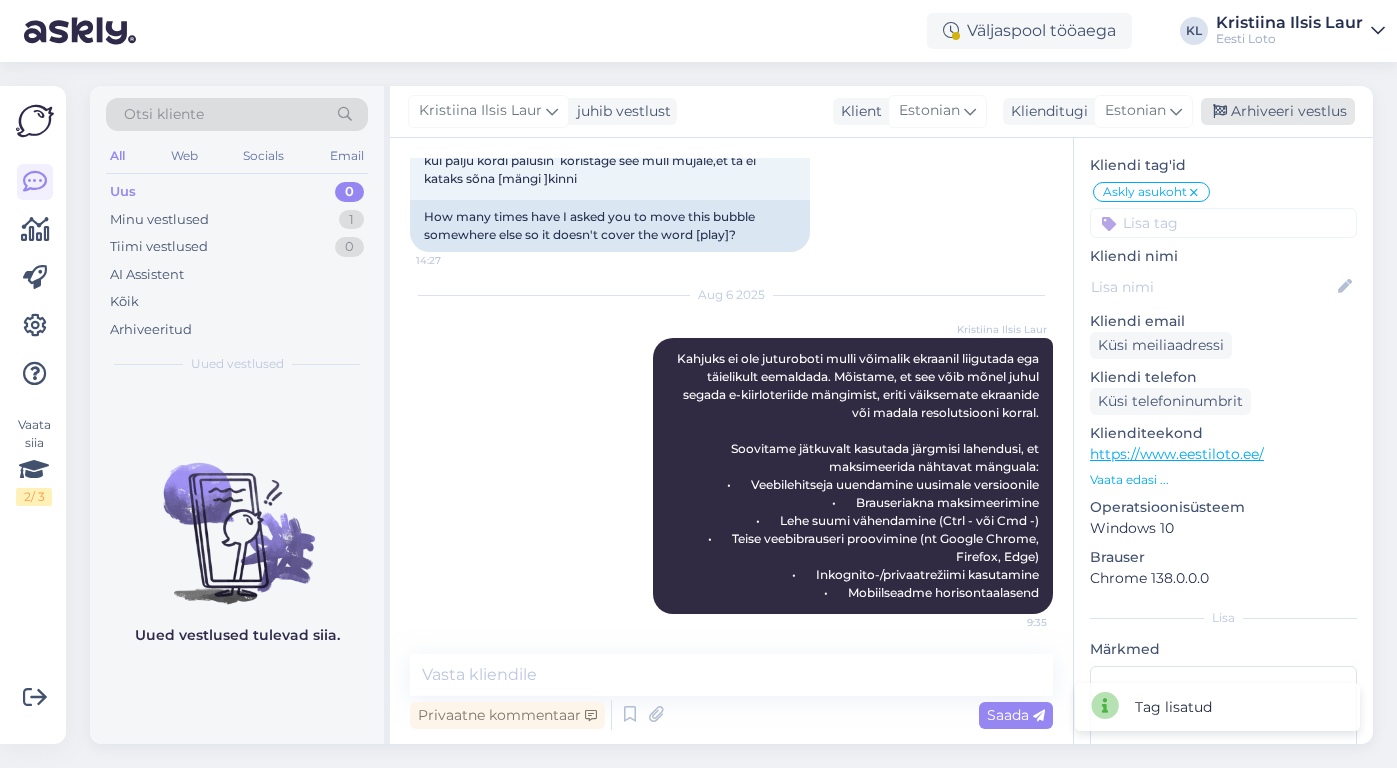 click on "Arhiveeri vestlus" at bounding box center (1278, 111) 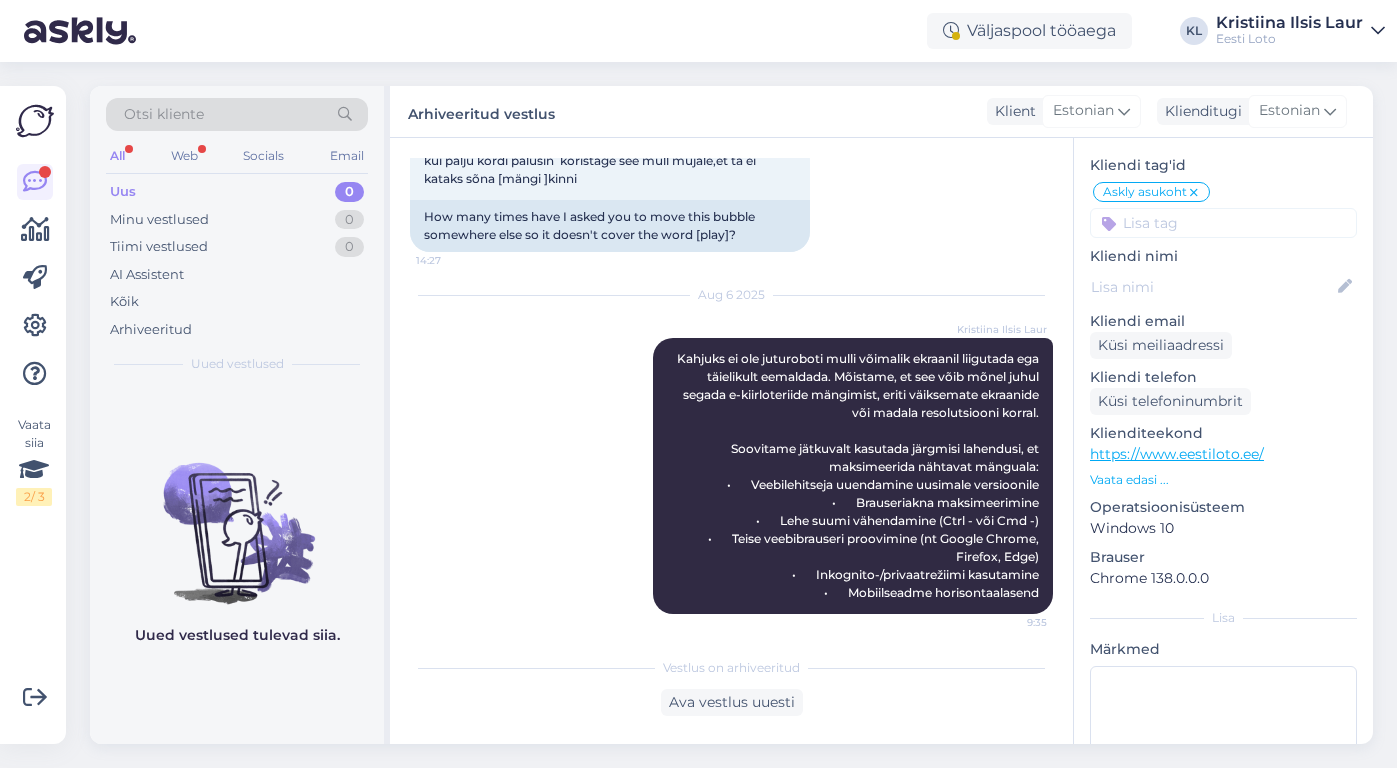 click on "All" at bounding box center (117, 156) 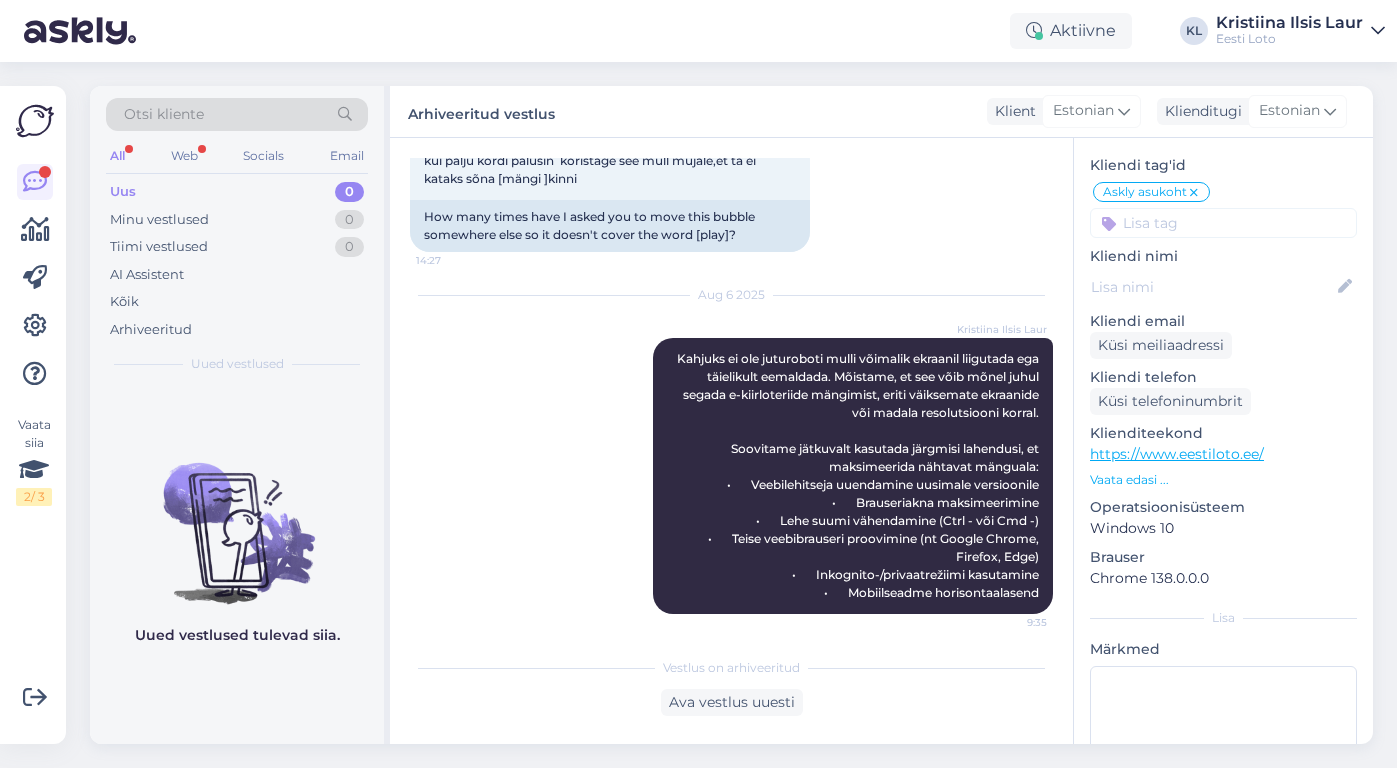 click on "Uus" at bounding box center [123, 192] 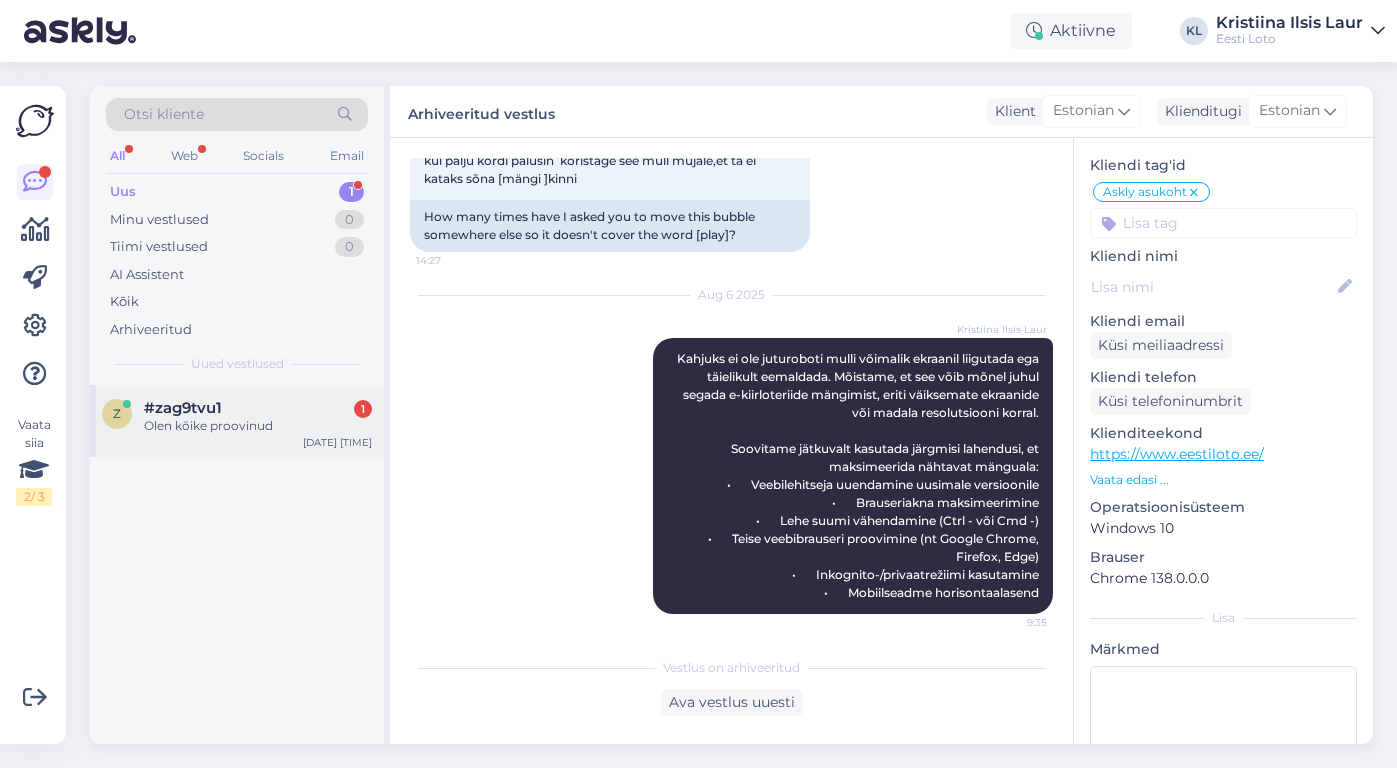 click on "#zag9tvu1" at bounding box center [183, 408] 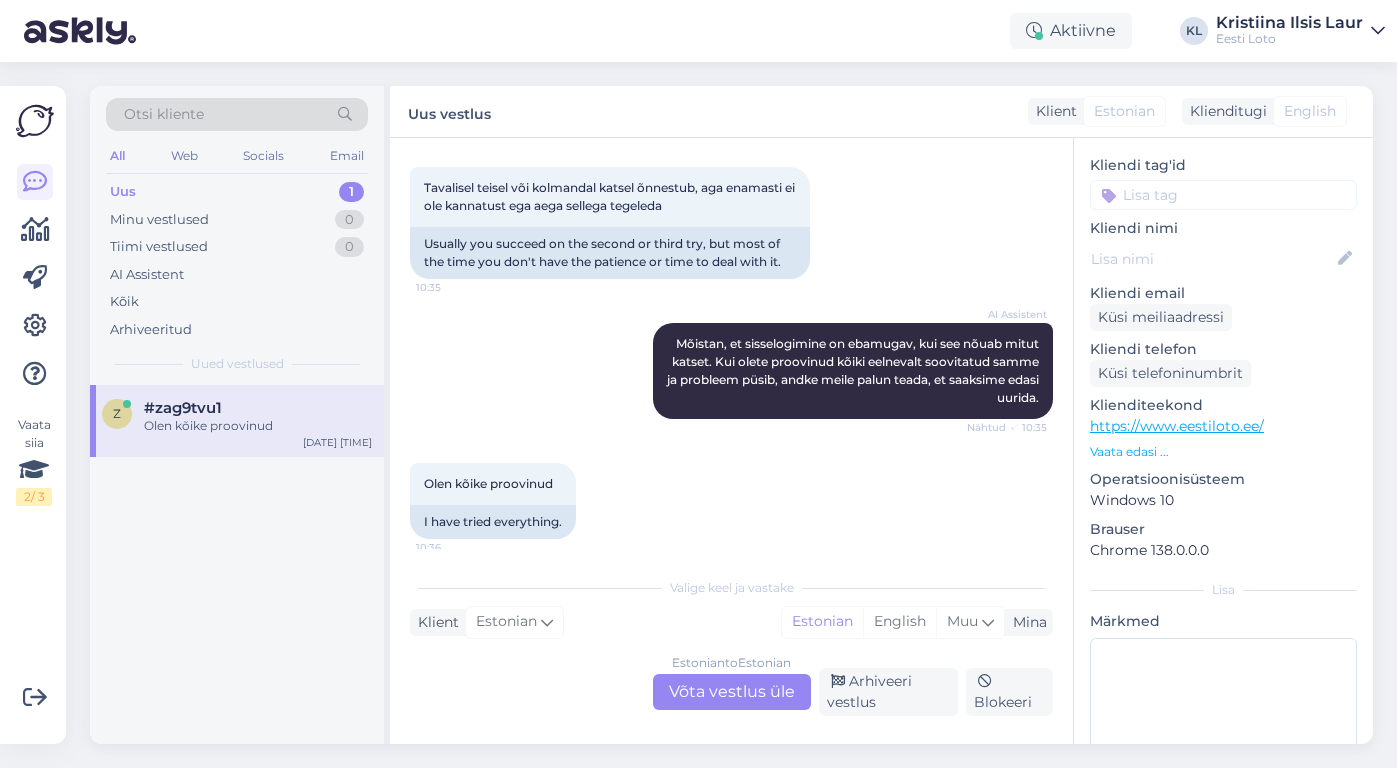 scroll, scrollTop: 452, scrollLeft: 0, axis: vertical 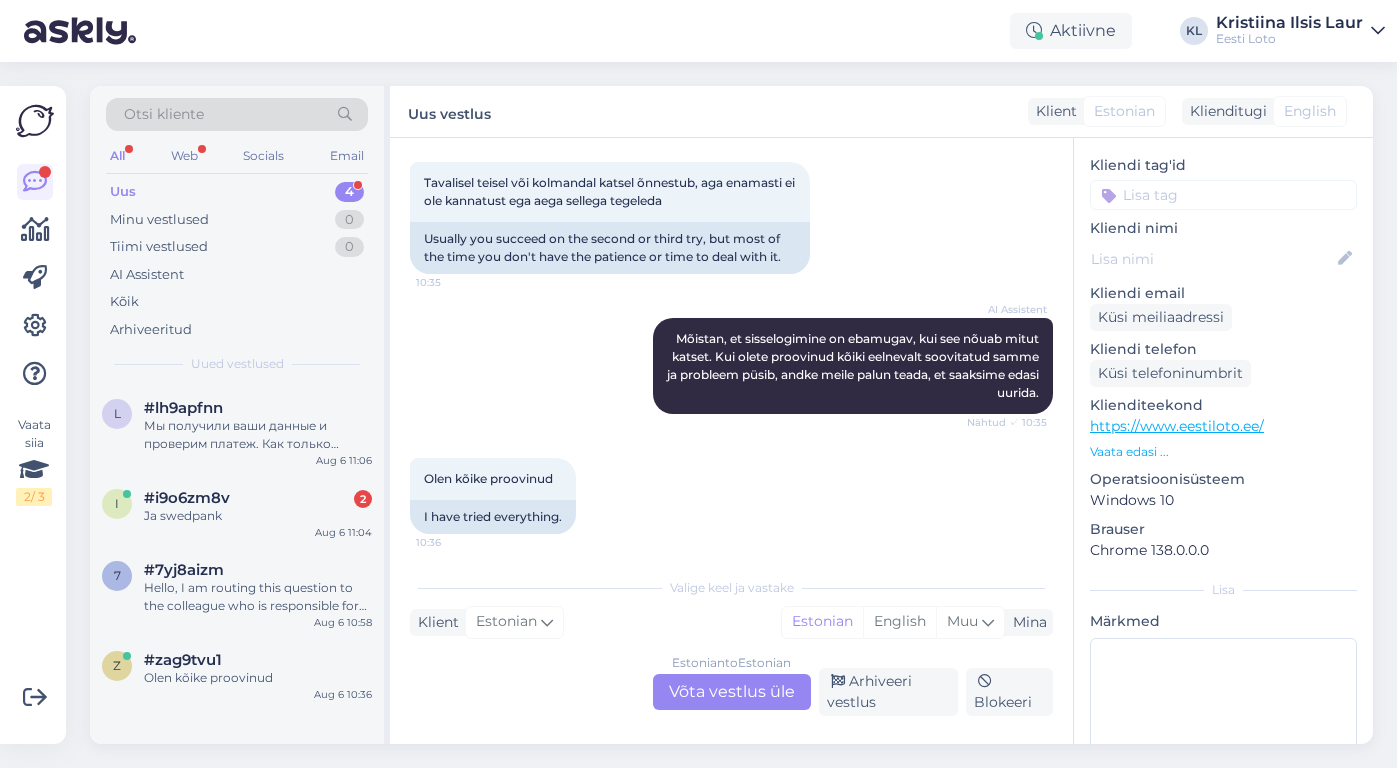 click on "Uus 4" at bounding box center (237, 192) 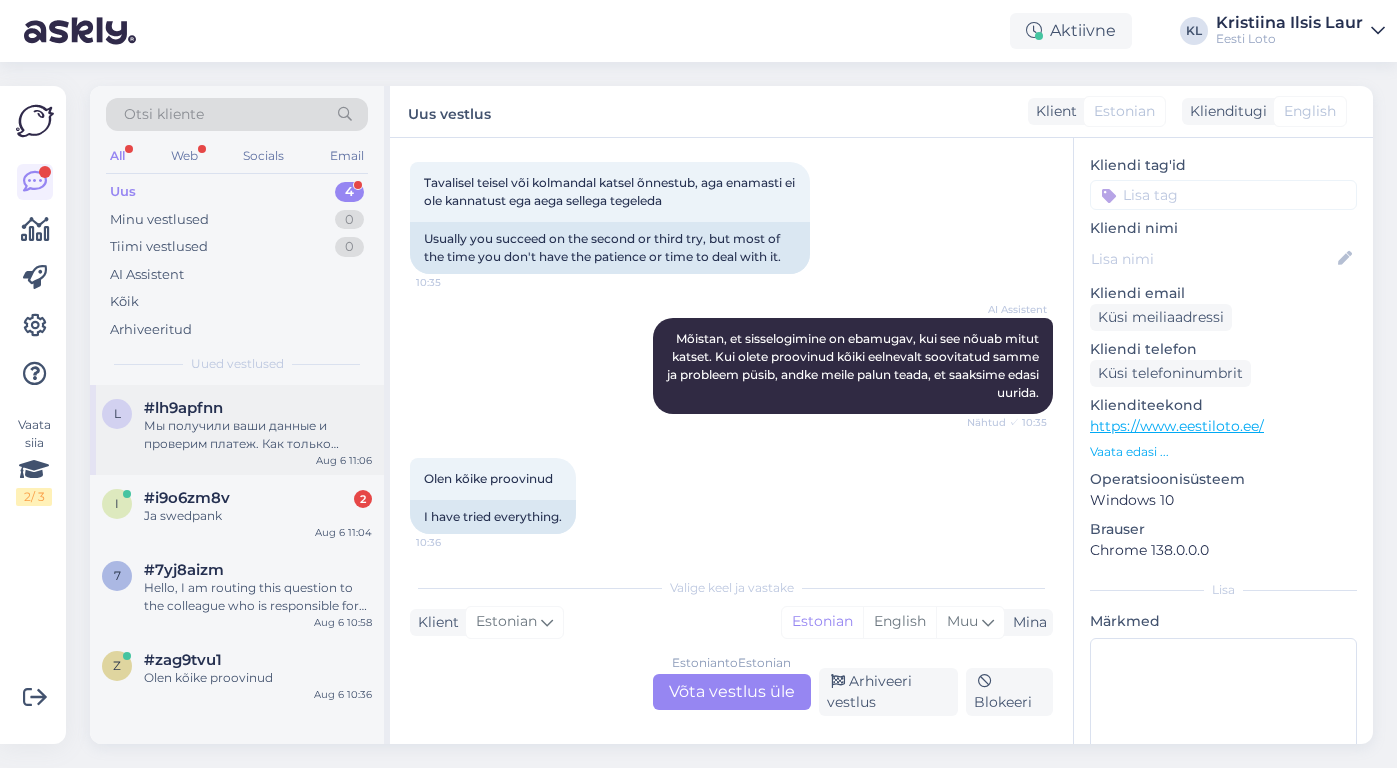 click on "Мы получили ваши данные и проверим платеж. Как только информация будет обработана, мы направим средства на ваш электронный кошелек." at bounding box center (258, 435) 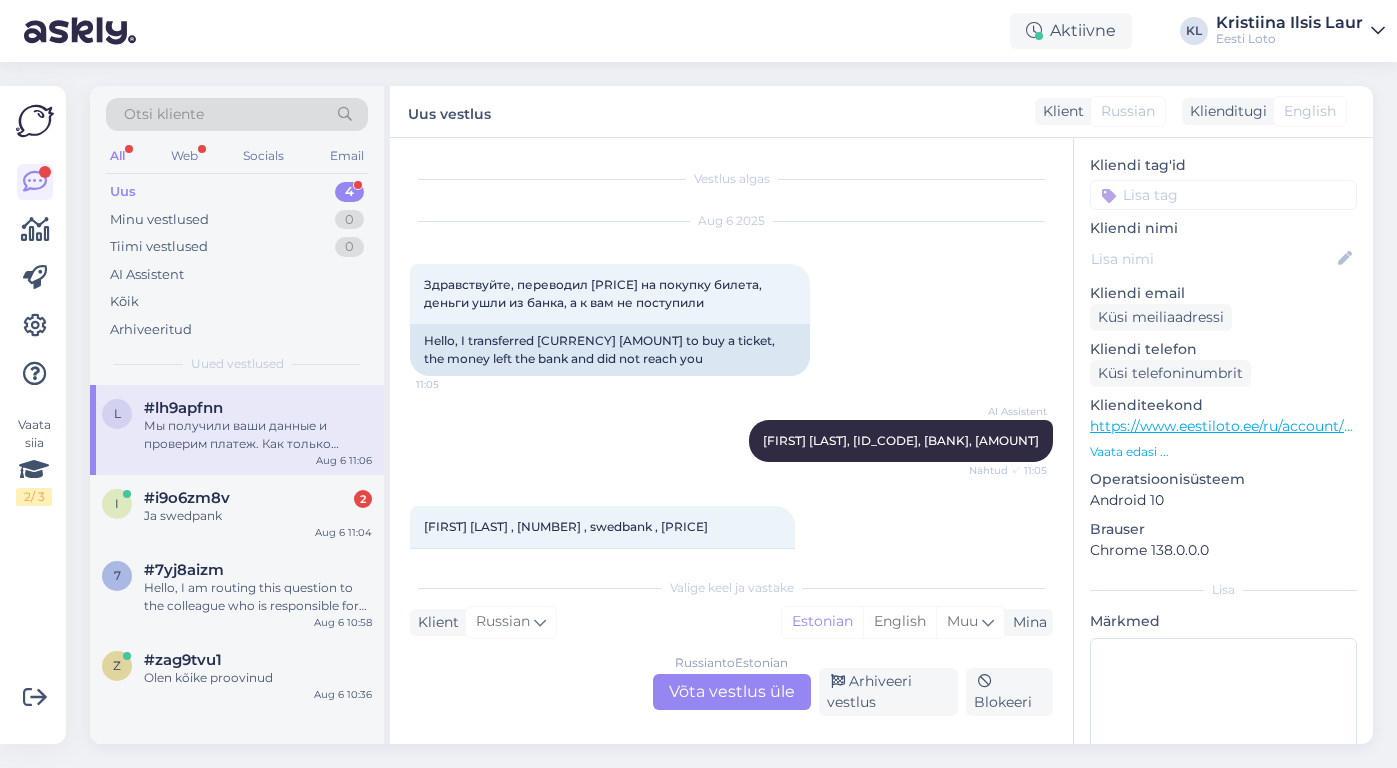 scroll, scrollTop: 375, scrollLeft: 0, axis: vertical 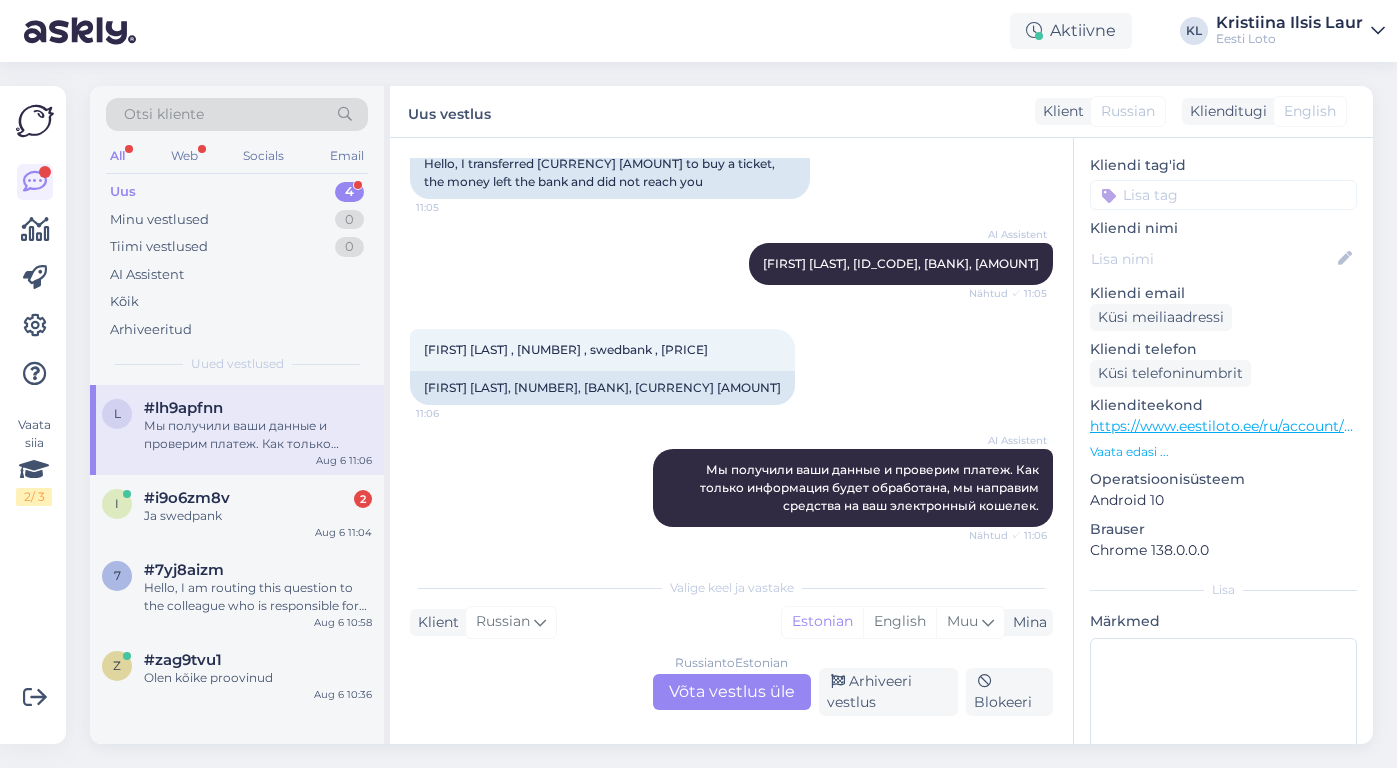 click on "Russian  to  Estonian Võta vestlus üle" at bounding box center (732, 692) 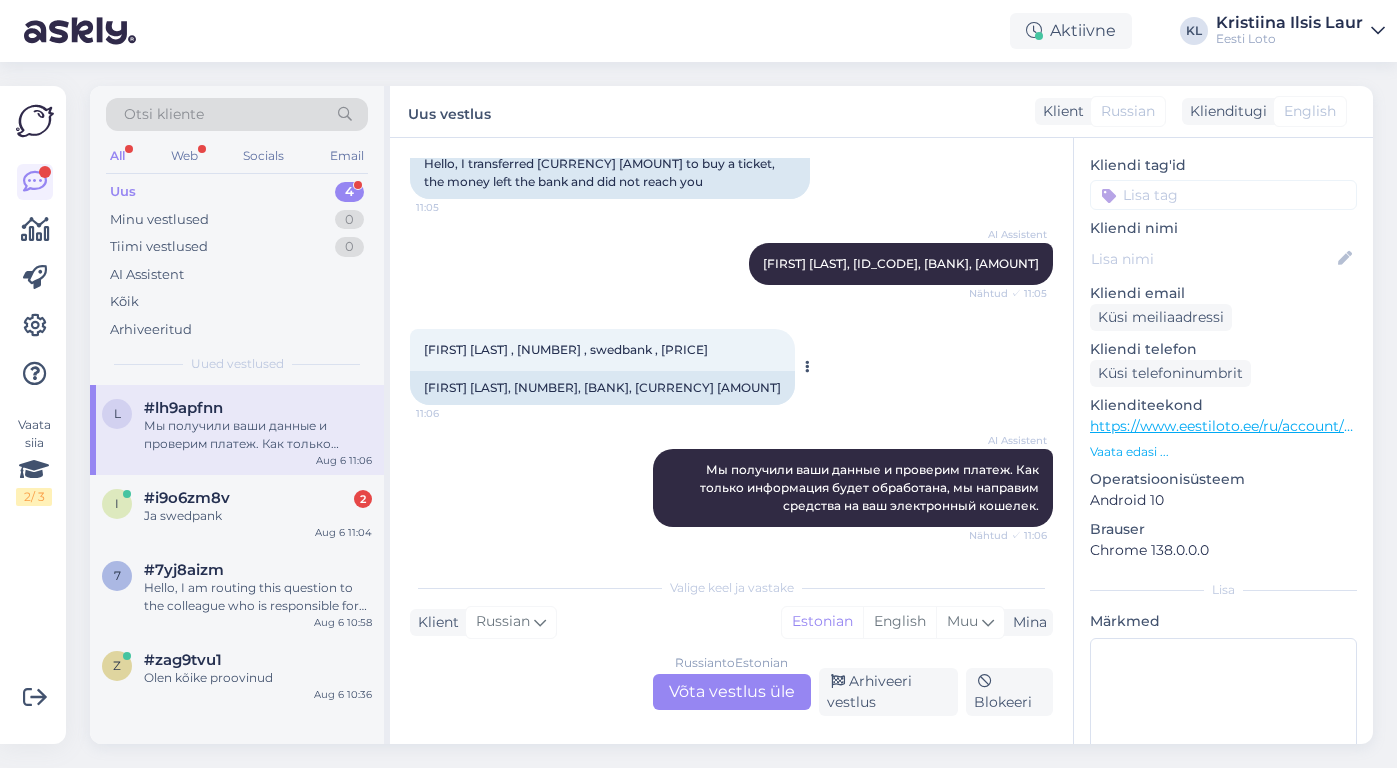 scroll, scrollTop: 315, scrollLeft: 0, axis: vertical 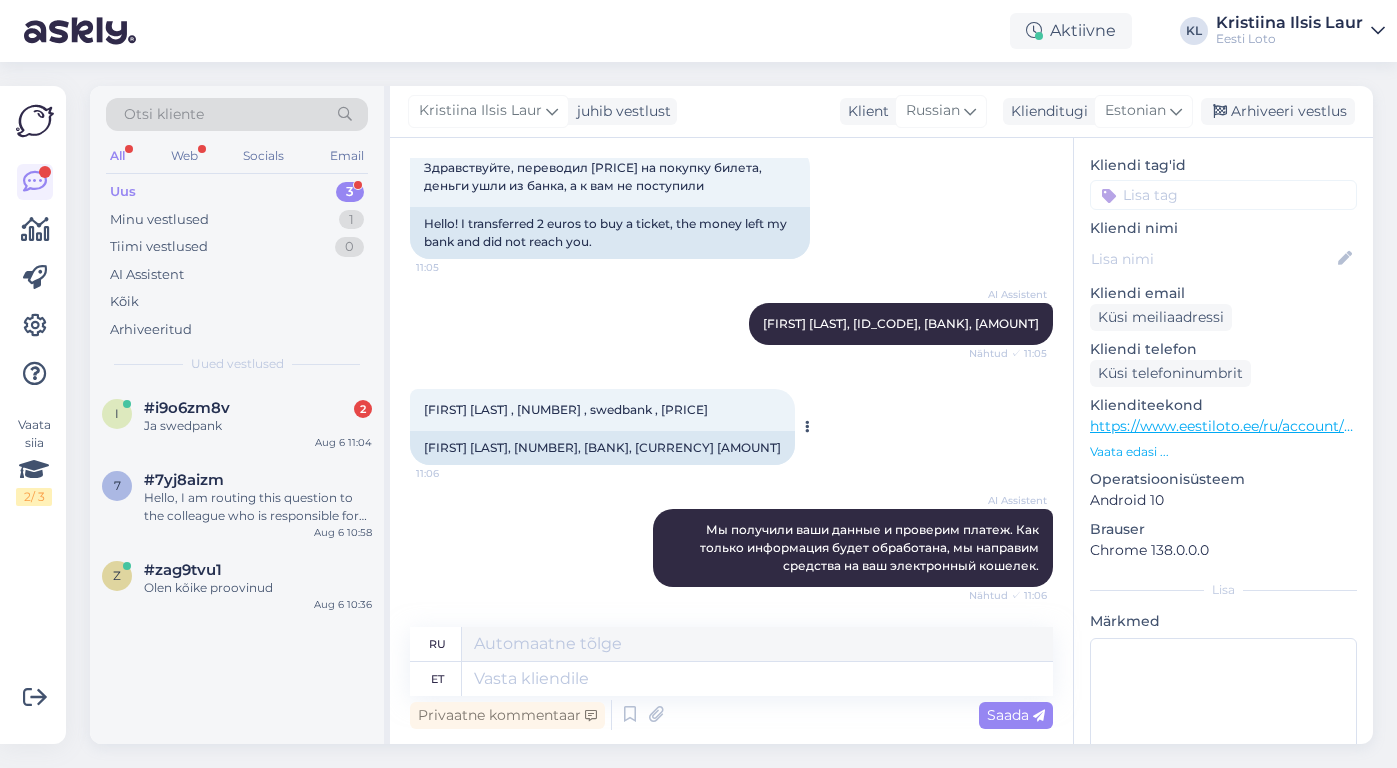 click on "[FIRST] [LAST] , [NUMBER] , swedbank , [PRICE]" at bounding box center [566, 409] 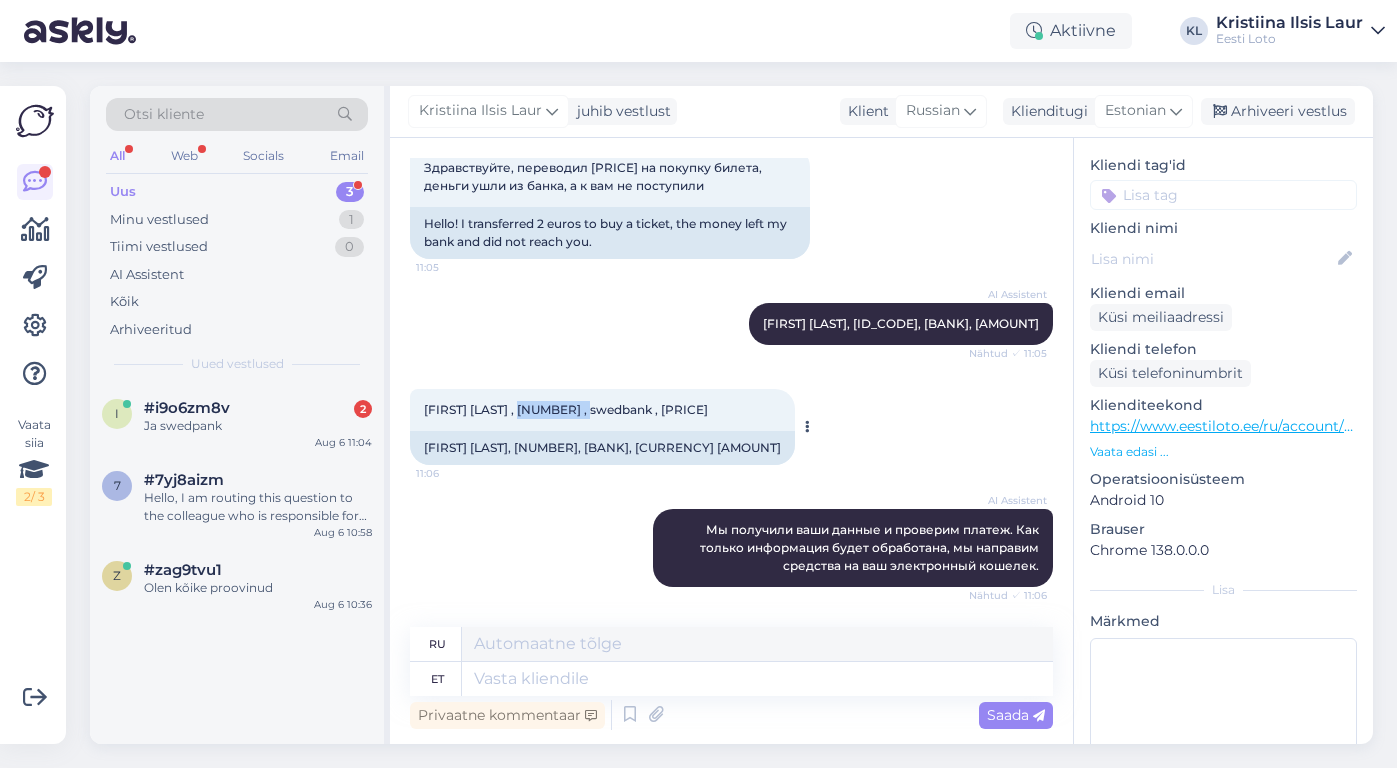 click on "[FIRST] [LAST] , [NUMBER] , swedbank , [PRICE]" at bounding box center [566, 409] 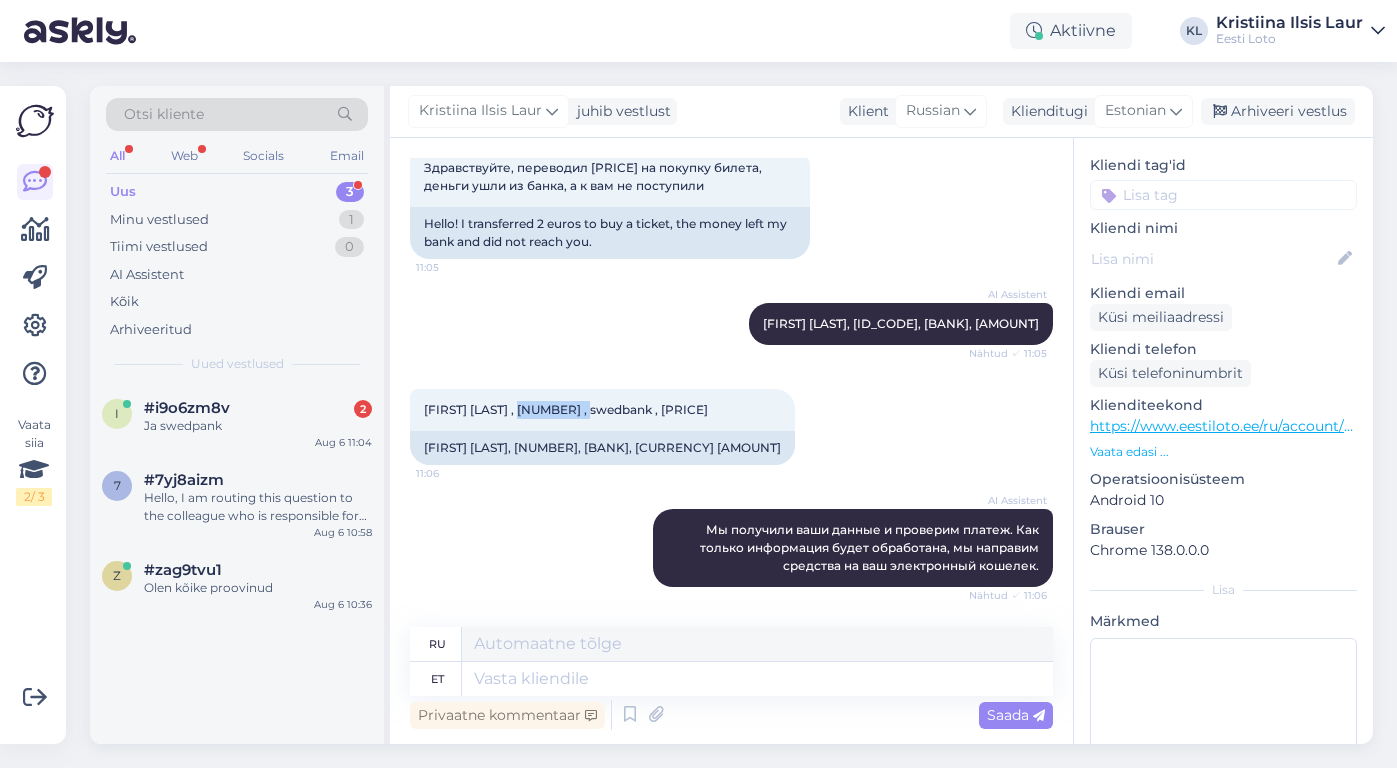 scroll, scrollTop: 315, scrollLeft: 0, axis: vertical 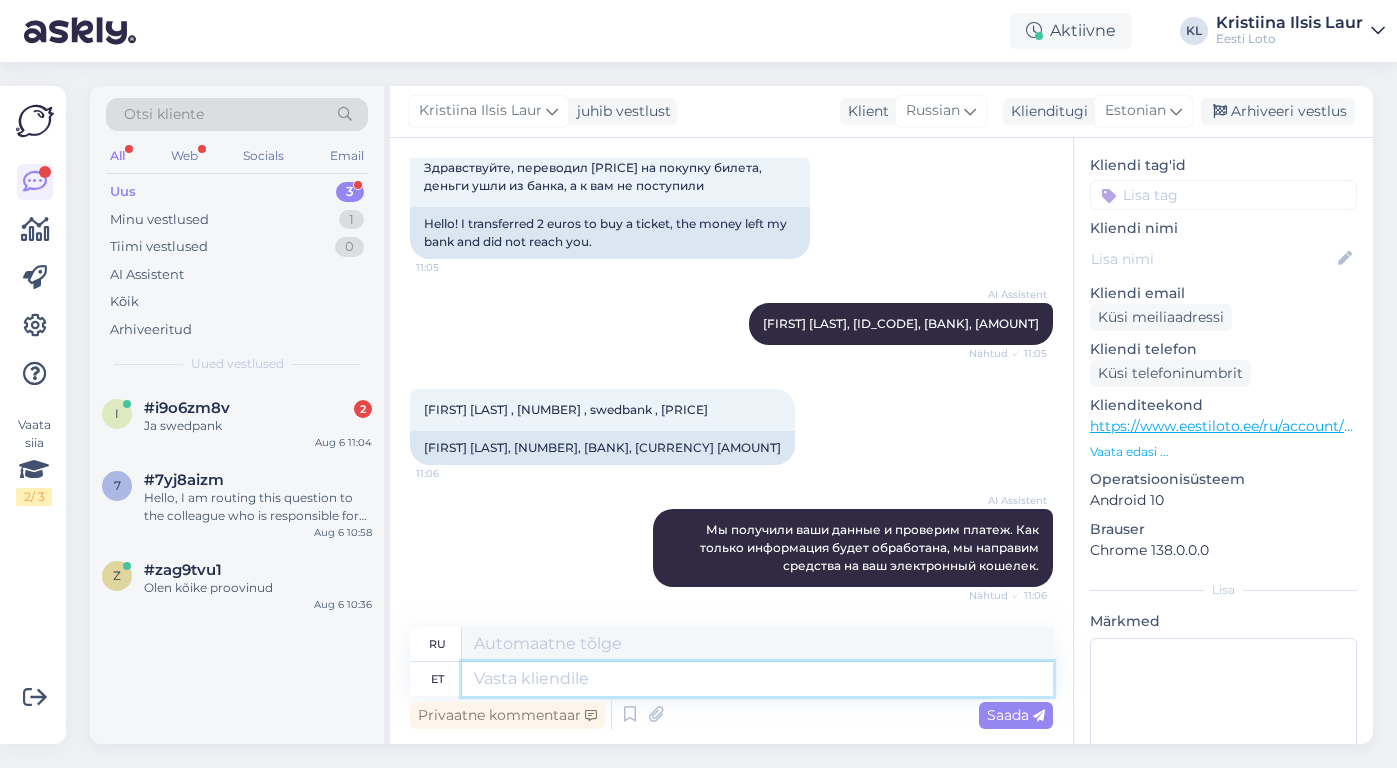 click at bounding box center (757, 679) 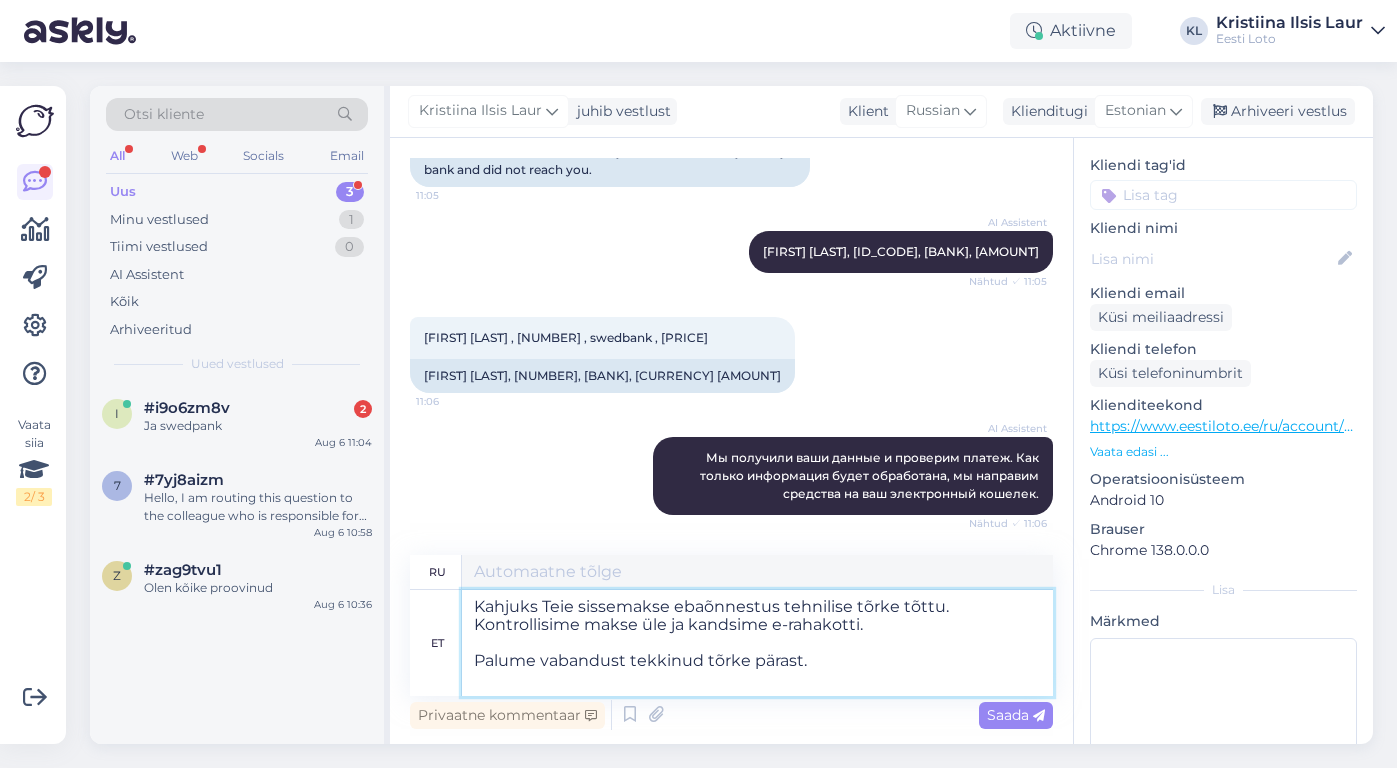 type on "К сожалению, ваш депозит не был зачислен из-за технической ошибки. Мы проверили платёж и перевели его на ваш электронный кошелёк.
Приносим извинения за ошибку." 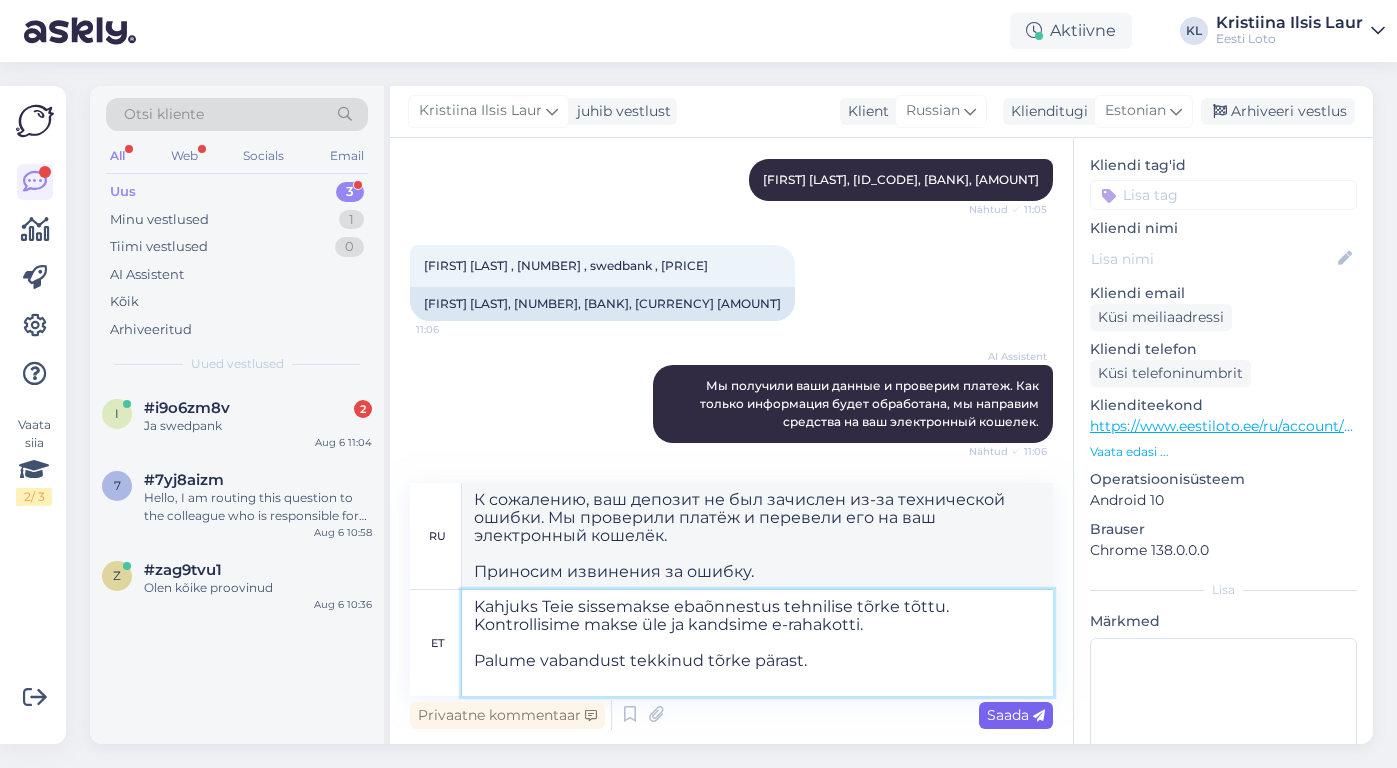 type on "Kahjuks Teie sissemakse ebaõnnestus tehnilise tõrke tõttu. Kontrollisime makse üle ja kandsime e-rahakotti.
Palume vabandust tekkinud tõrke pärast." 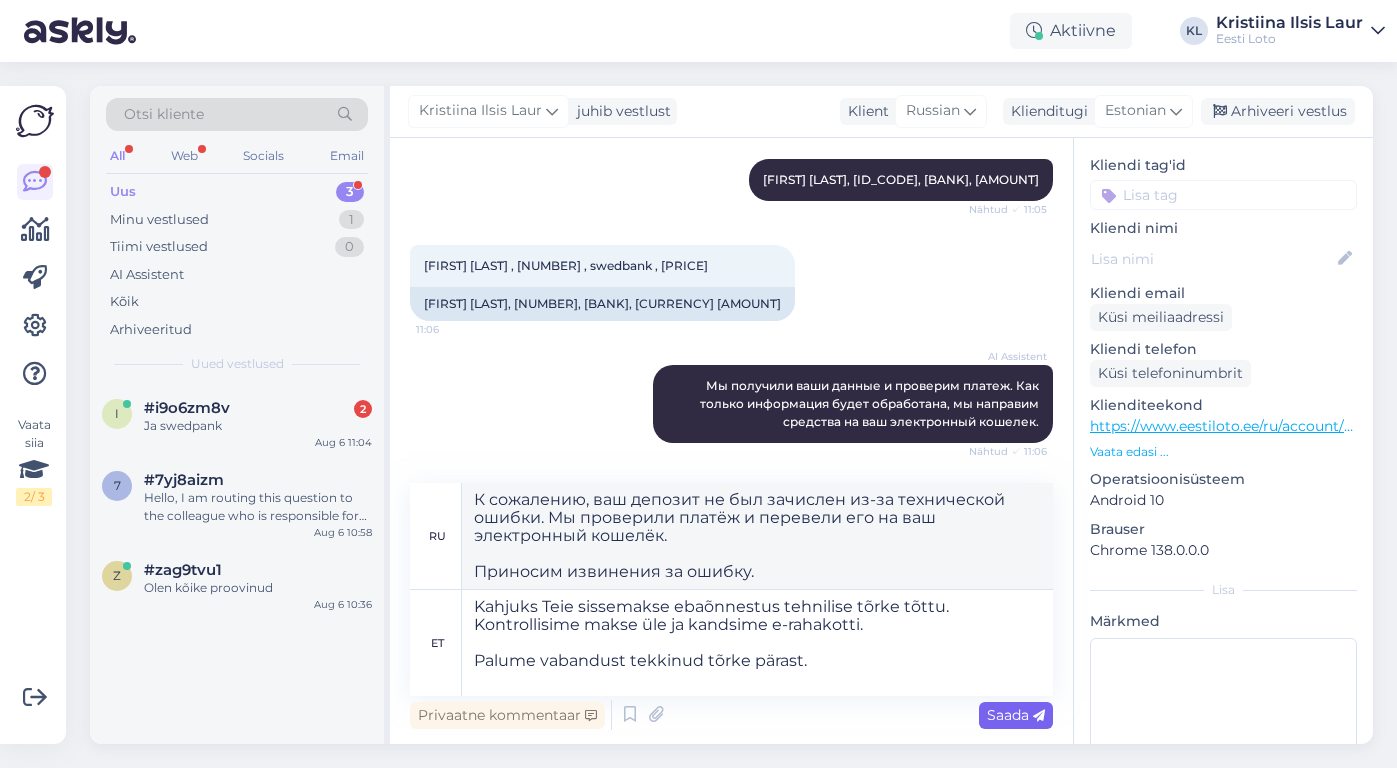 click on "Saada" at bounding box center (1016, 715) 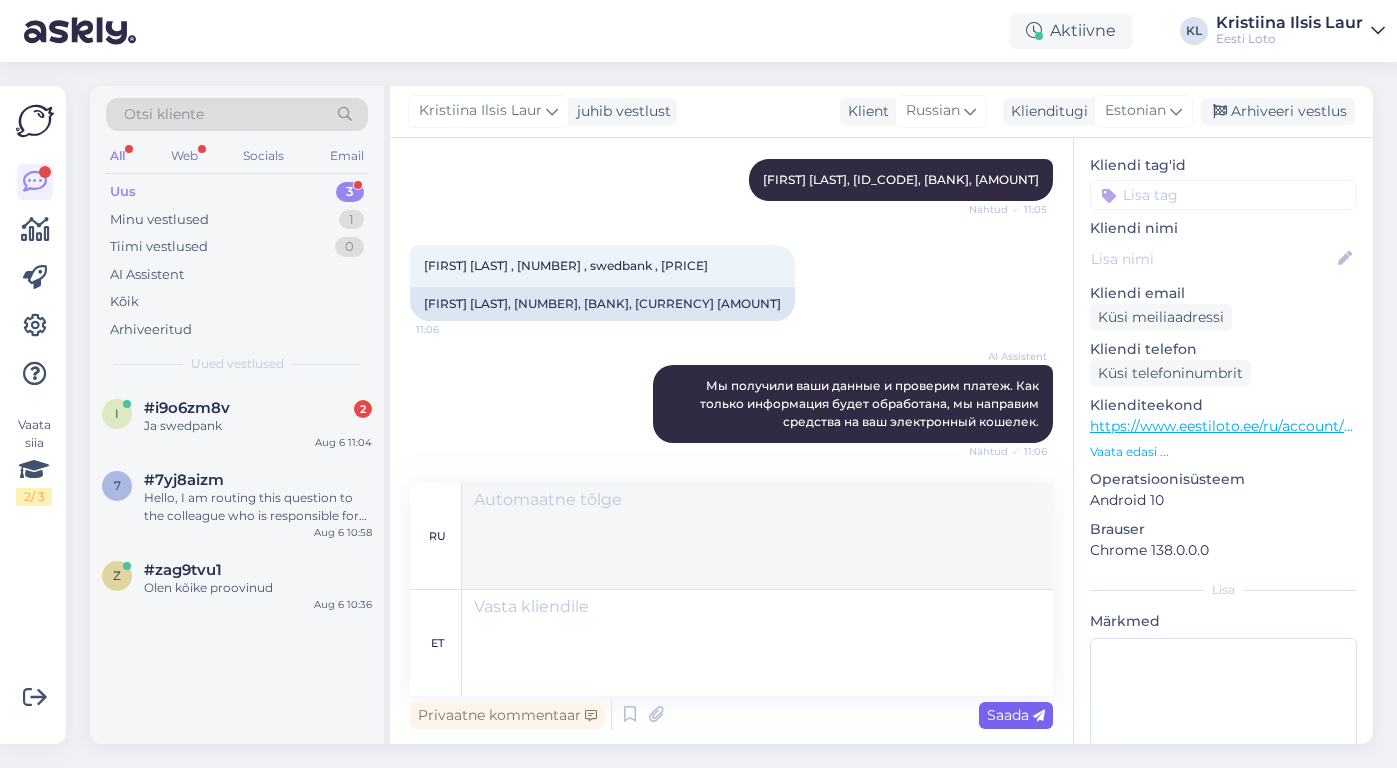 scroll, scrollTop: 561, scrollLeft: 0, axis: vertical 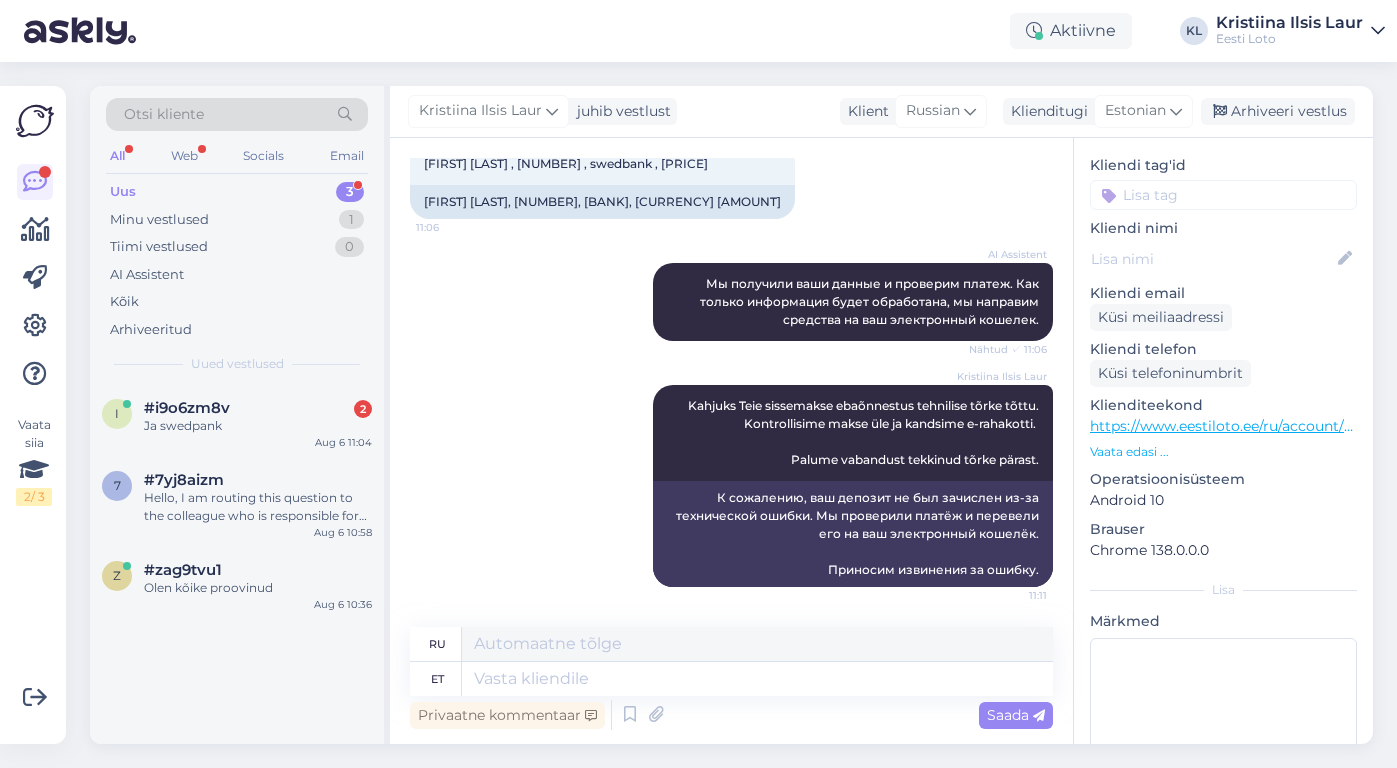 click at bounding box center (1223, 195) 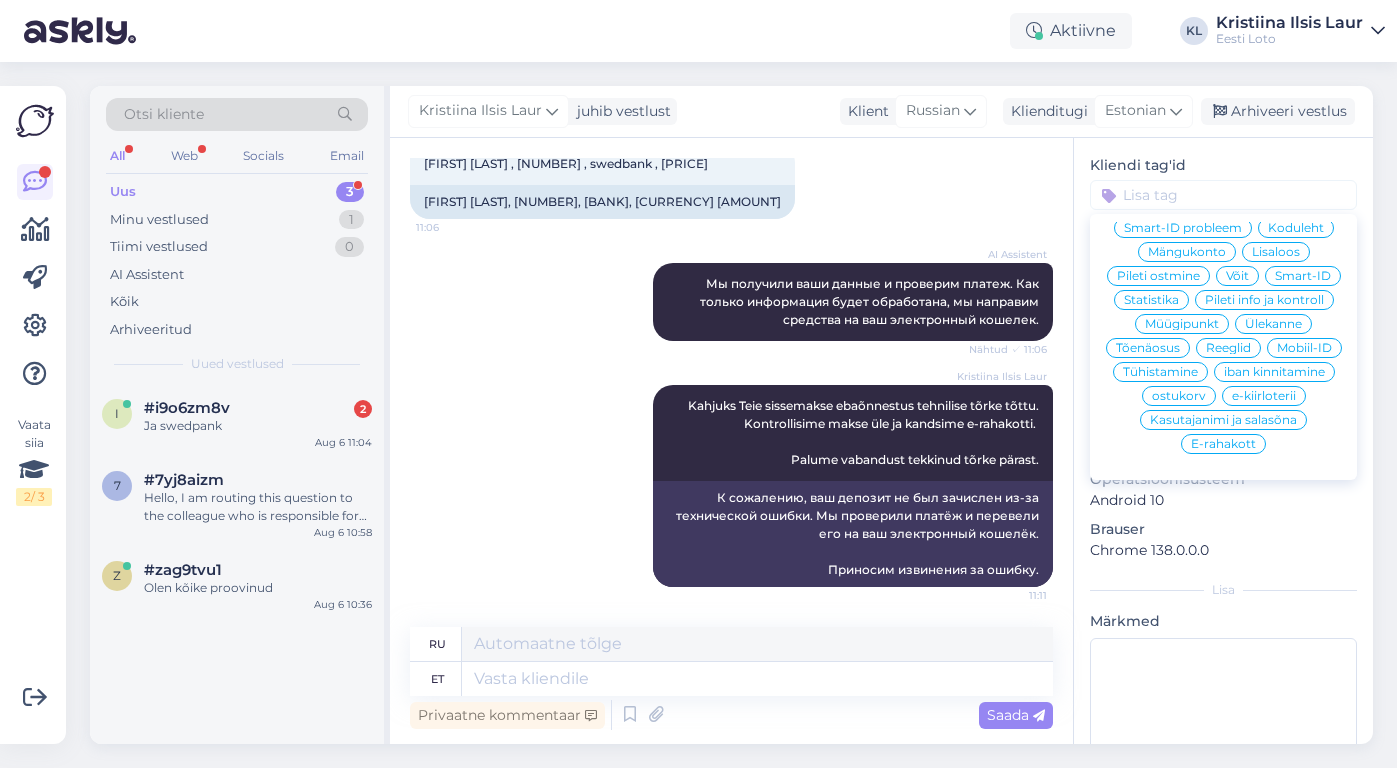 scroll, scrollTop: 358, scrollLeft: 0, axis: vertical 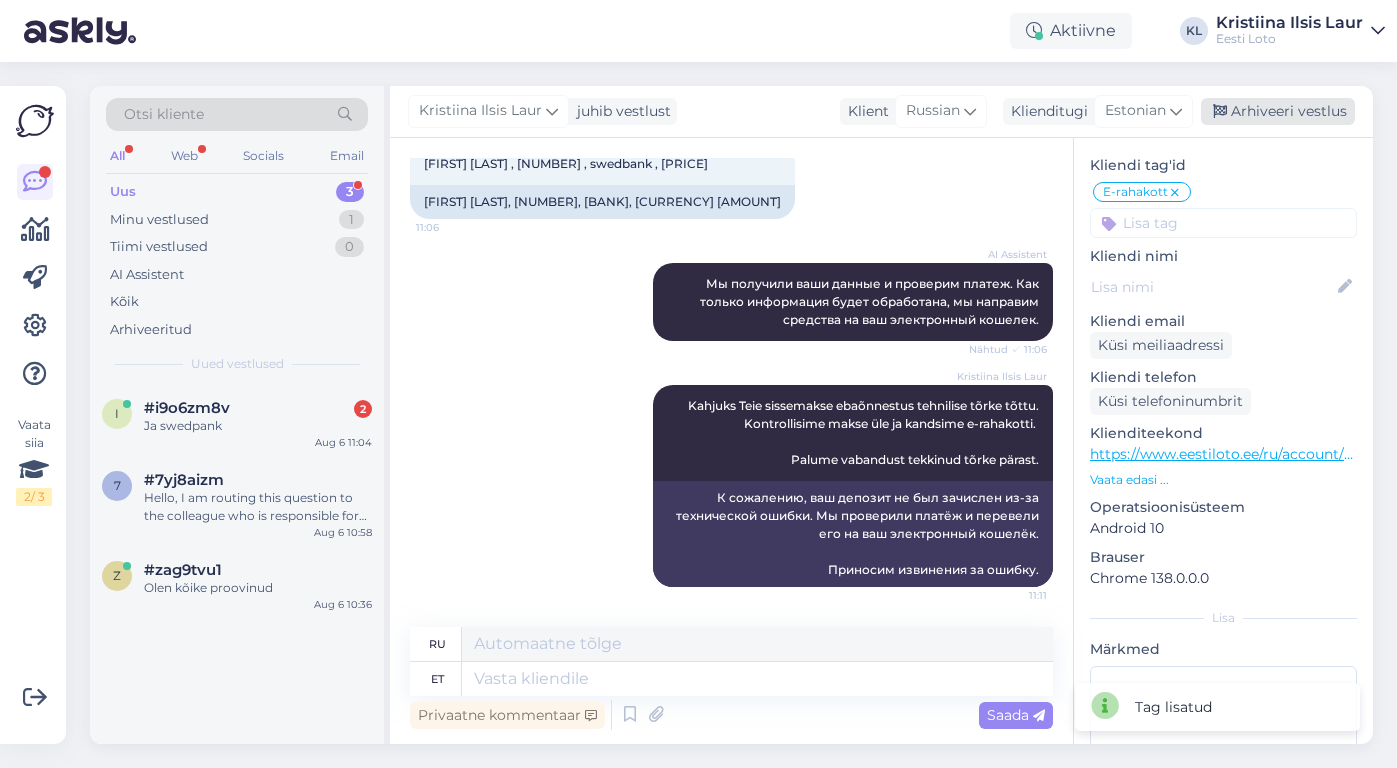 click on "Arhiveeri vestlus" at bounding box center (1278, 111) 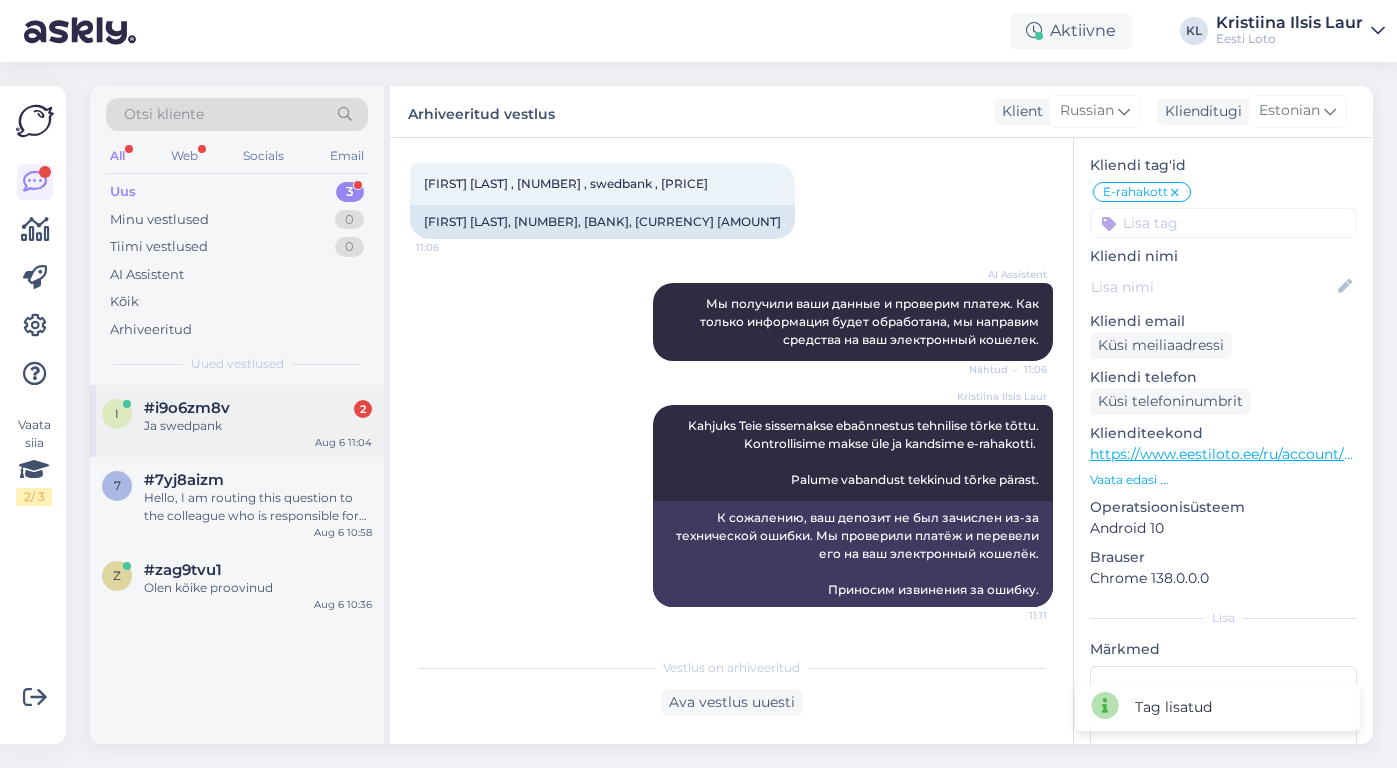 click on "#[CODE]" at bounding box center (258, 408) 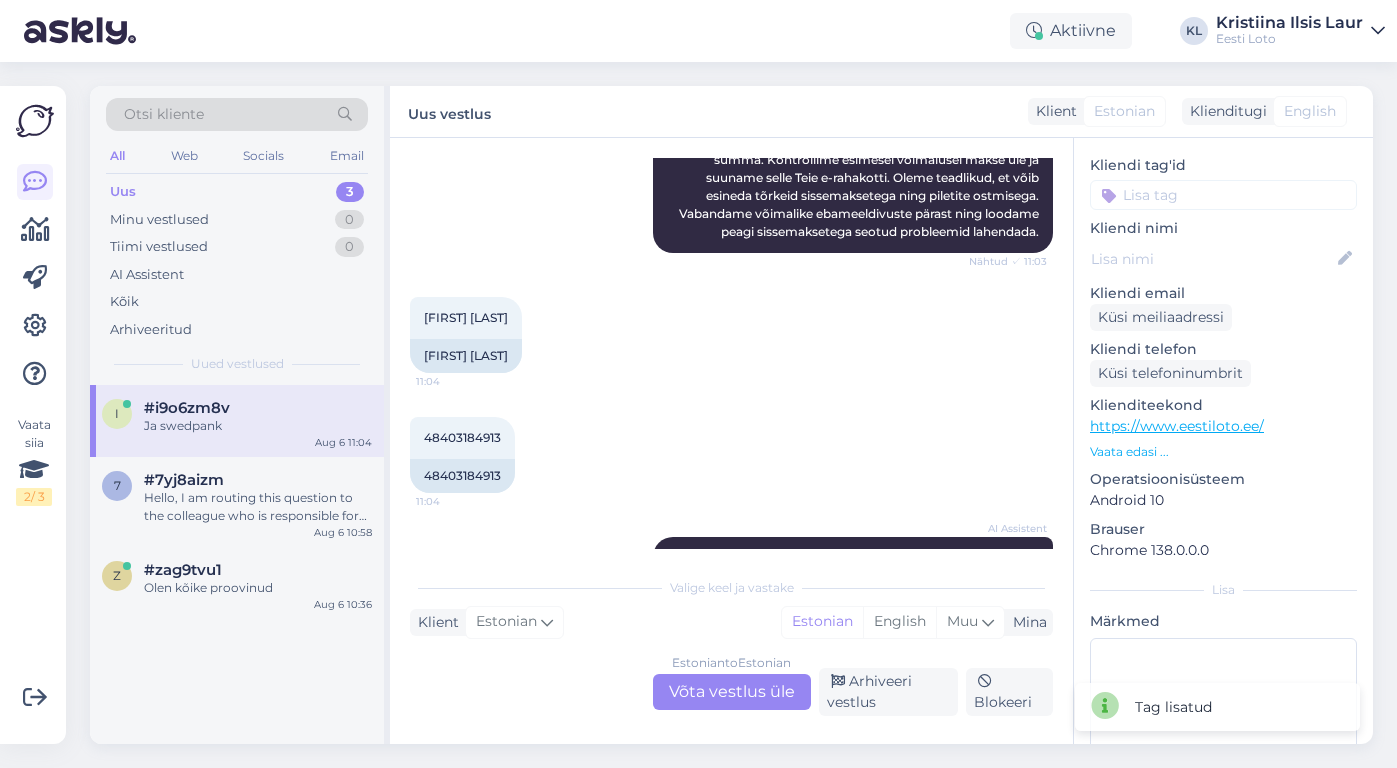 scroll, scrollTop: 851, scrollLeft: 0, axis: vertical 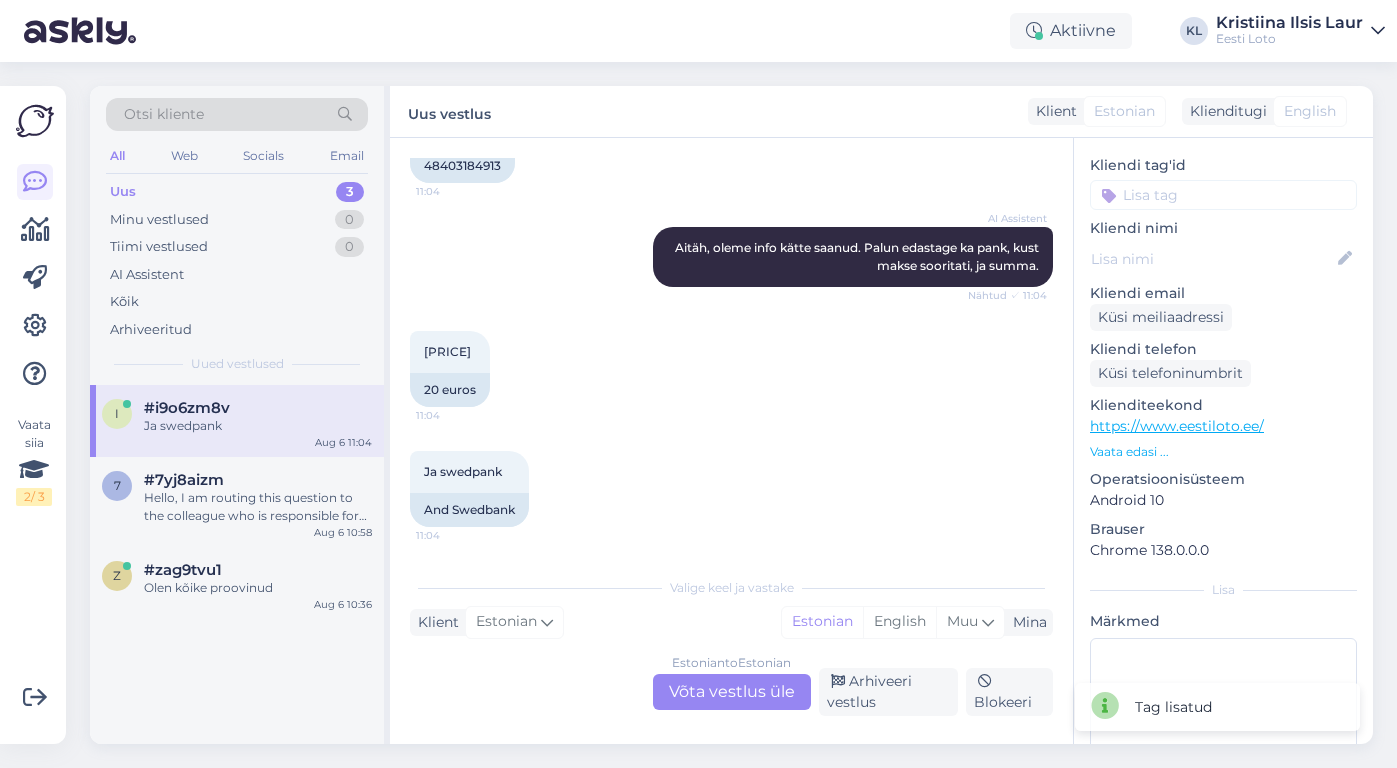 click on "Estonian  to  Estonian Võta vestlus üle" at bounding box center [732, 692] 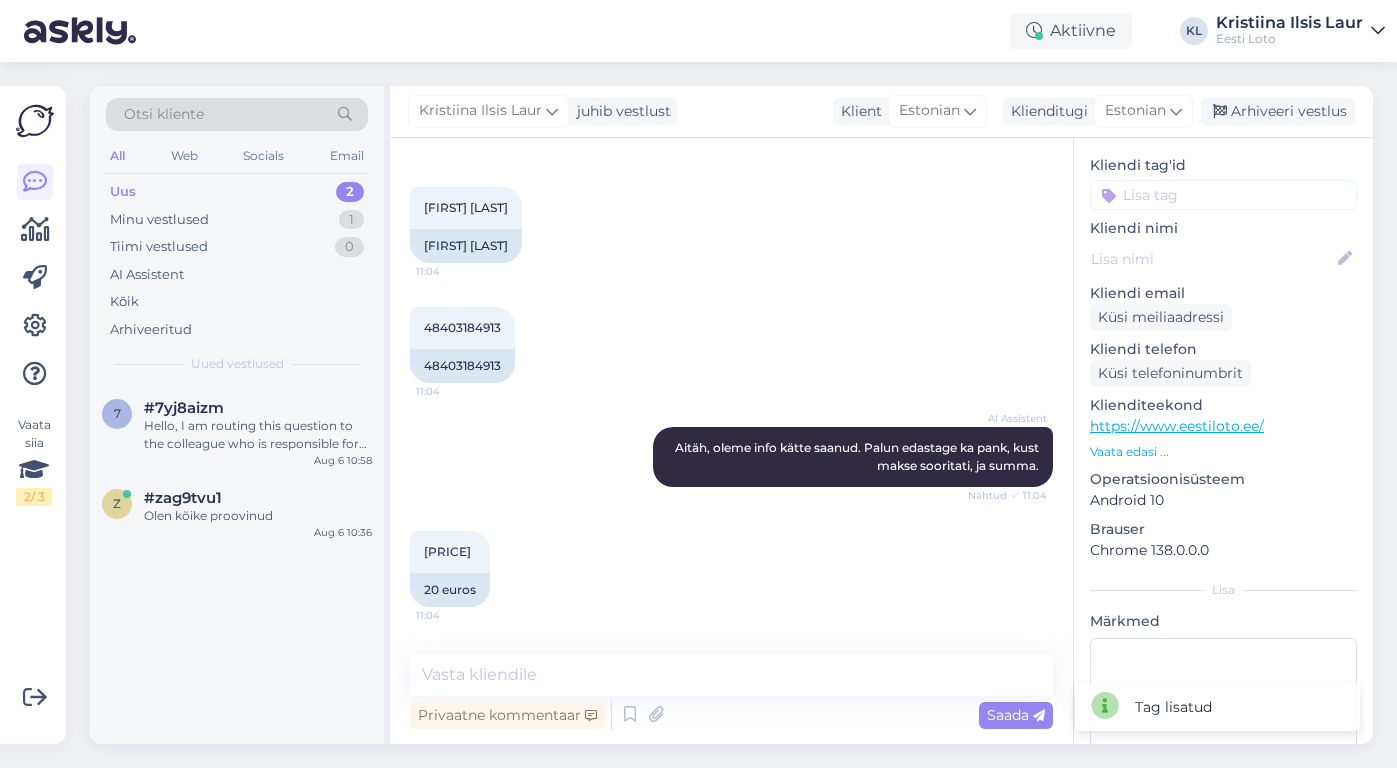 scroll, scrollTop: 644, scrollLeft: 0, axis: vertical 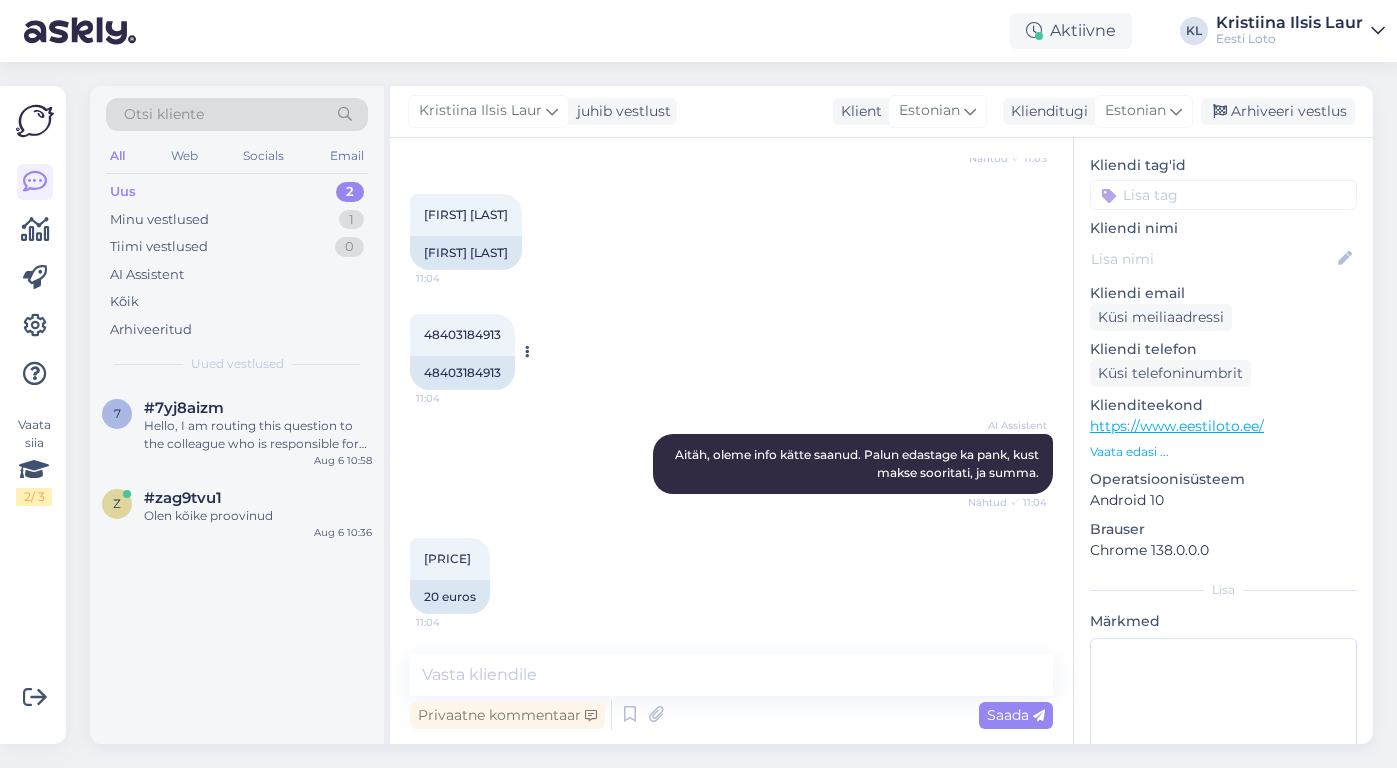click on "48403184913" at bounding box center [462, 334] 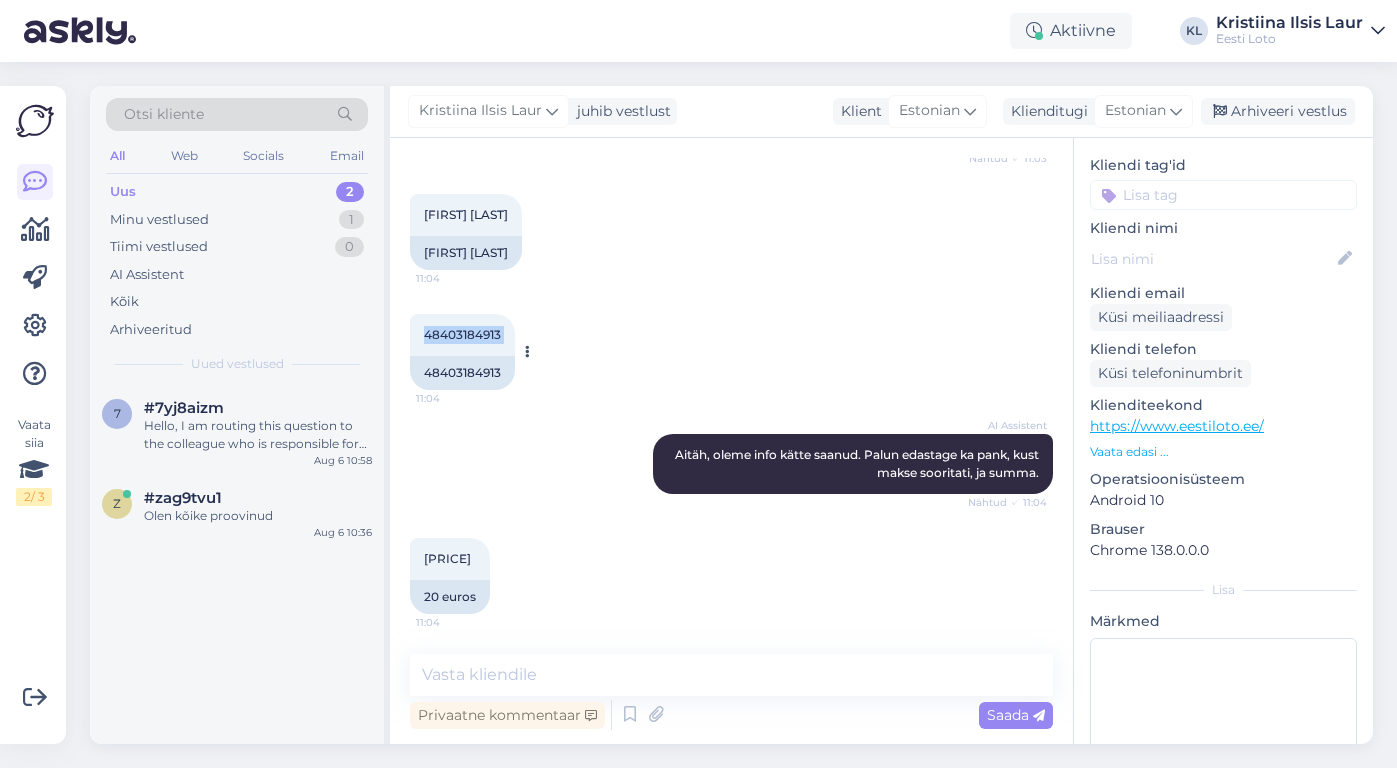 click on "48403184913" at bounding box center (462, 334) 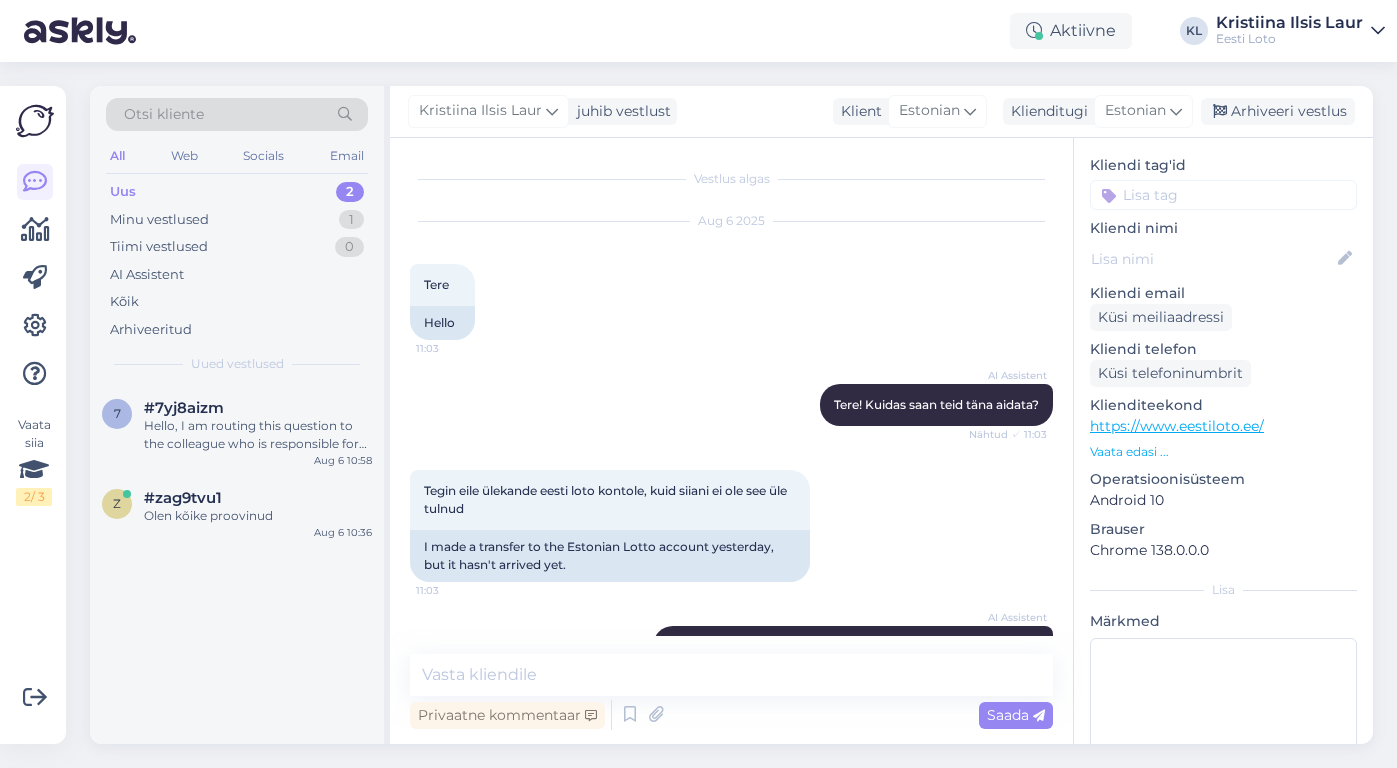 scroll, scrollTop: 0, scrollLeft: 0, axis: both 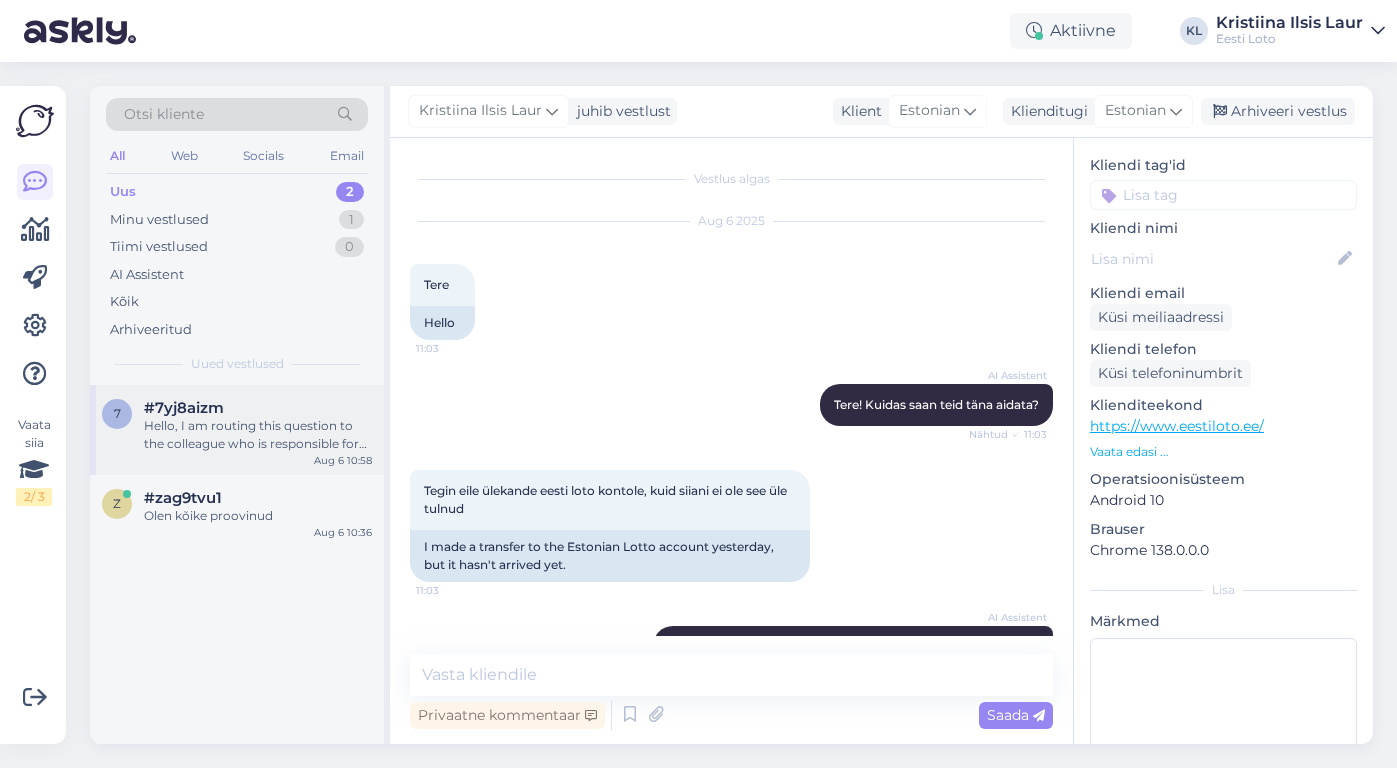 click on "#7yj8aizm" at bounding box center (258, 408) 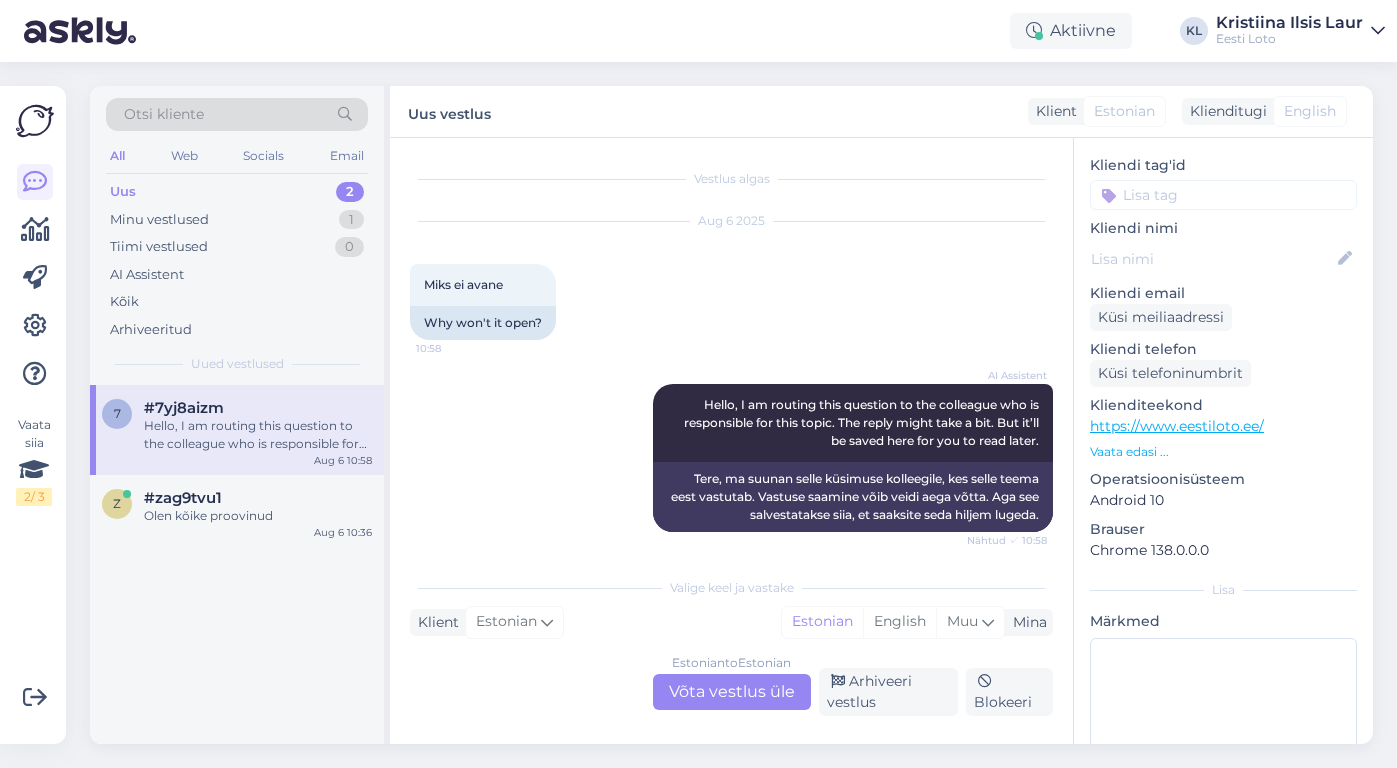 scroll, scrollTop: 5, scrollLeft: 0, axis: vertical 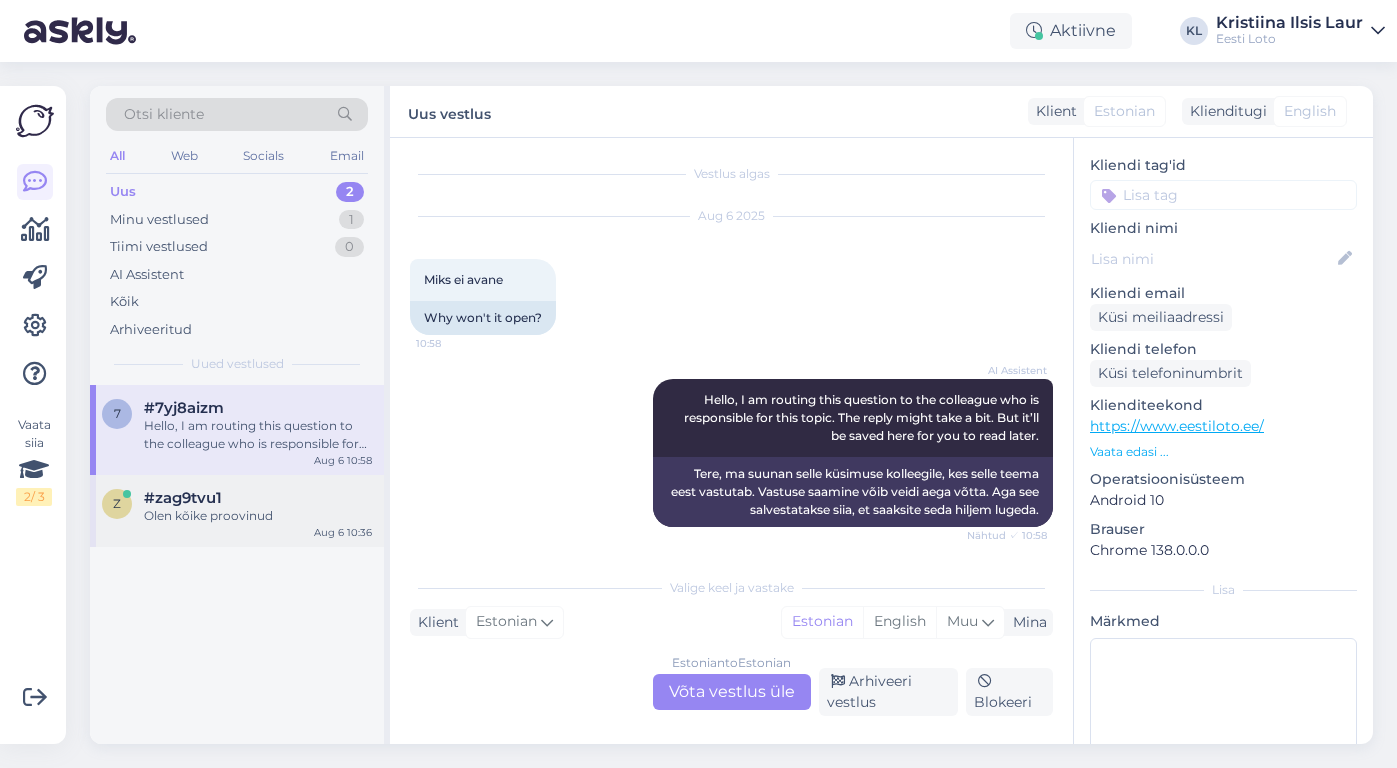 click on "#zag9tvu1" at bounding box center (258, 498) 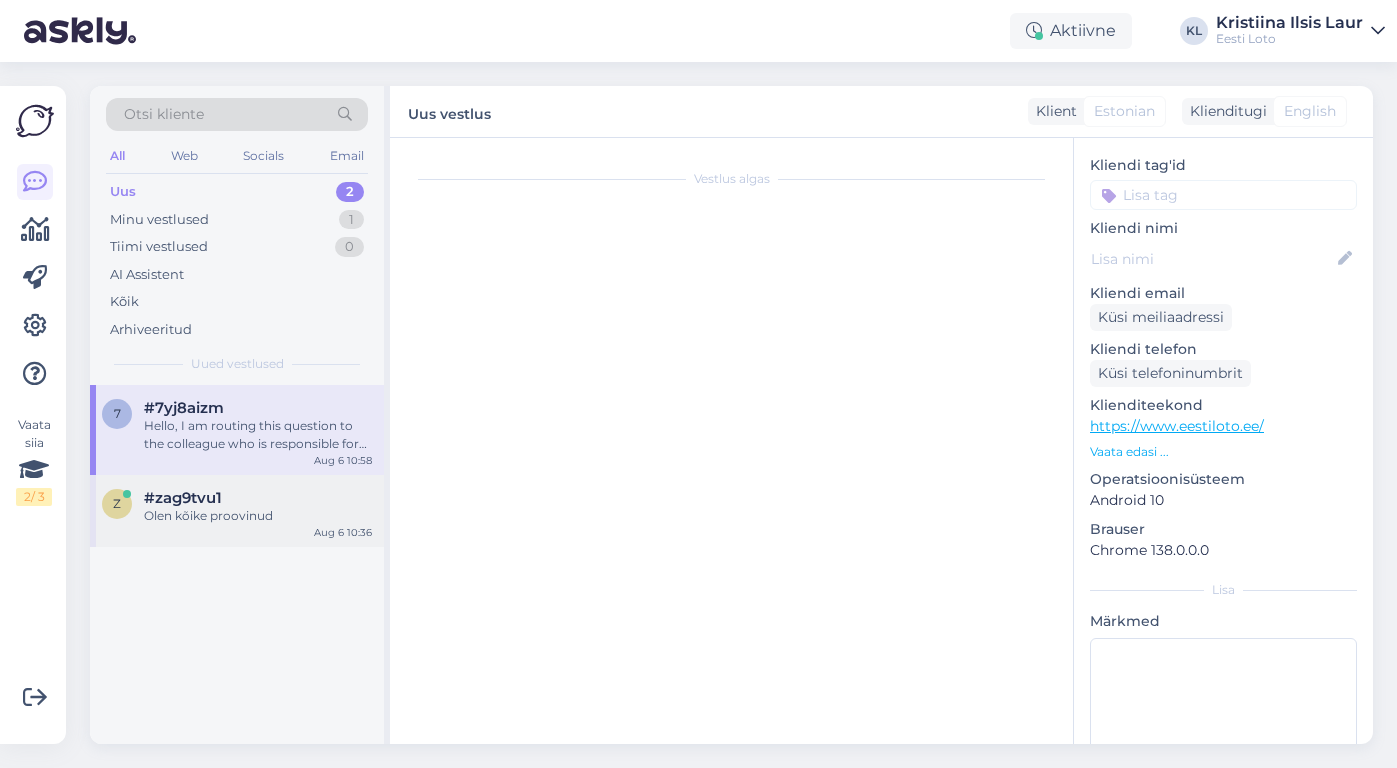 scroll, scrollTop: 459, scrollLeft: 0, axis: vertical 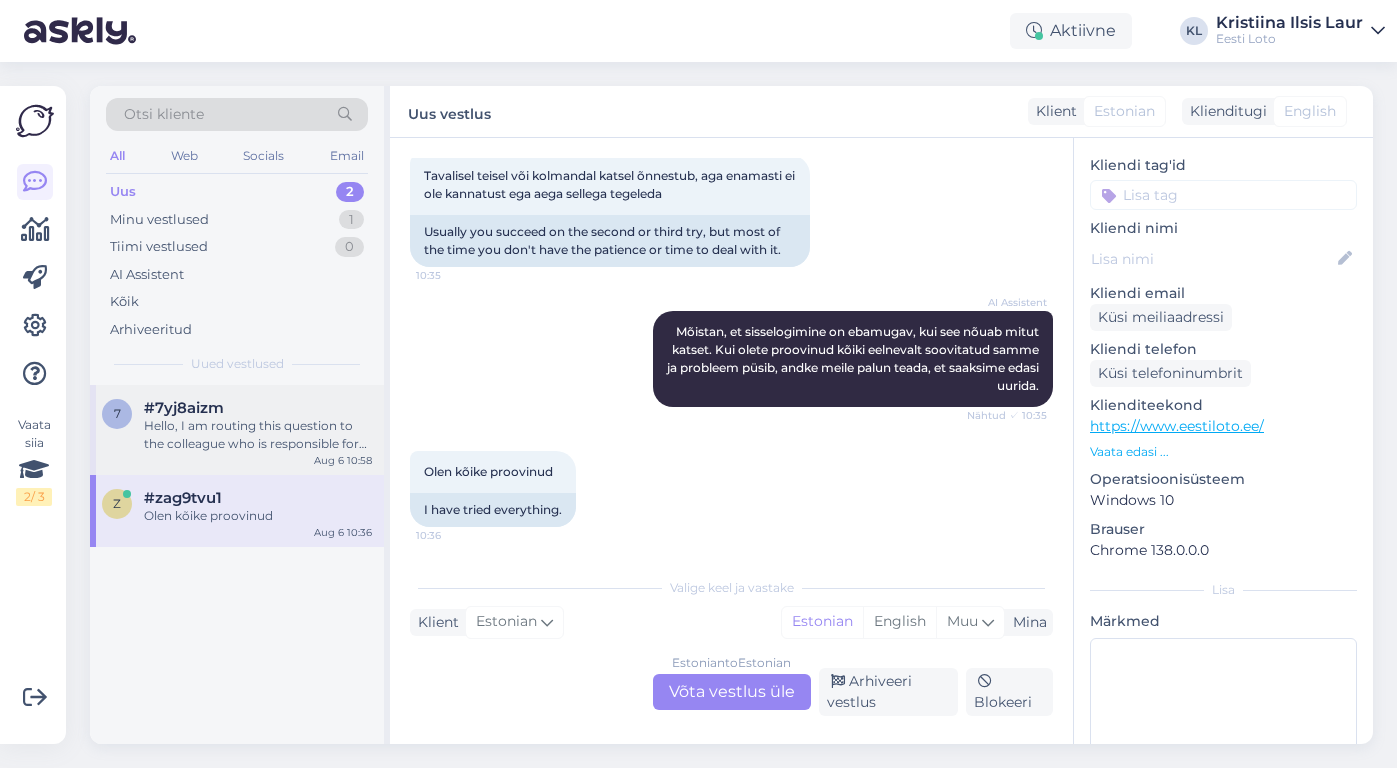 click on "Hello, I am routing this question to the colleague who is responsible for this topic. The reply might take a bit. But it’ll be saved here for you to read later." at bounding box center [258, 435] 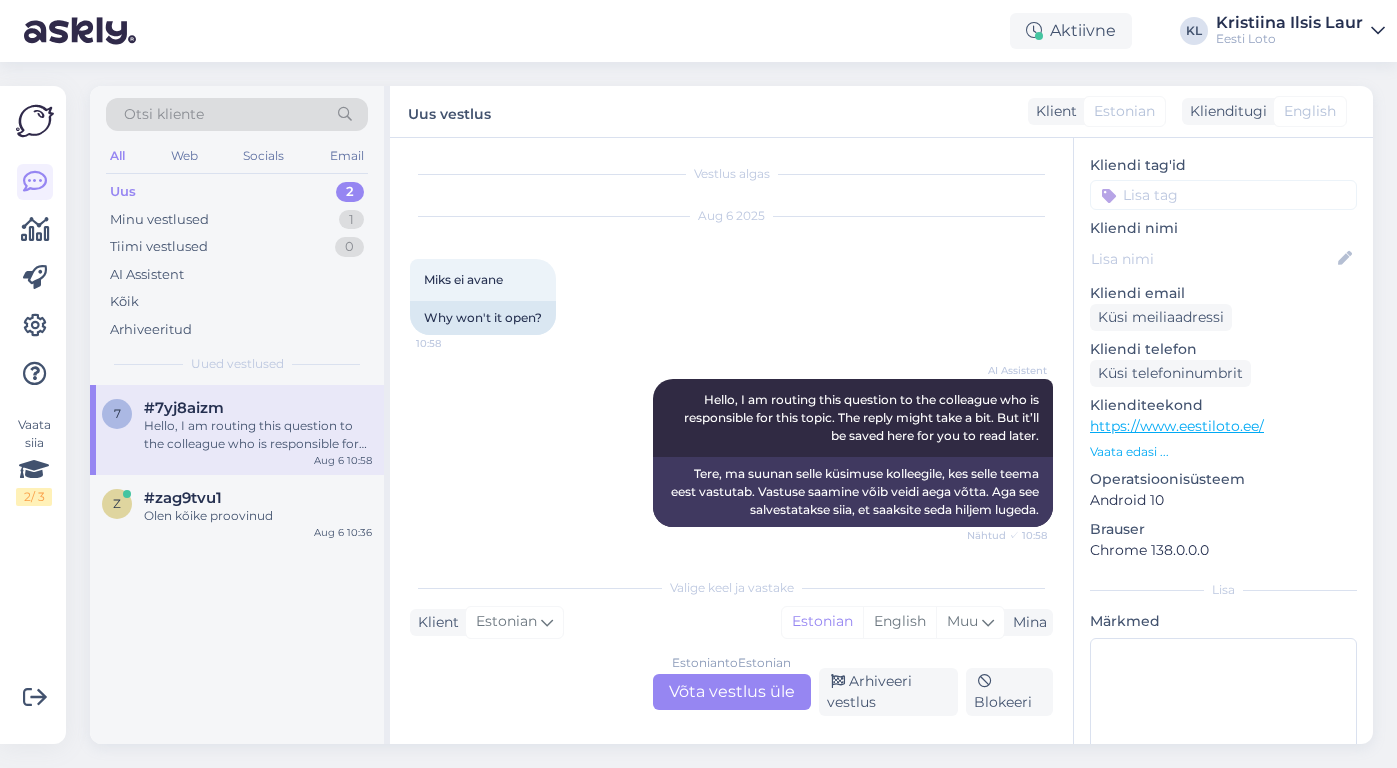 scroll, scrollTop: 5, scrollLeft: 0, axis: vertical 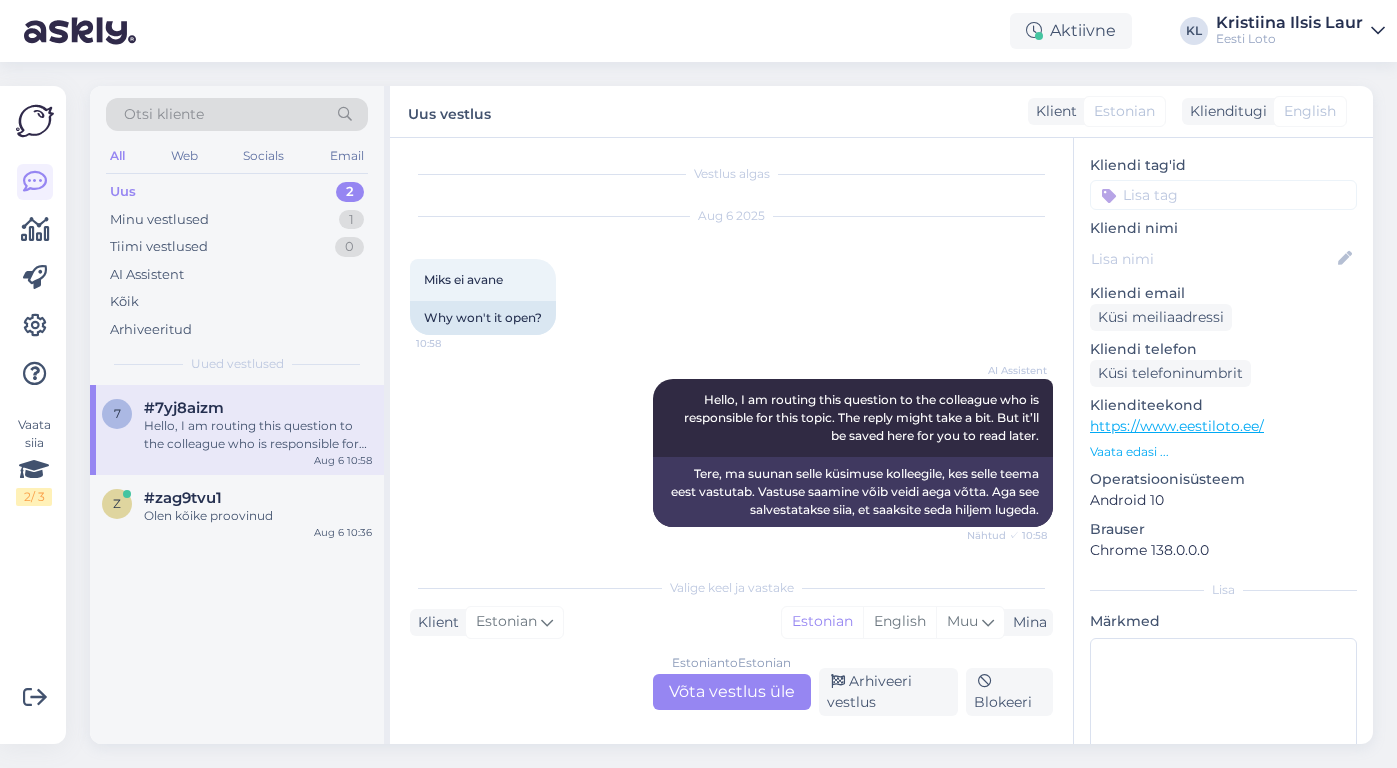 click on "Estonian  to  Estonian Võta vestlus üle" at bounding box center (732, 692) 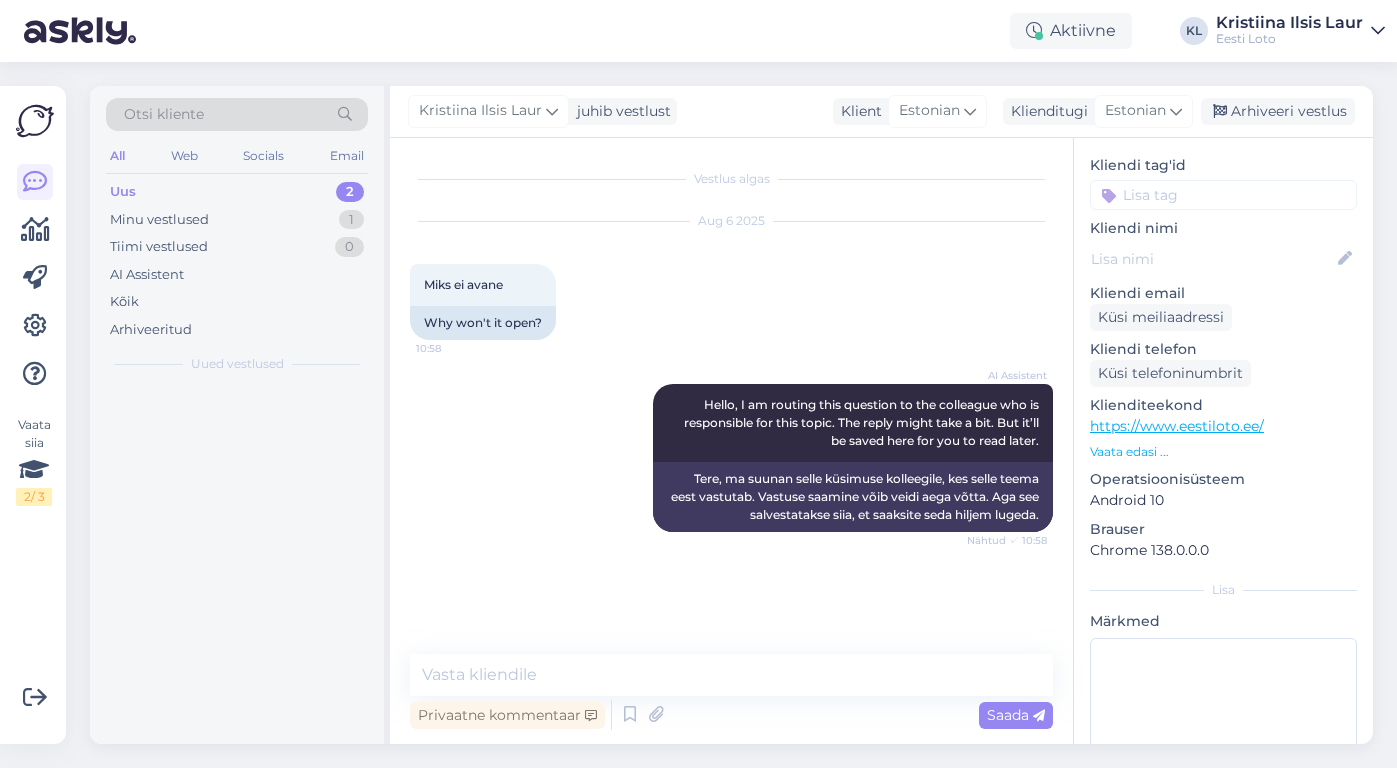 scroll, scrollTop: 0, scrollLeft: 0, axis: both 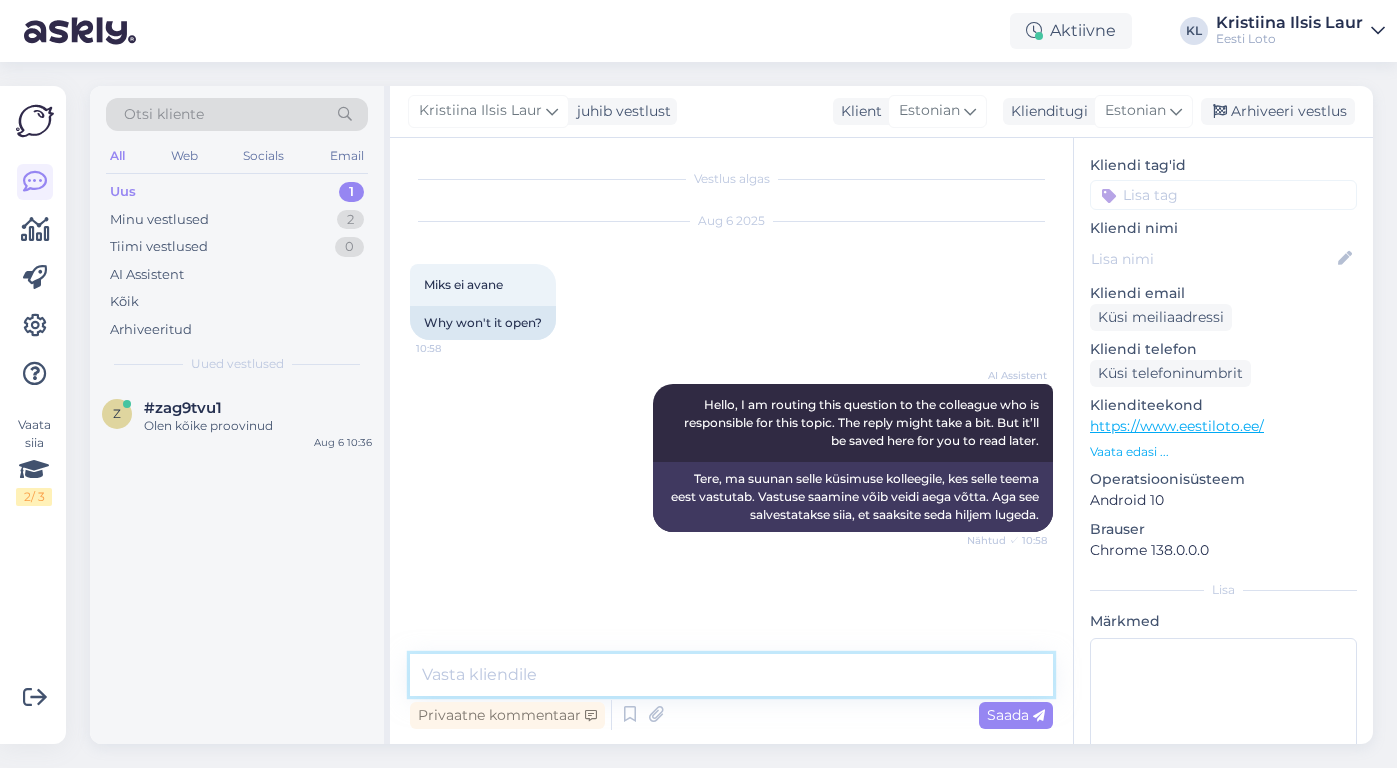 click at bounding box center (731, 675) 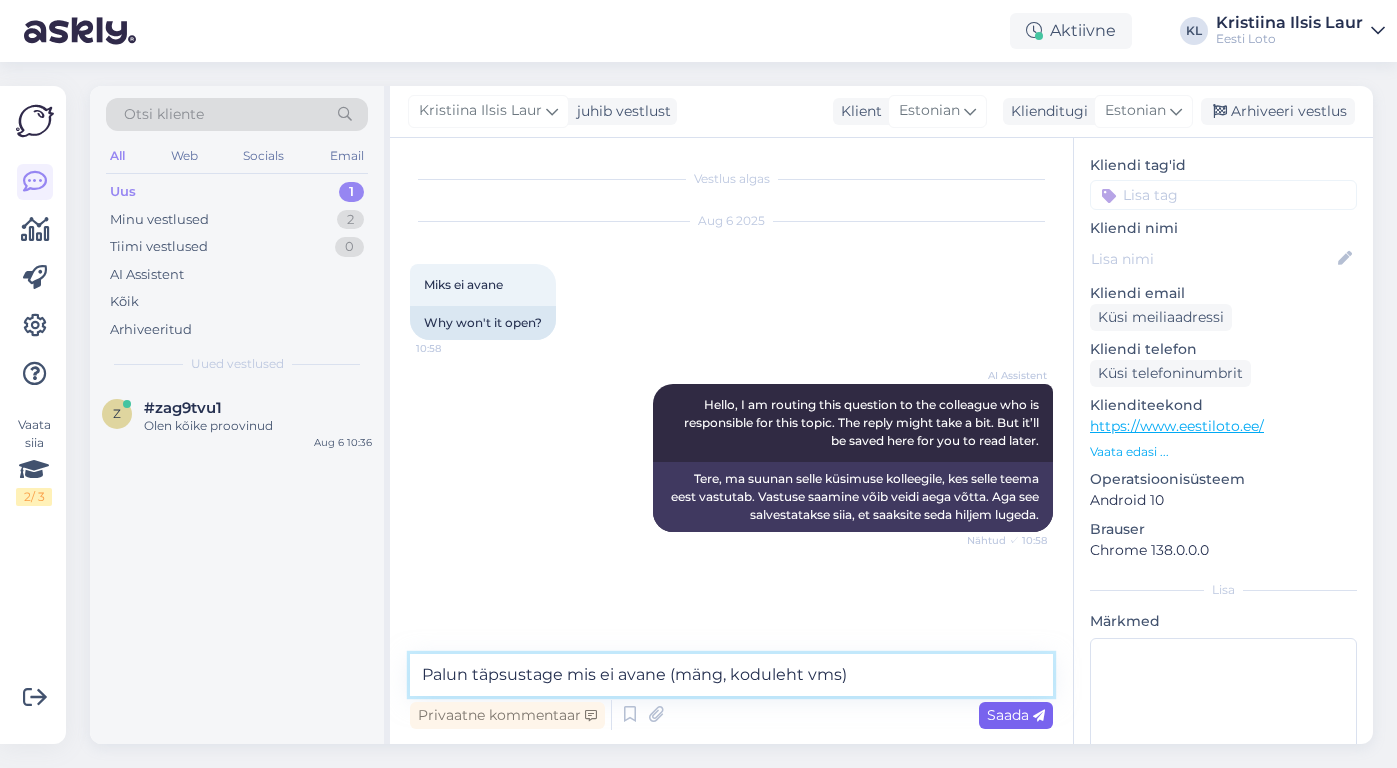 type on "Palun täpsustage mis ei avane (mäng, koduleht vms)" 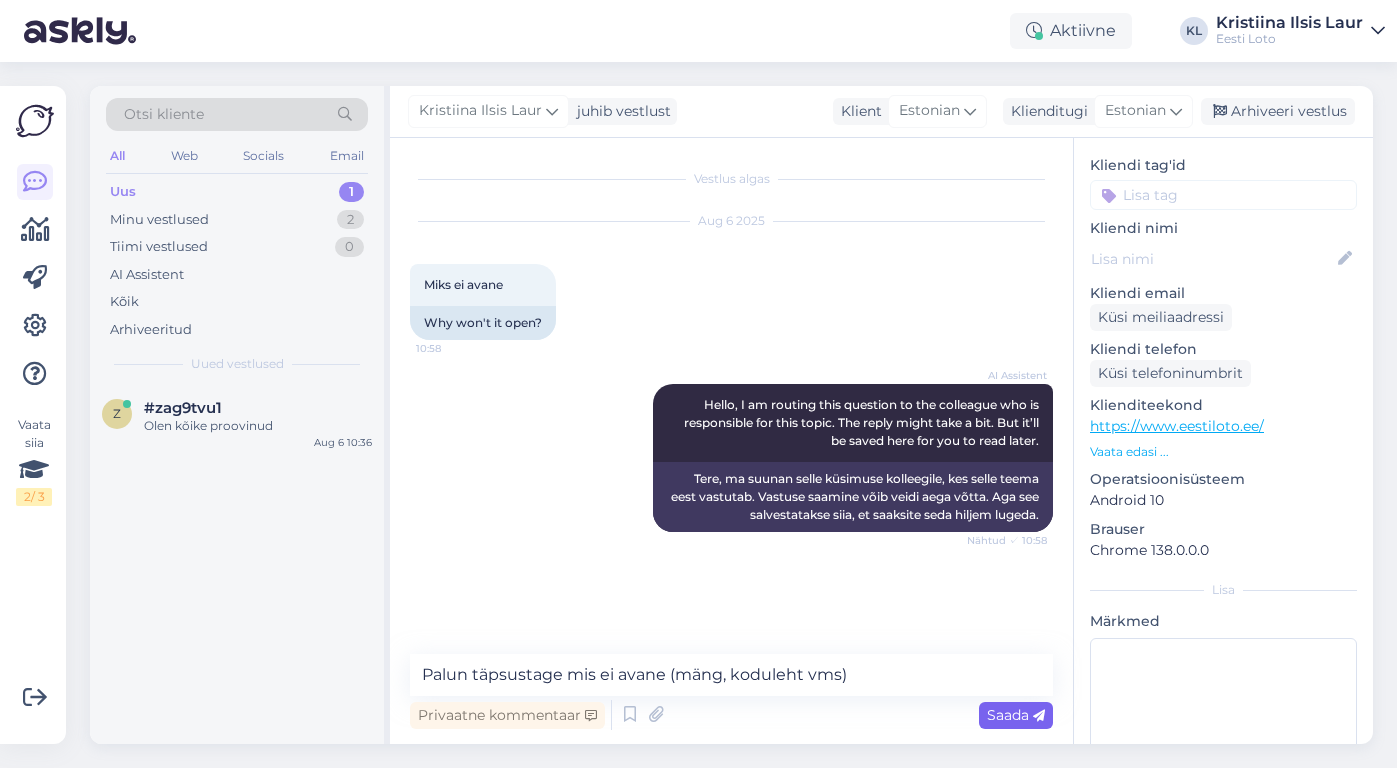 click on "Saada" at bounding box center (1016, 715) 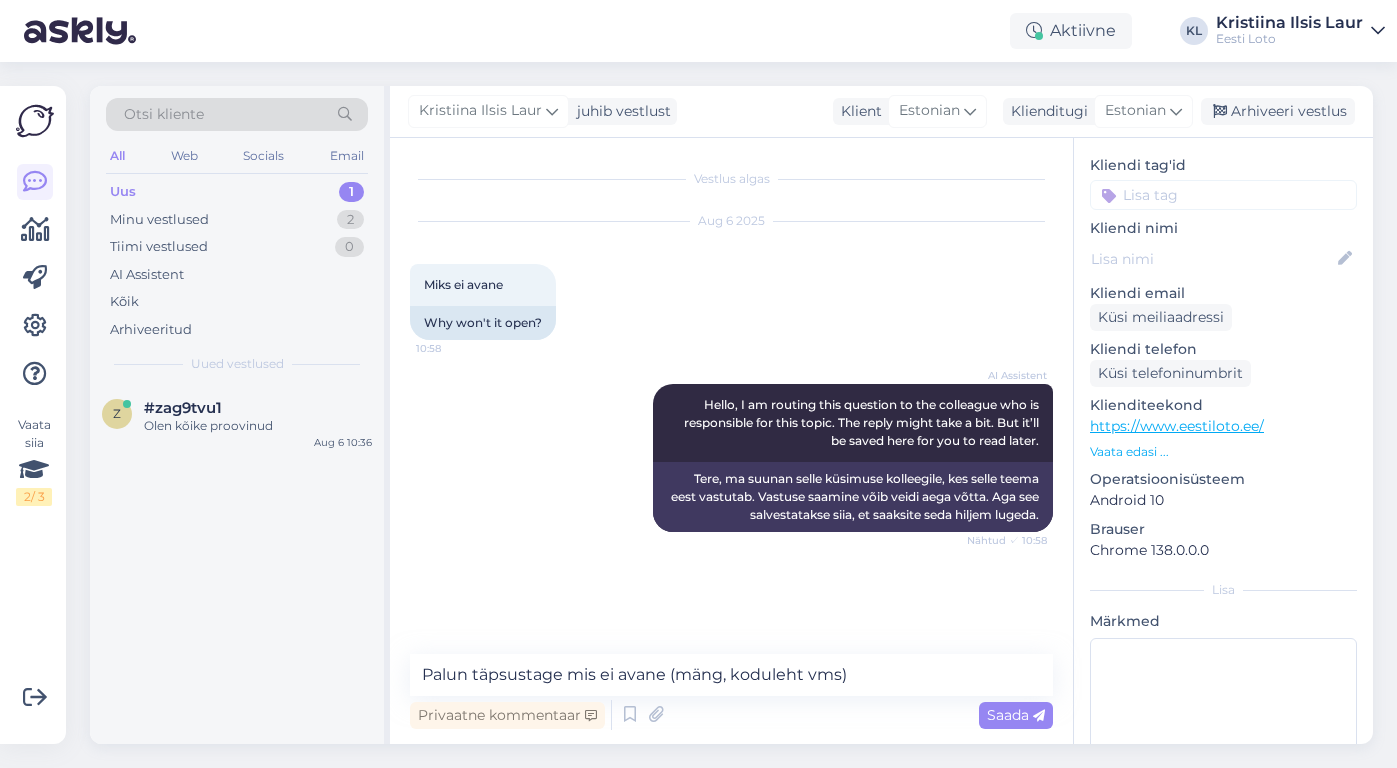 type 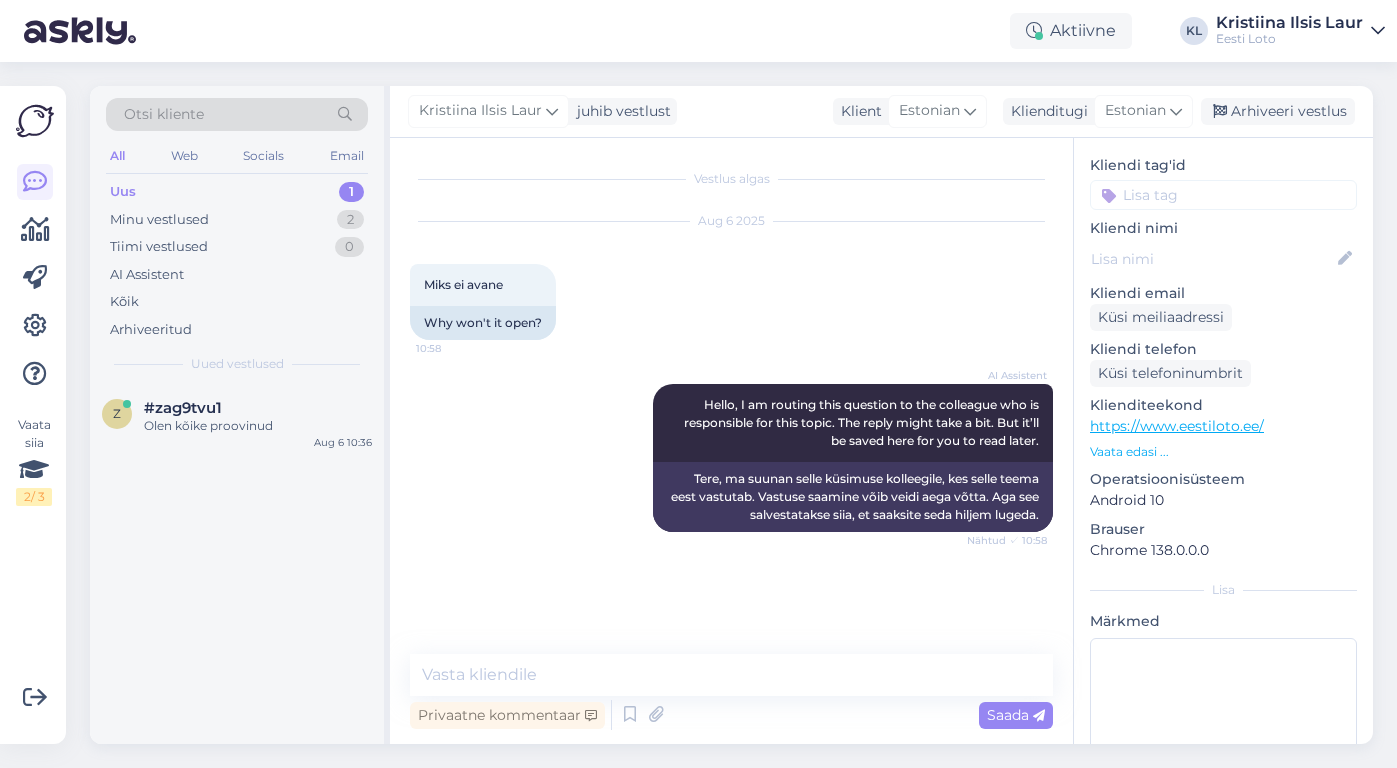 scroll, scrollTop: 4, scrollLeft: 0, axis: vertical 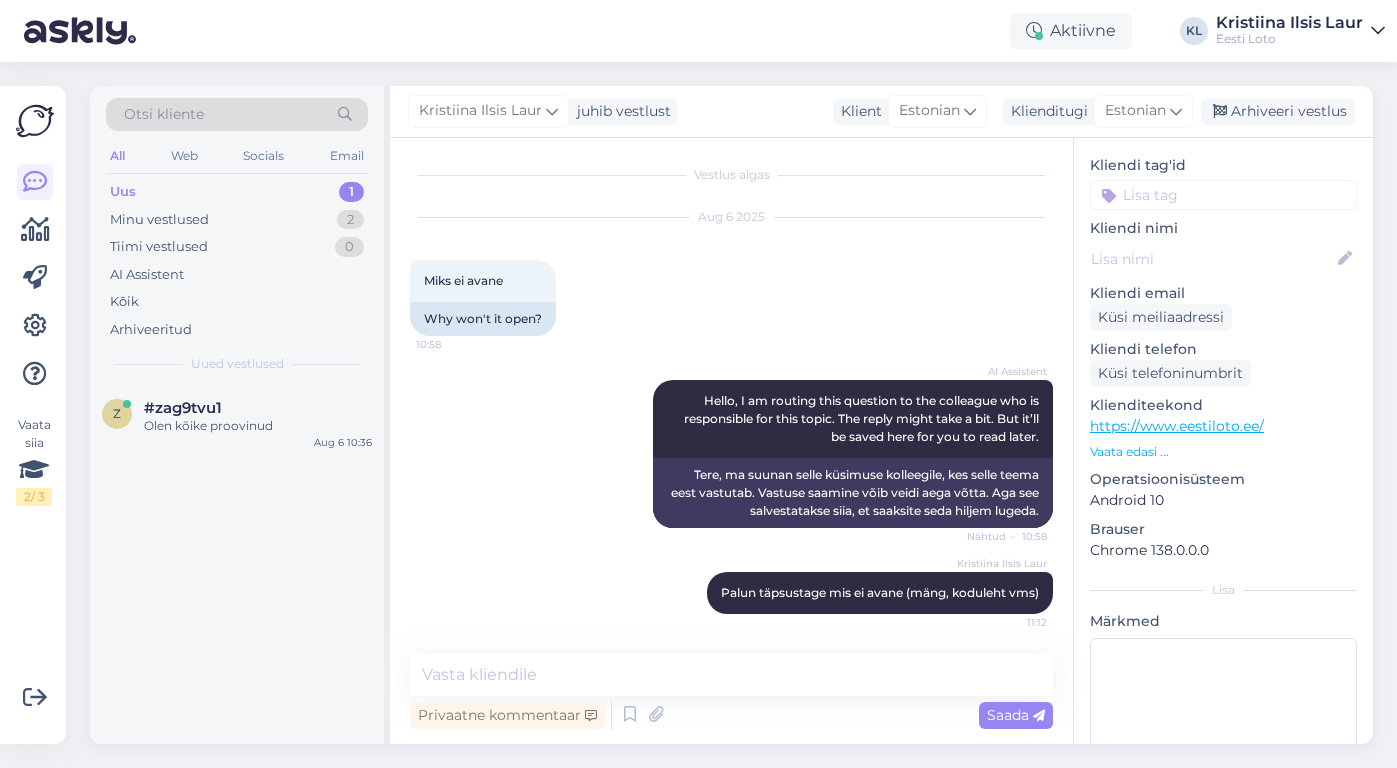 click at bounding box center (1223, 195) 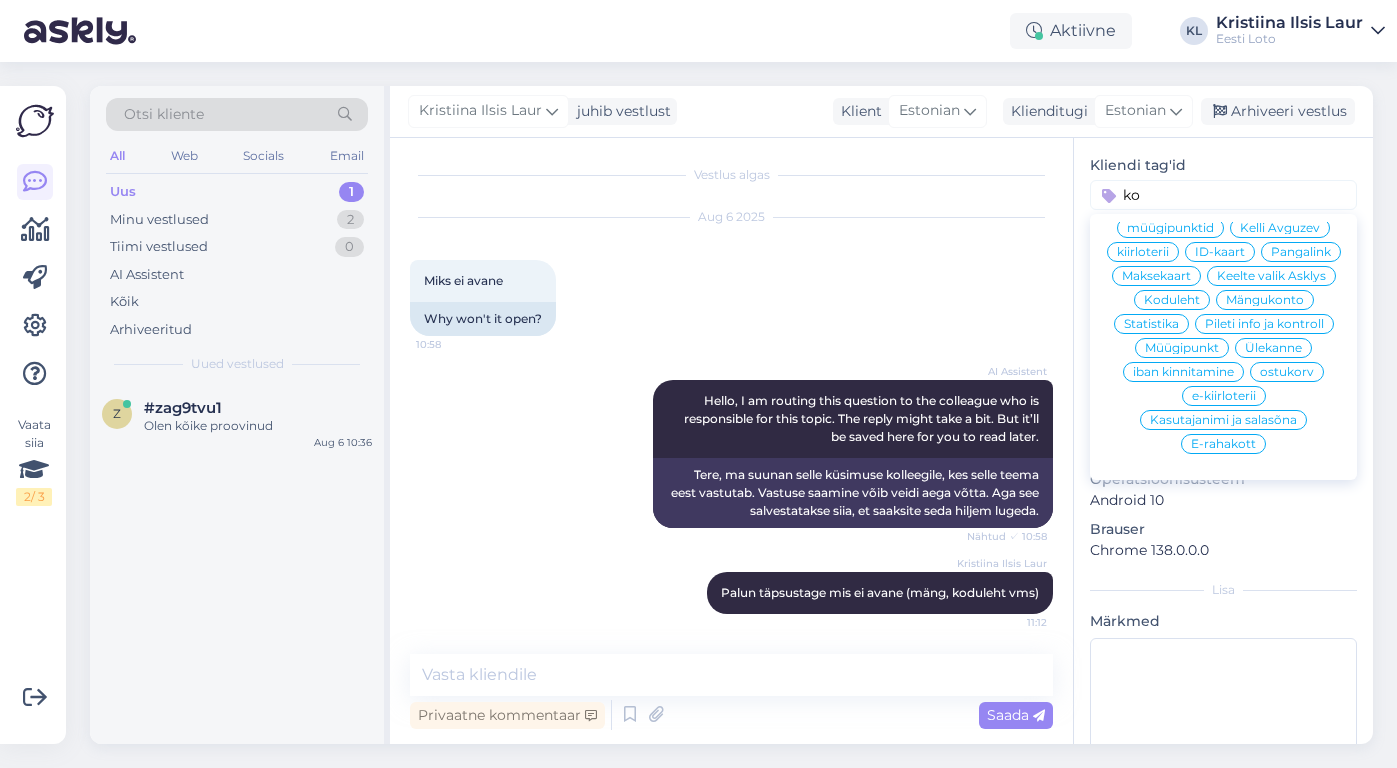 scroll, scrollTop: 0, scrollLeft: 0, axis: both 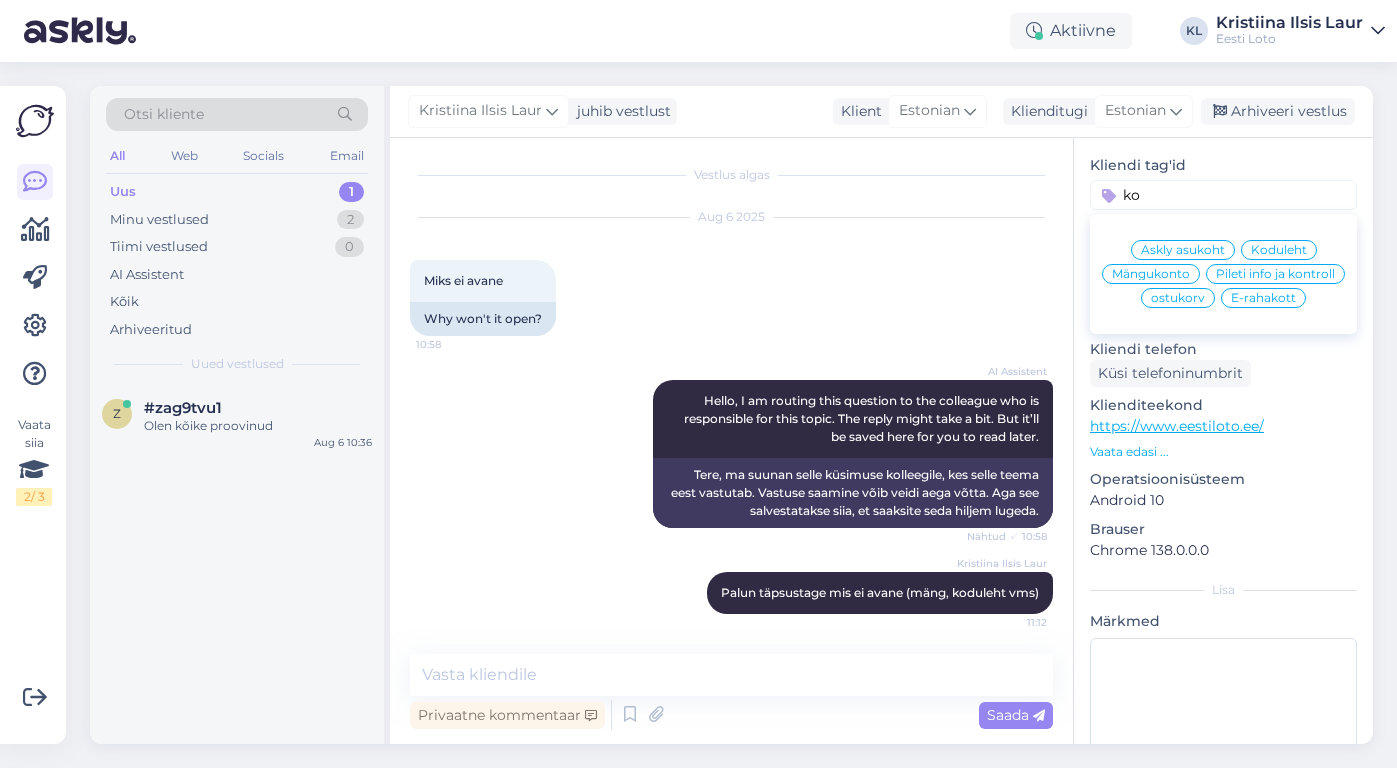 type on "ko" 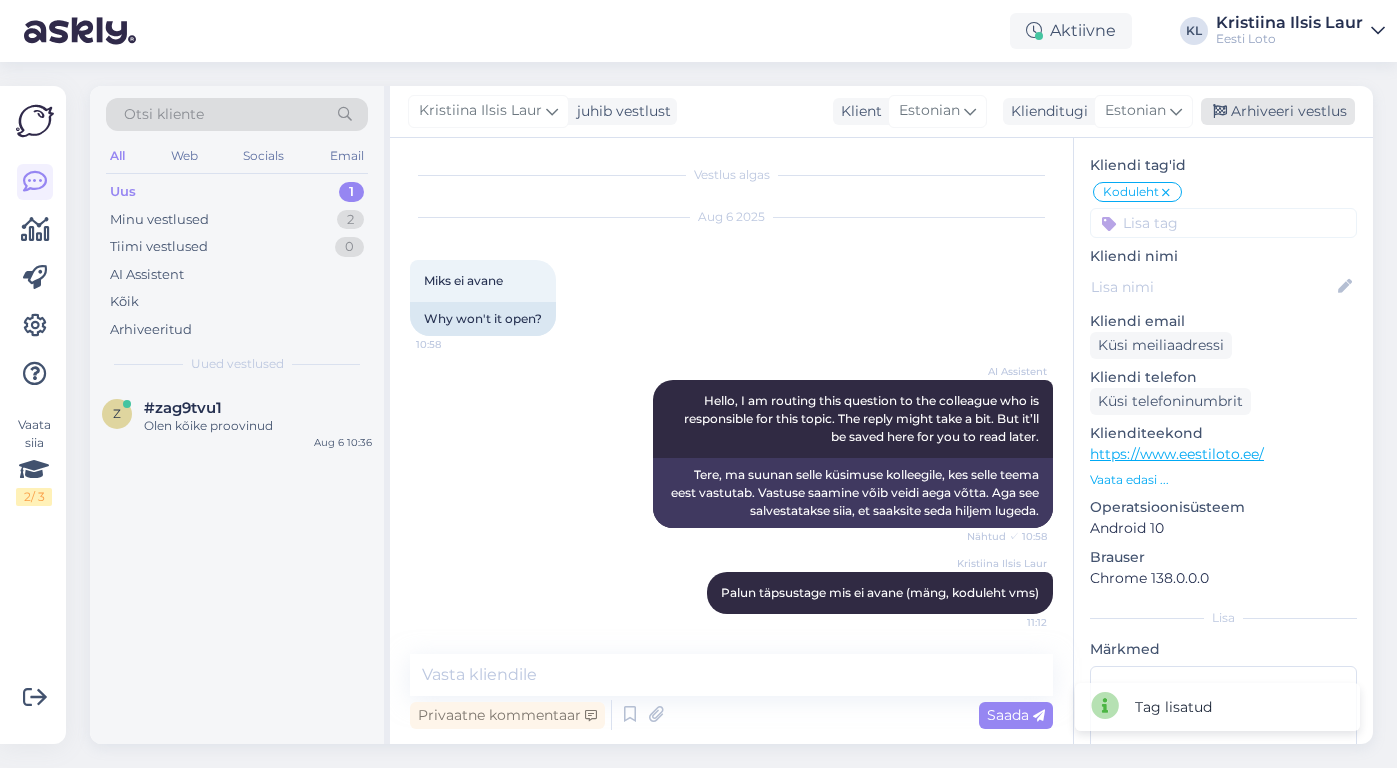 click on "Arhiveeri vestlus" at bounding box center [1278, 111] 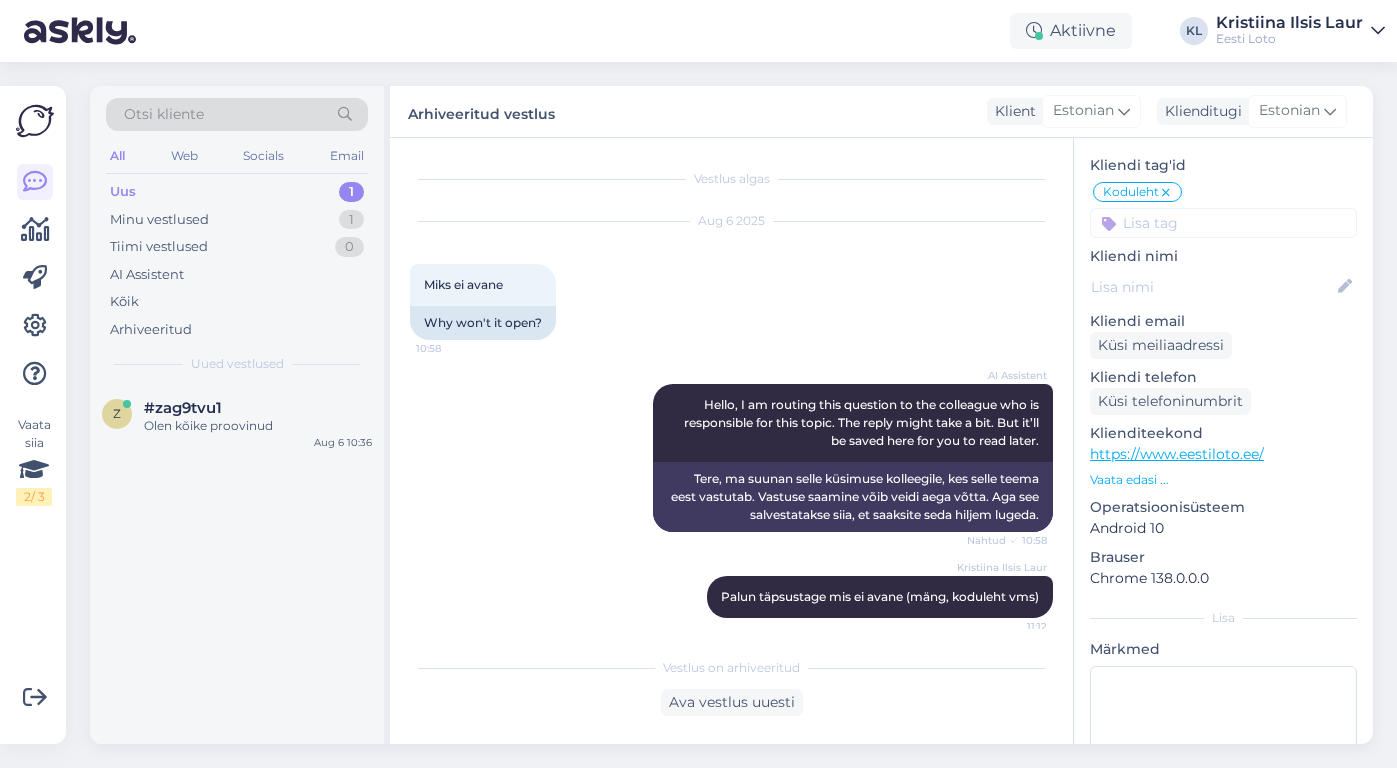 scroll, scrollTop: 0, scrollLeft: 0, axis: both 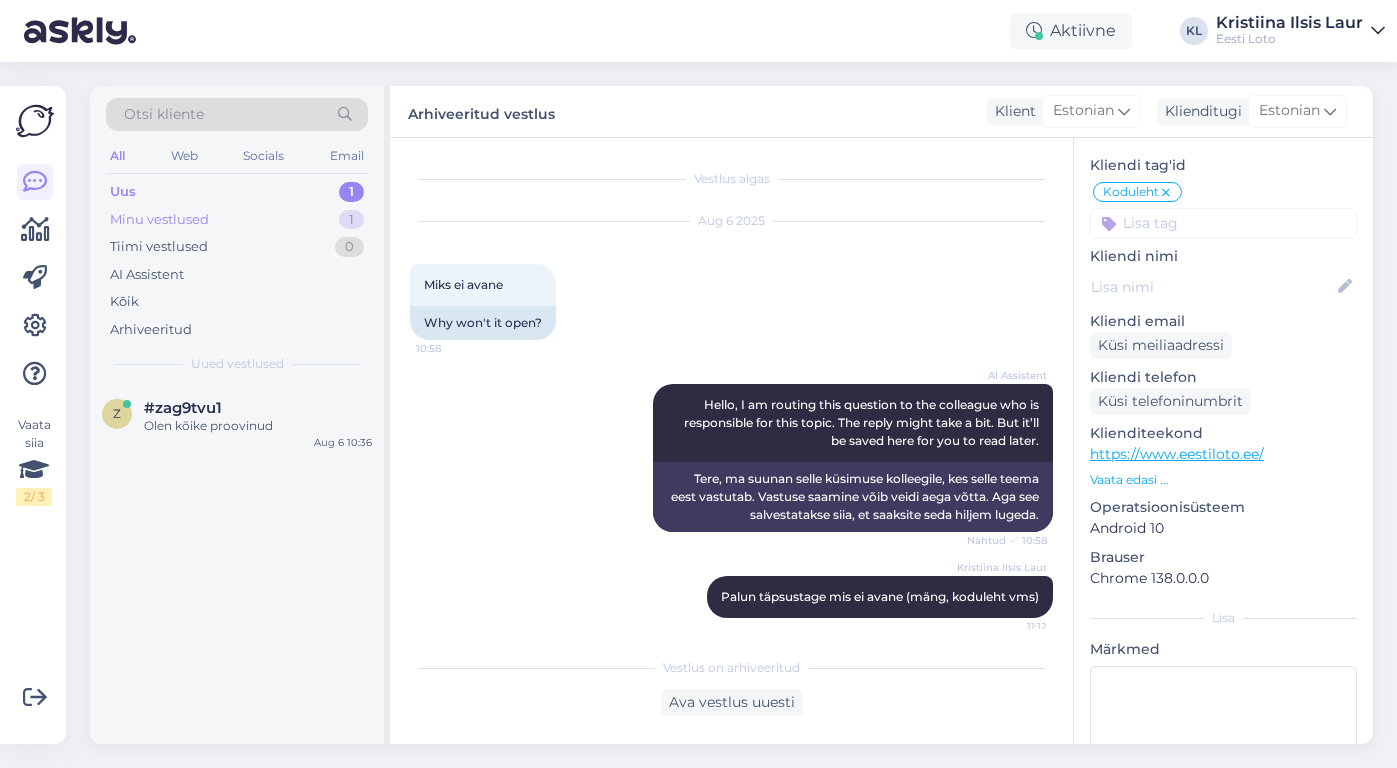 click on "Minu vestlused 1" at bounding box center (237, 220) 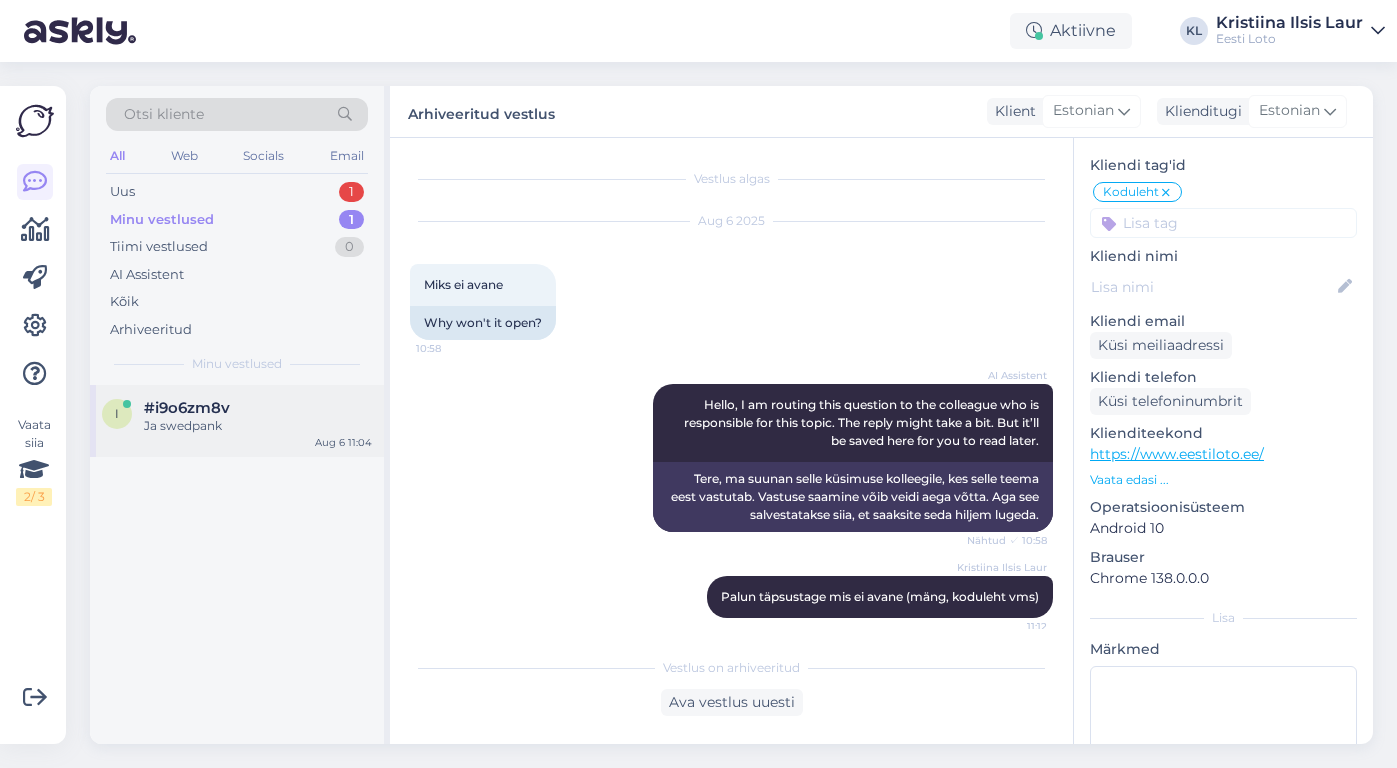 click on "#i9o6zm8v" at bounding box center [258, 408] 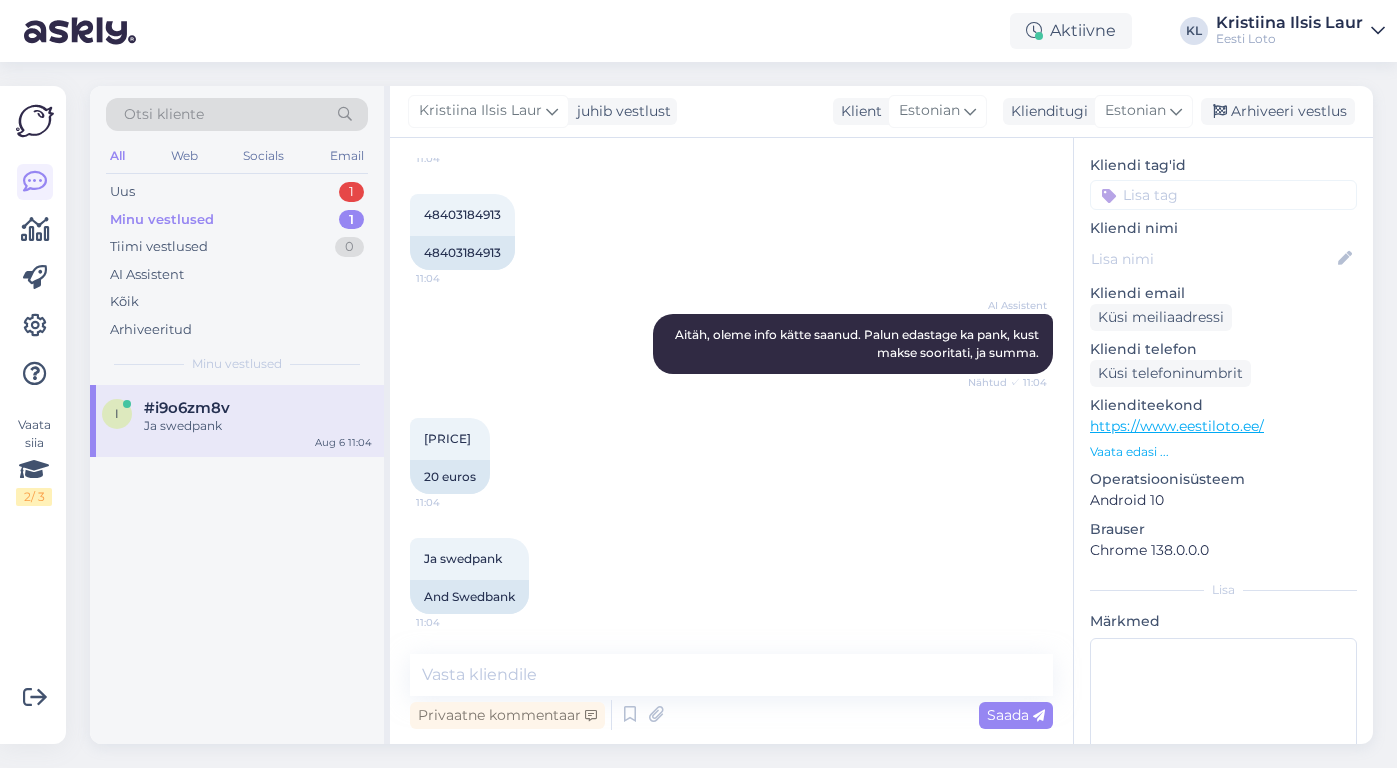 scroll, scrollTop: 764, scrollLeft: 0, axis: vertical 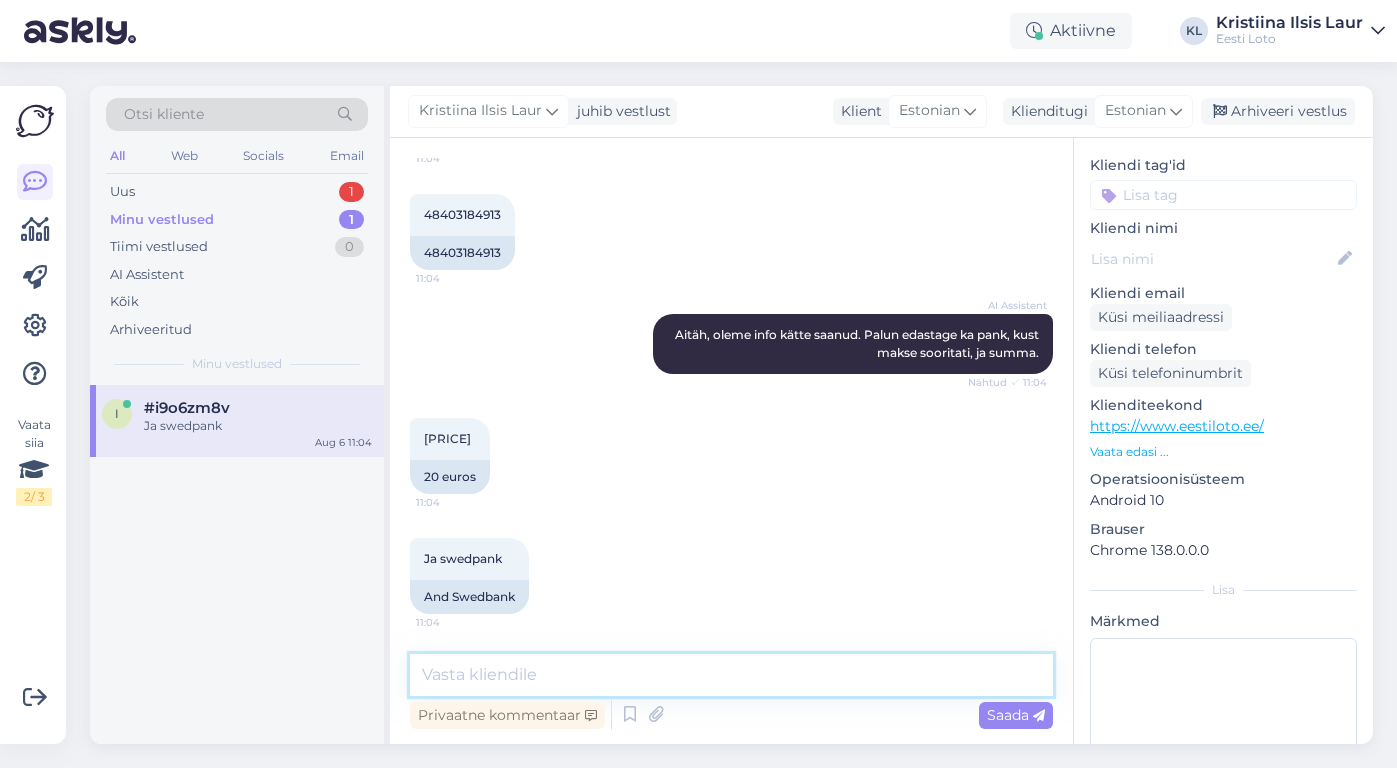 click at bounding box center (731, 675) 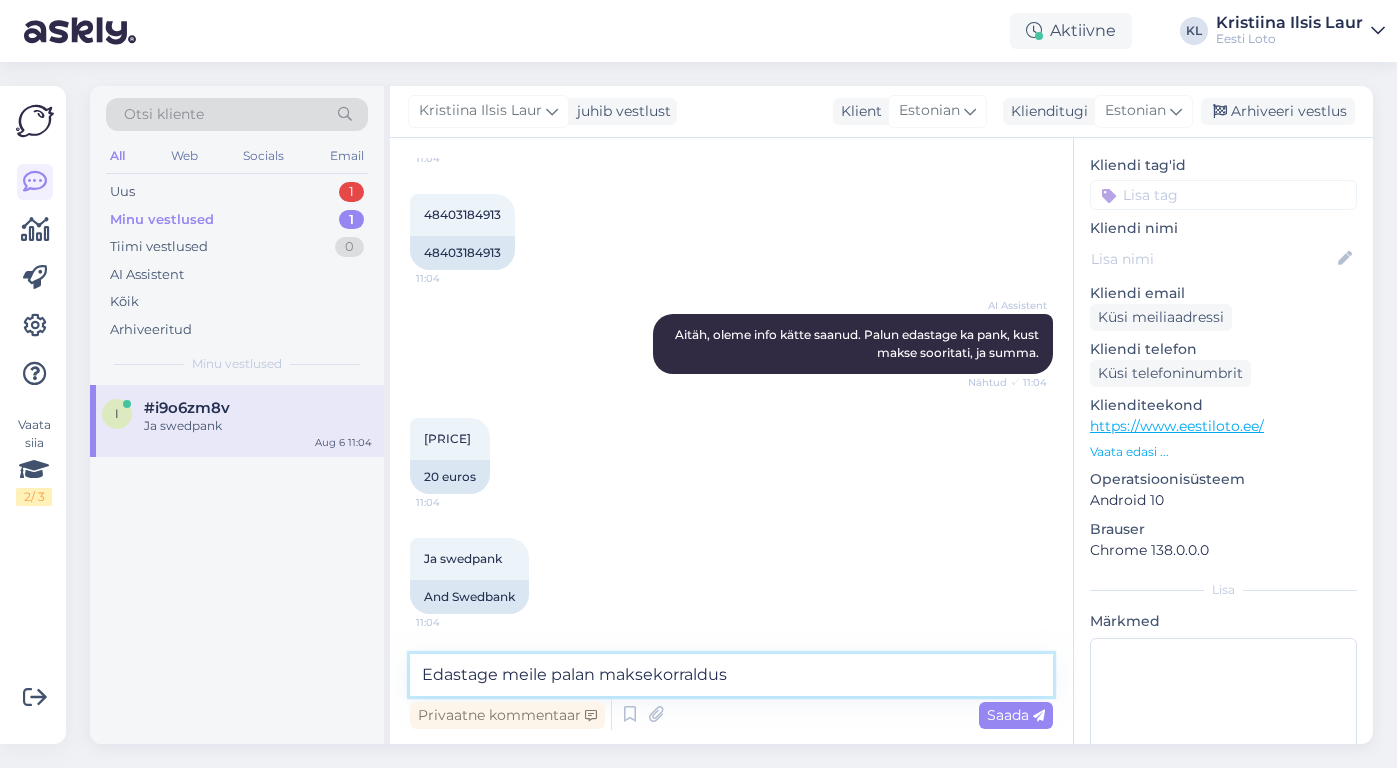 click on "Edastage meile palan maksekorraldus" at bounding box center [731, 675] 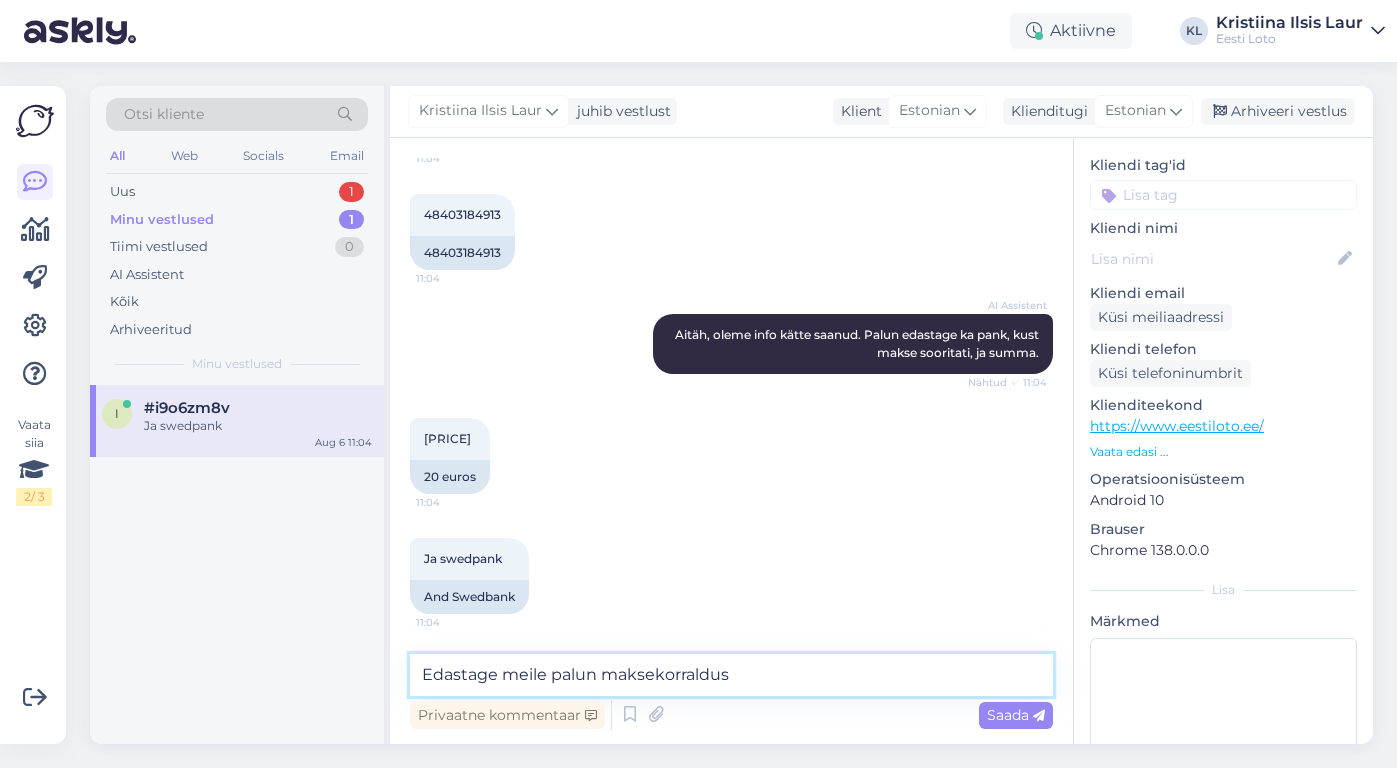 click on "Edastage meile palun maksekorraldus" at bounding box center [731, 675] 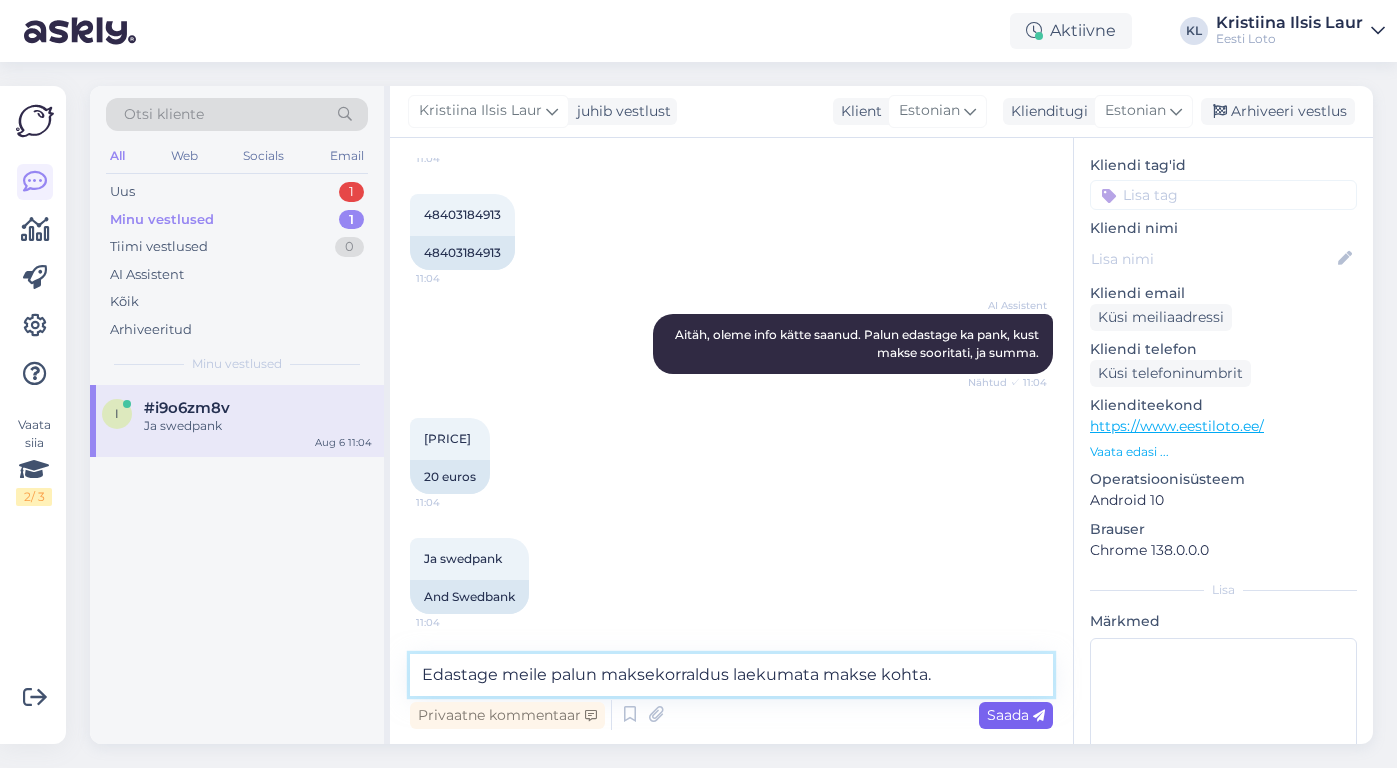 type on "Edastage meile palun maksekorraldus laekumata makse kohta." 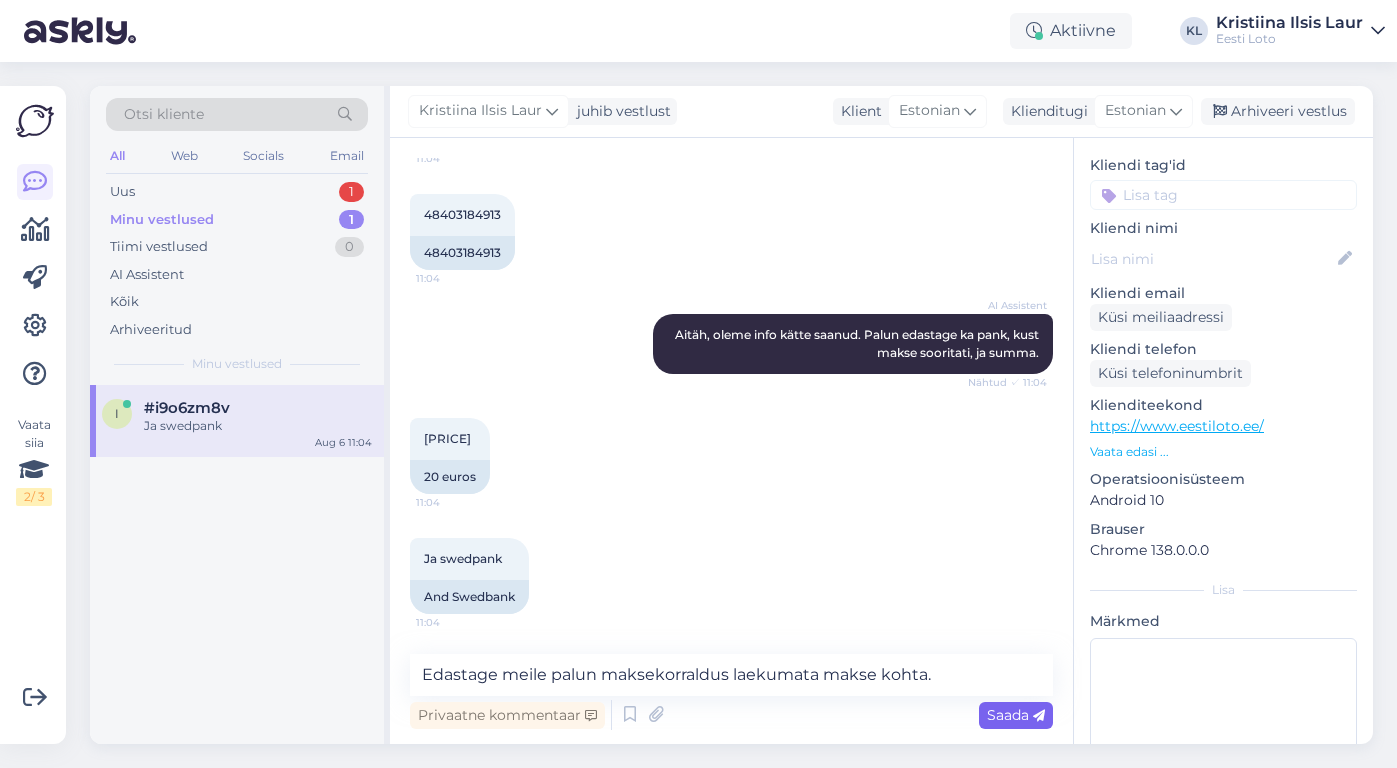 click on "Saada" at bounding box center [1016, 715] 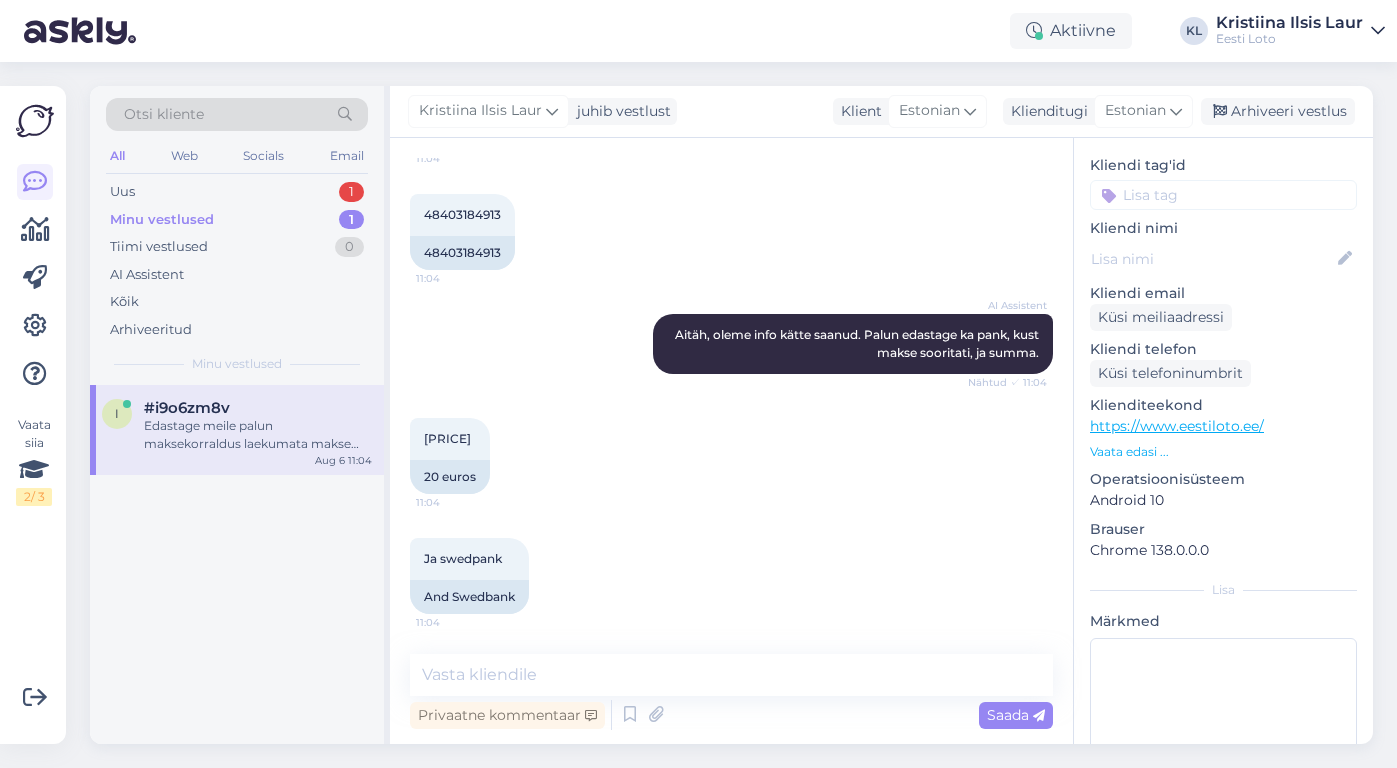 scroll, scrollTop: 868, scrollLeft: 0, axis: vertical 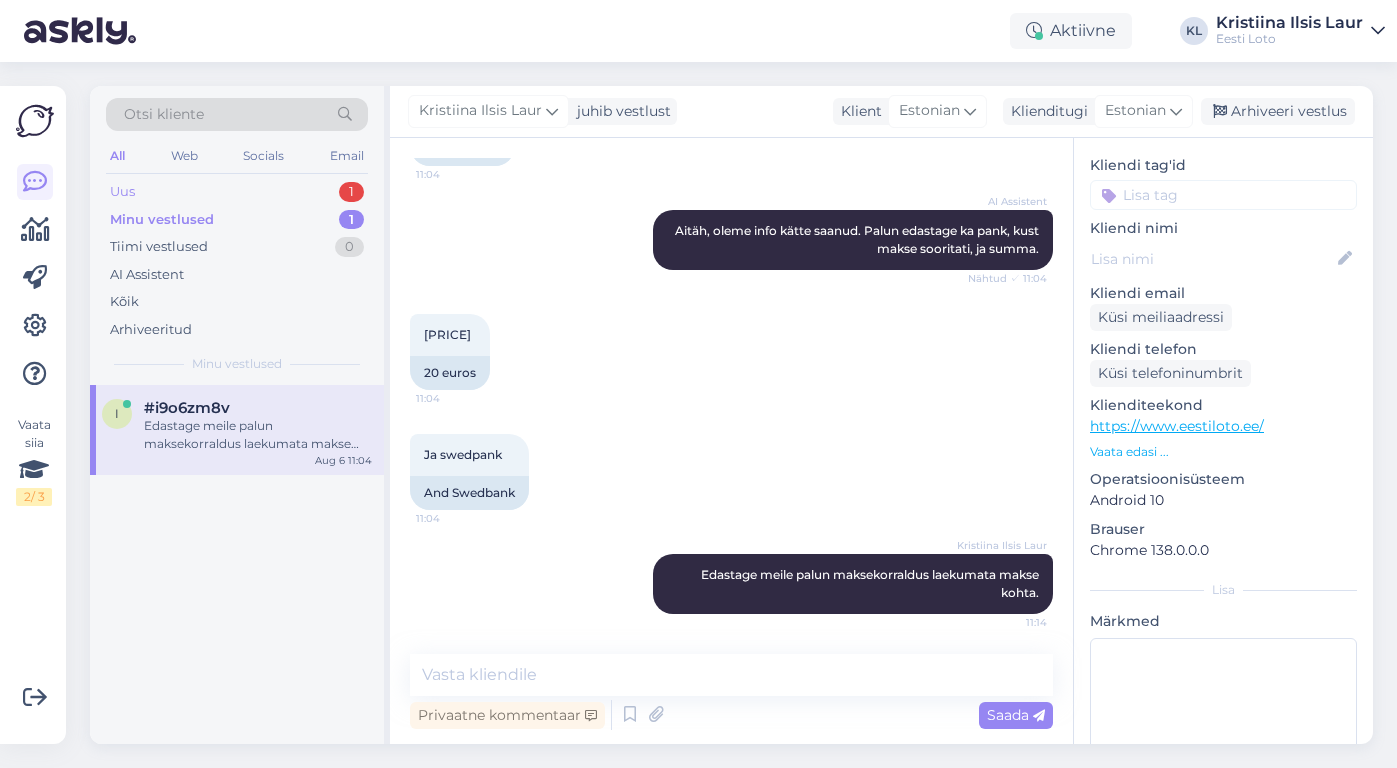 click on "Uus 1" at bounding box center (237, 192) 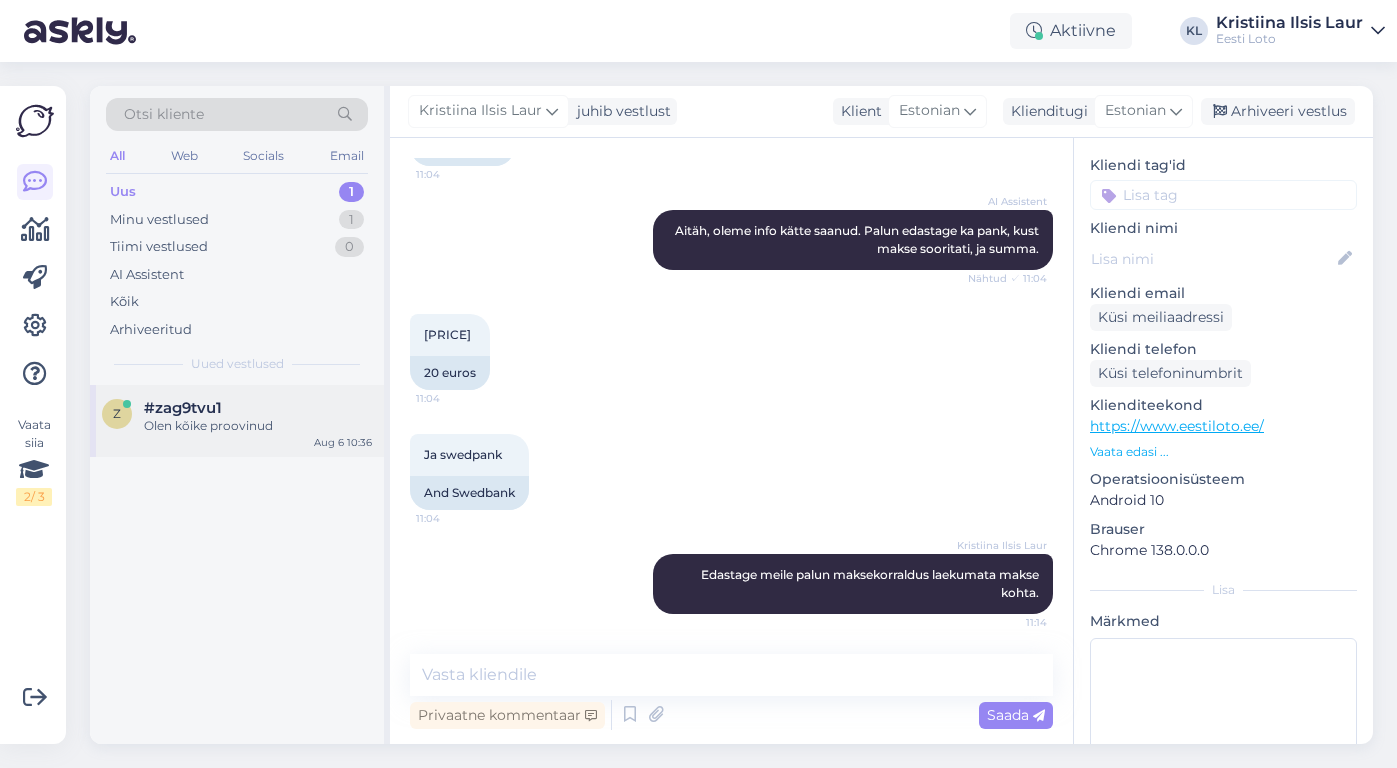 click on "#zag9tvu1" at bounding box center (258, 408) 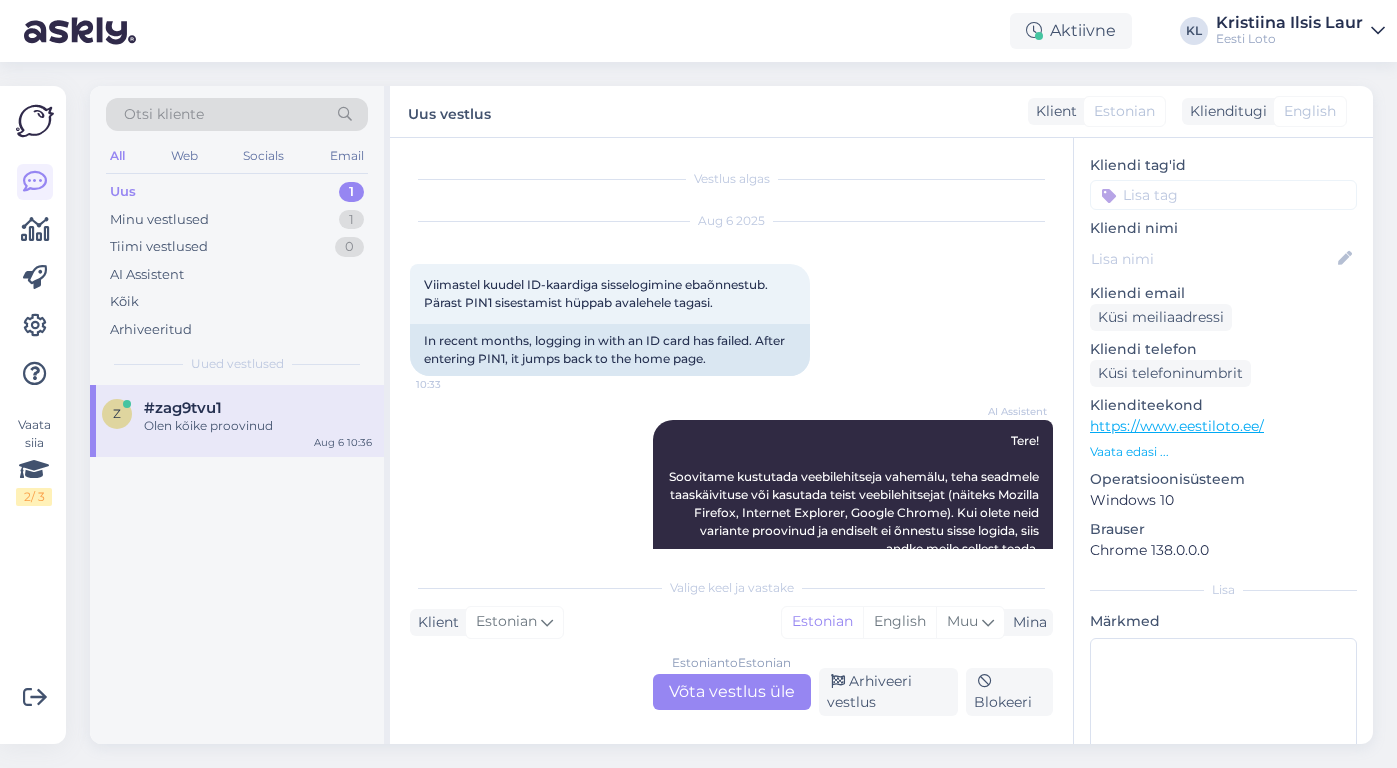 scroll, scrollTop: 0, scrollLeft: 0, axis: both 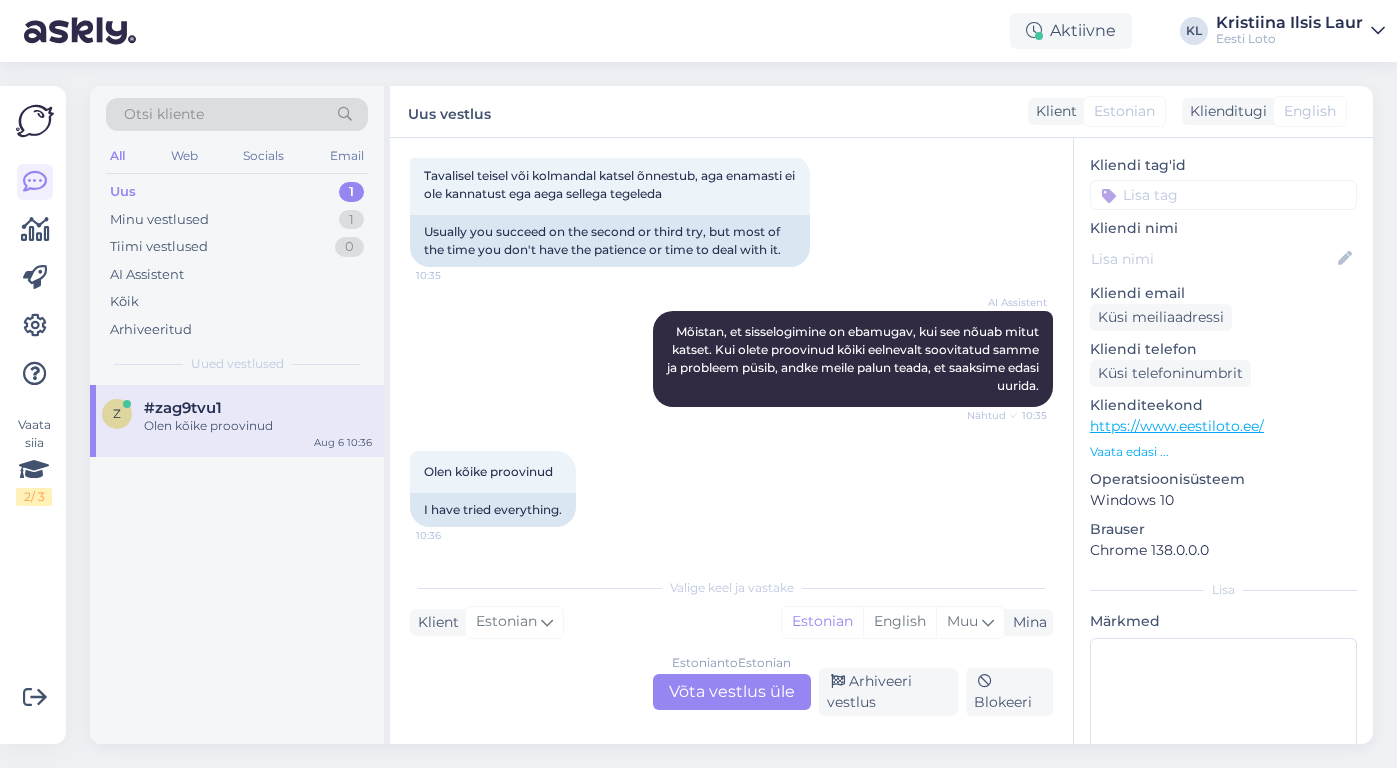 click on "Estonian  to  Estonian Võta vestlus üle" at bounding box center [732, 692] 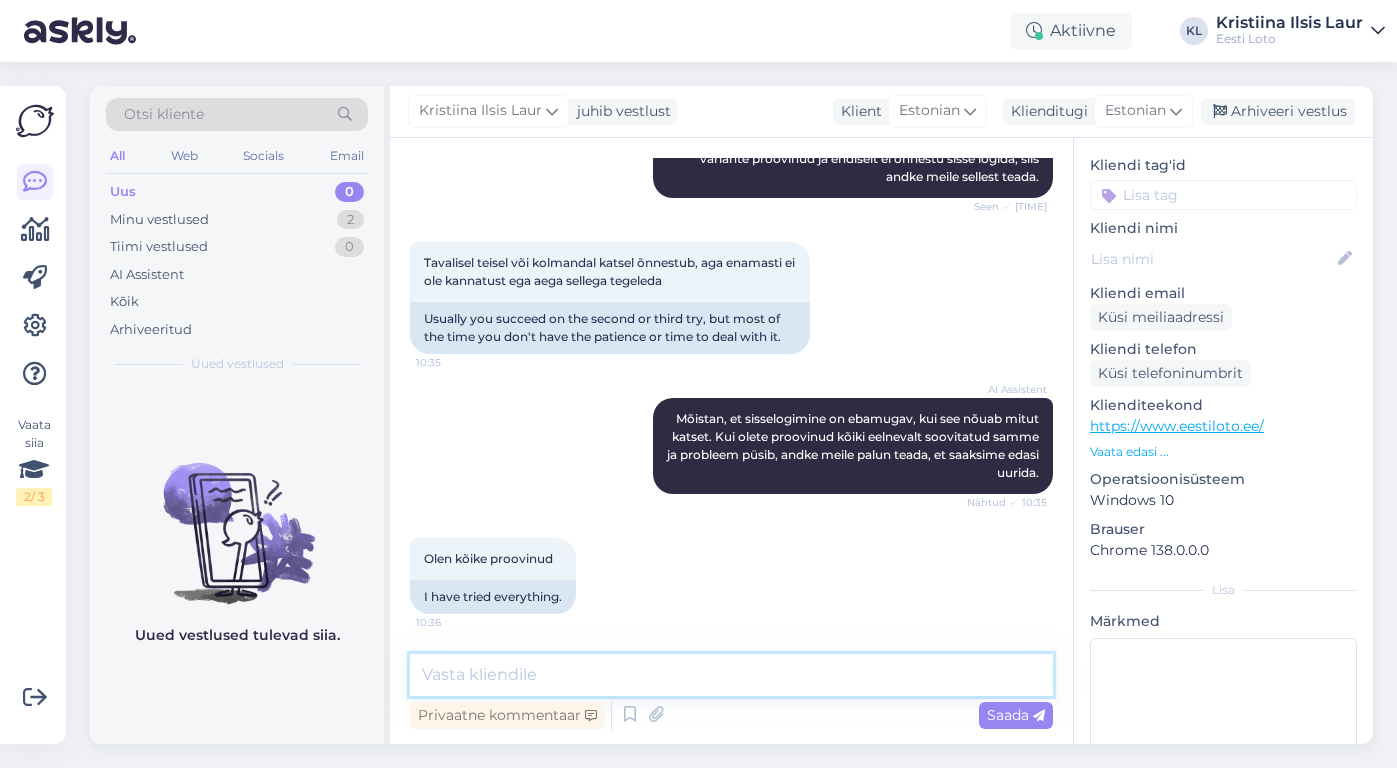 click at bounding box center [731, 675] 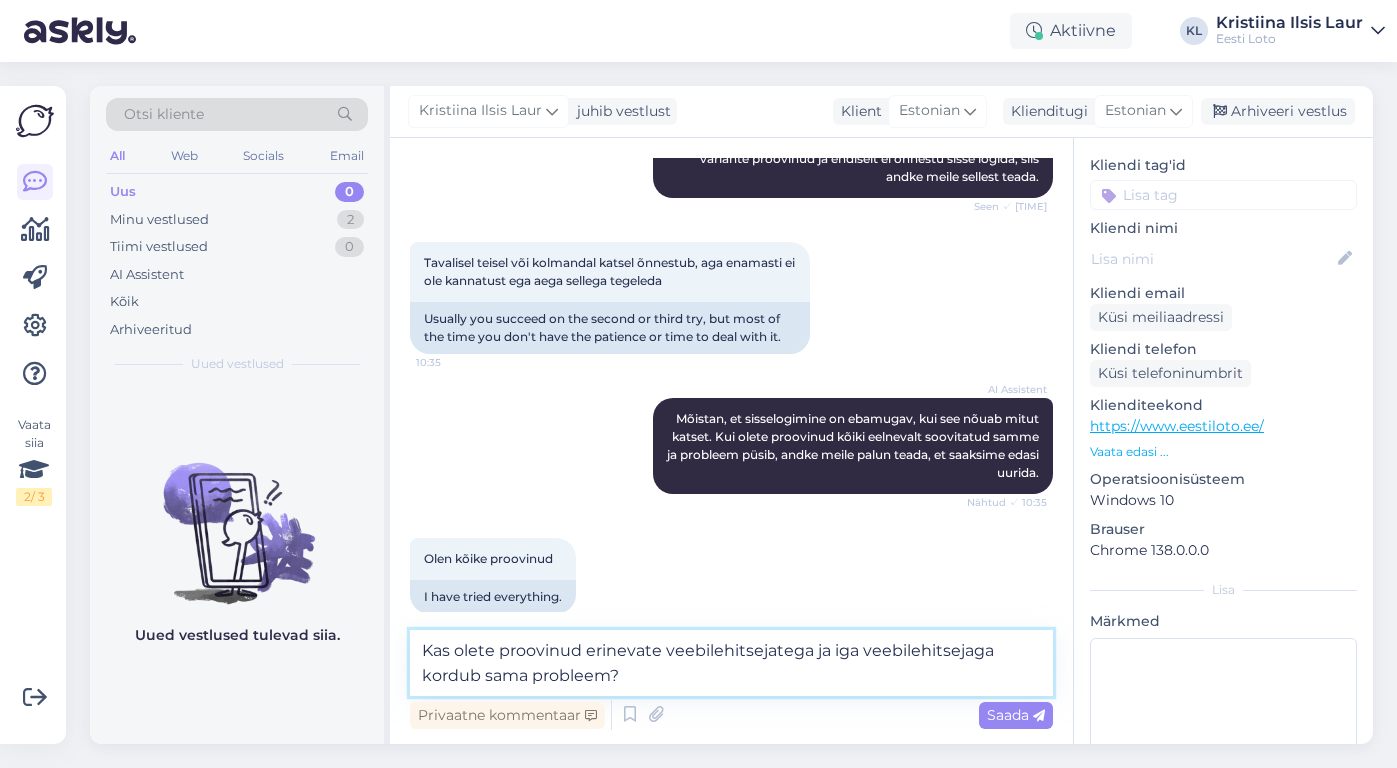 type on "Kas olete proovinud erinevate veebilehitsejatega ja iga veebilehitsejaga kordub sama probleem?" 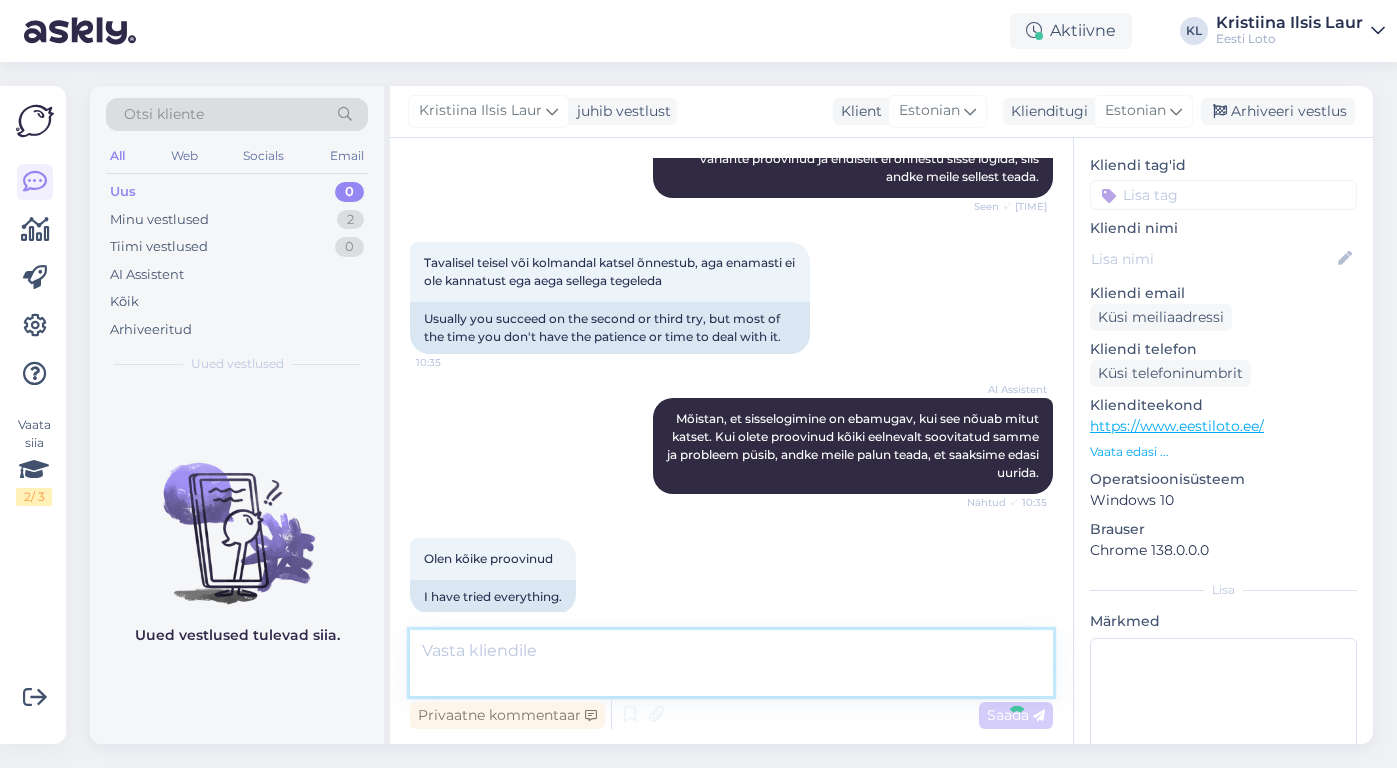scroll, scrollTop: 476, scrollLeft: 0, axis: vertical 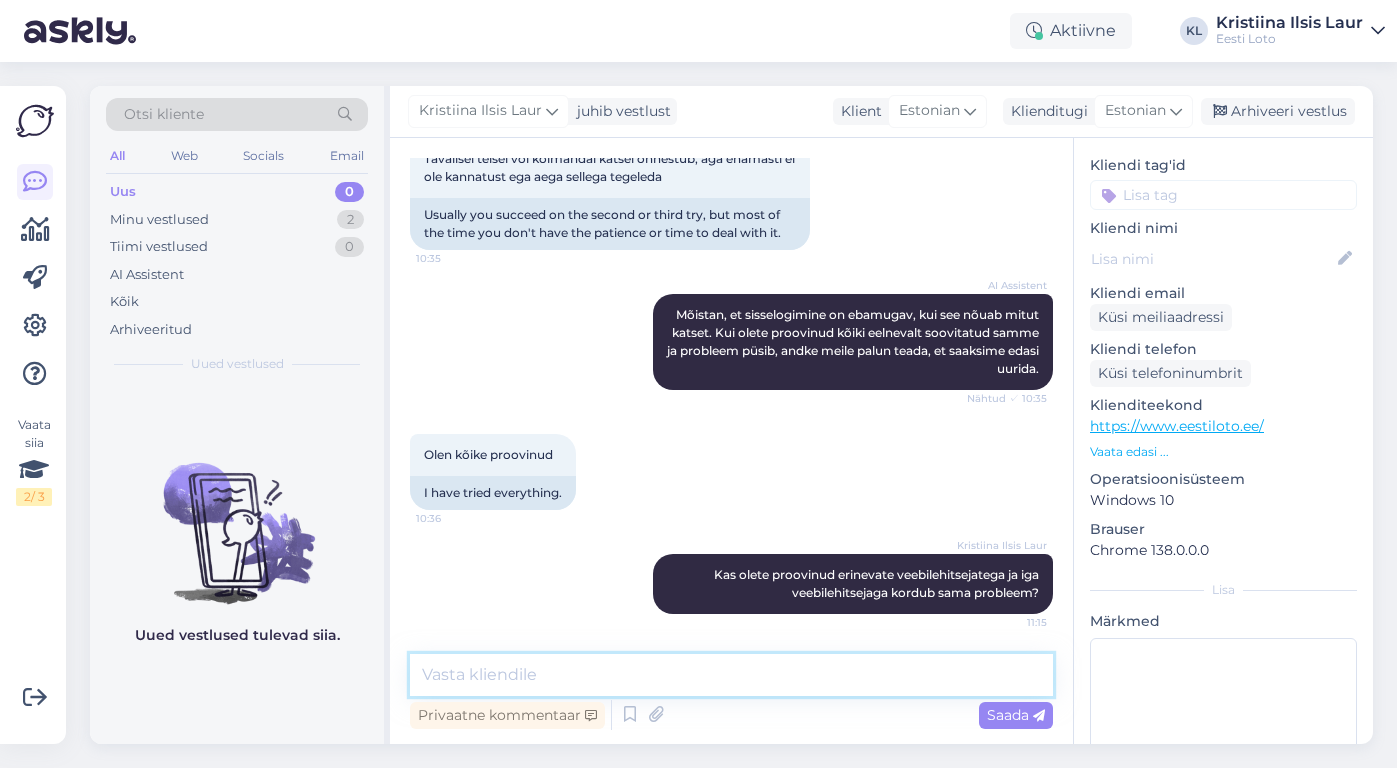 paste on "In case of errors when using the ID card, please contact the ID card helpline (tel [PHONE] on weekdays 8:30 AM – 5:00 PM)." 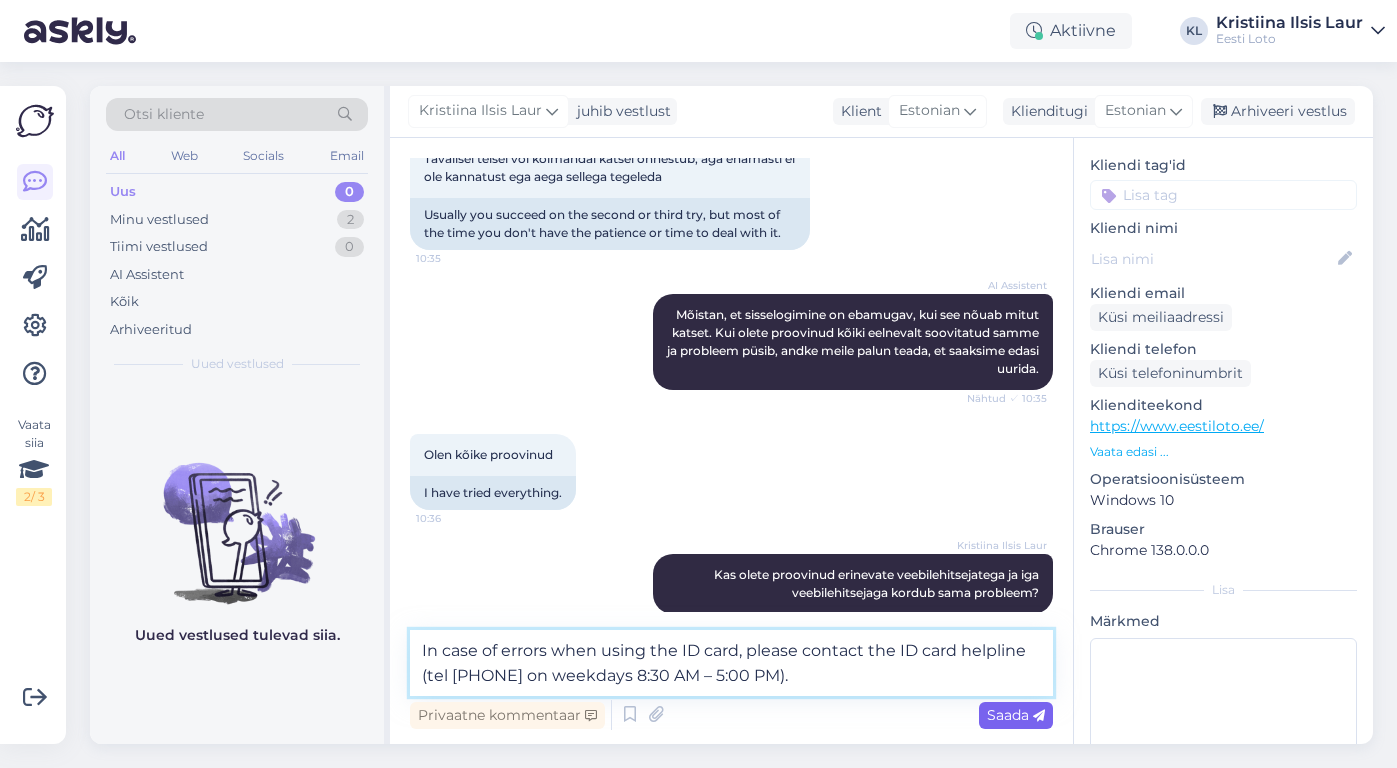 type on "In case of errors when using the ID card, please contact the ID card helpline (tel [PHONE] on weekdays 8:30 AM – 5:00 PM)." 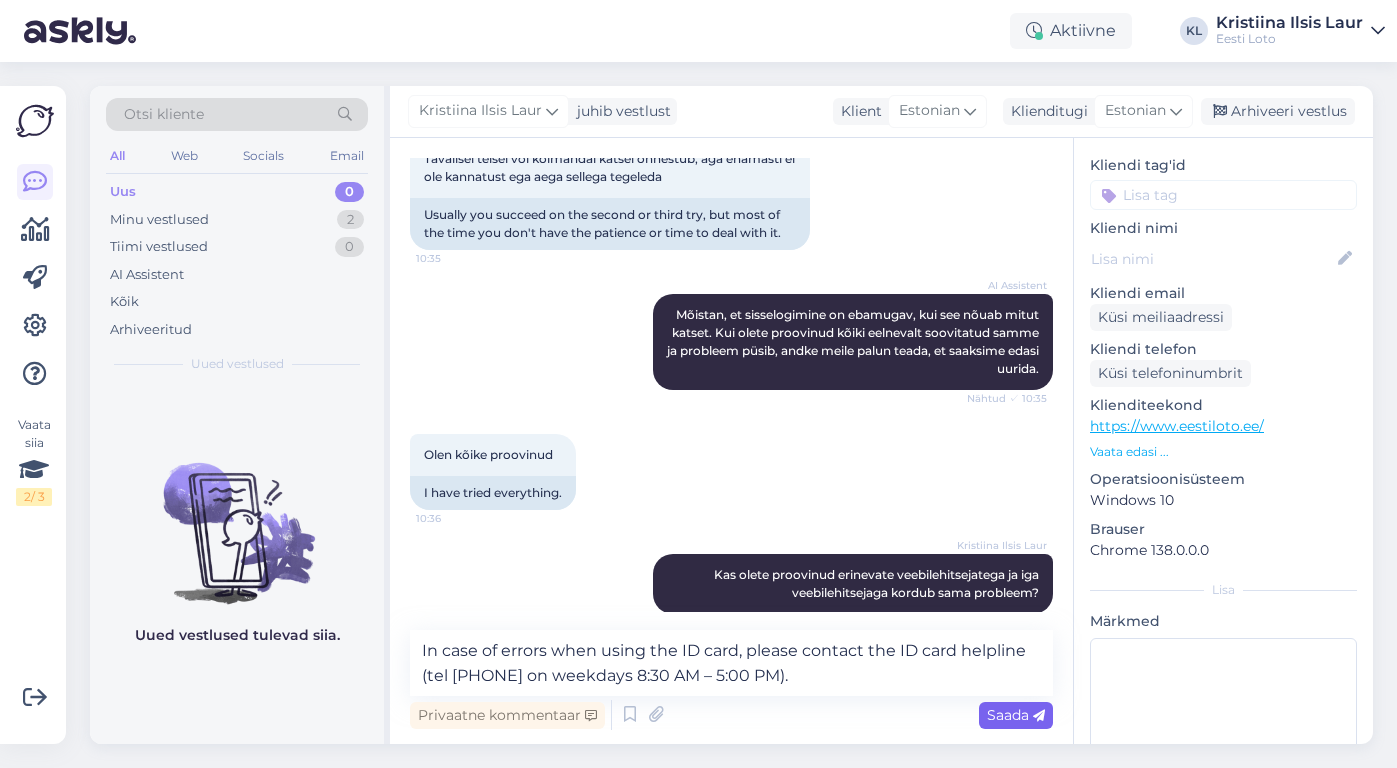 click on "Saada" at bounding box center [1016, 715] 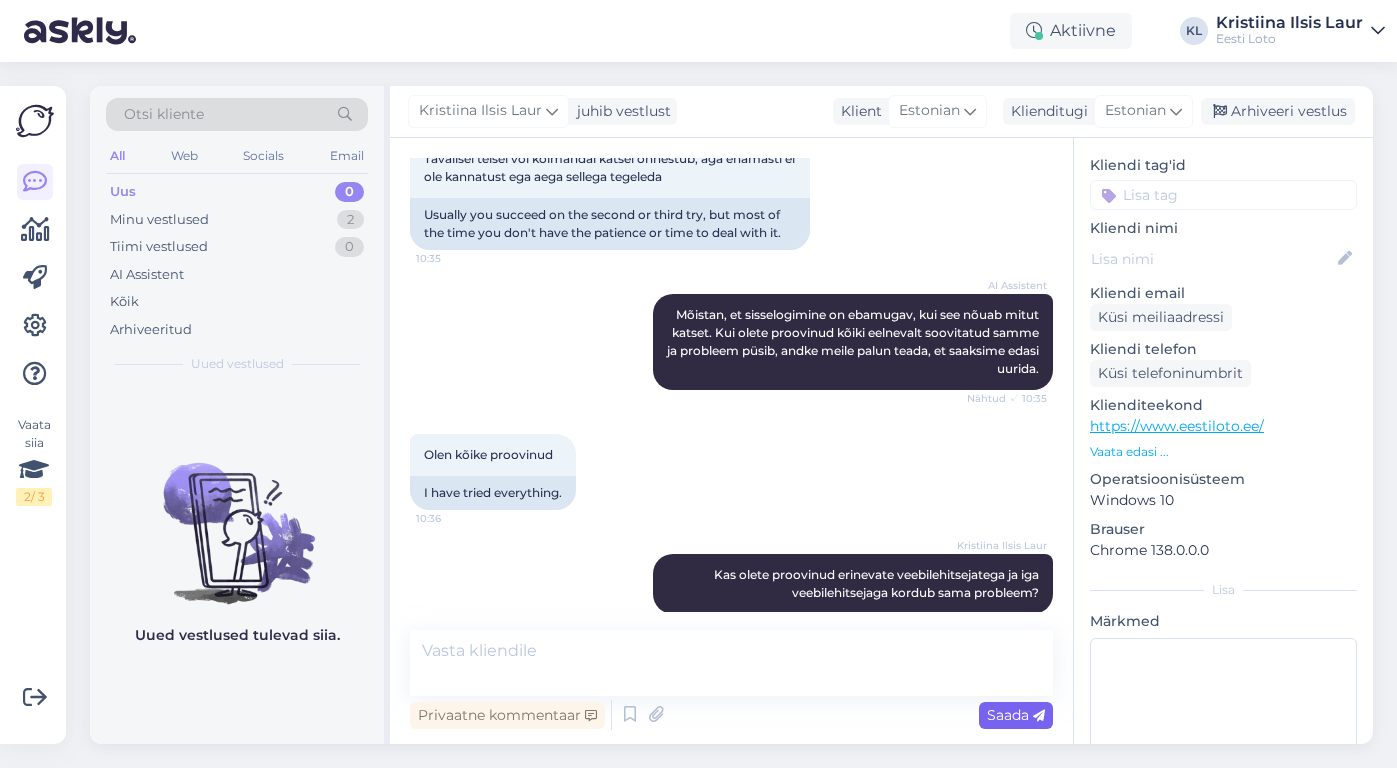 scroll, scrollTop: 598, scrollLeft: 0, axis: vertical 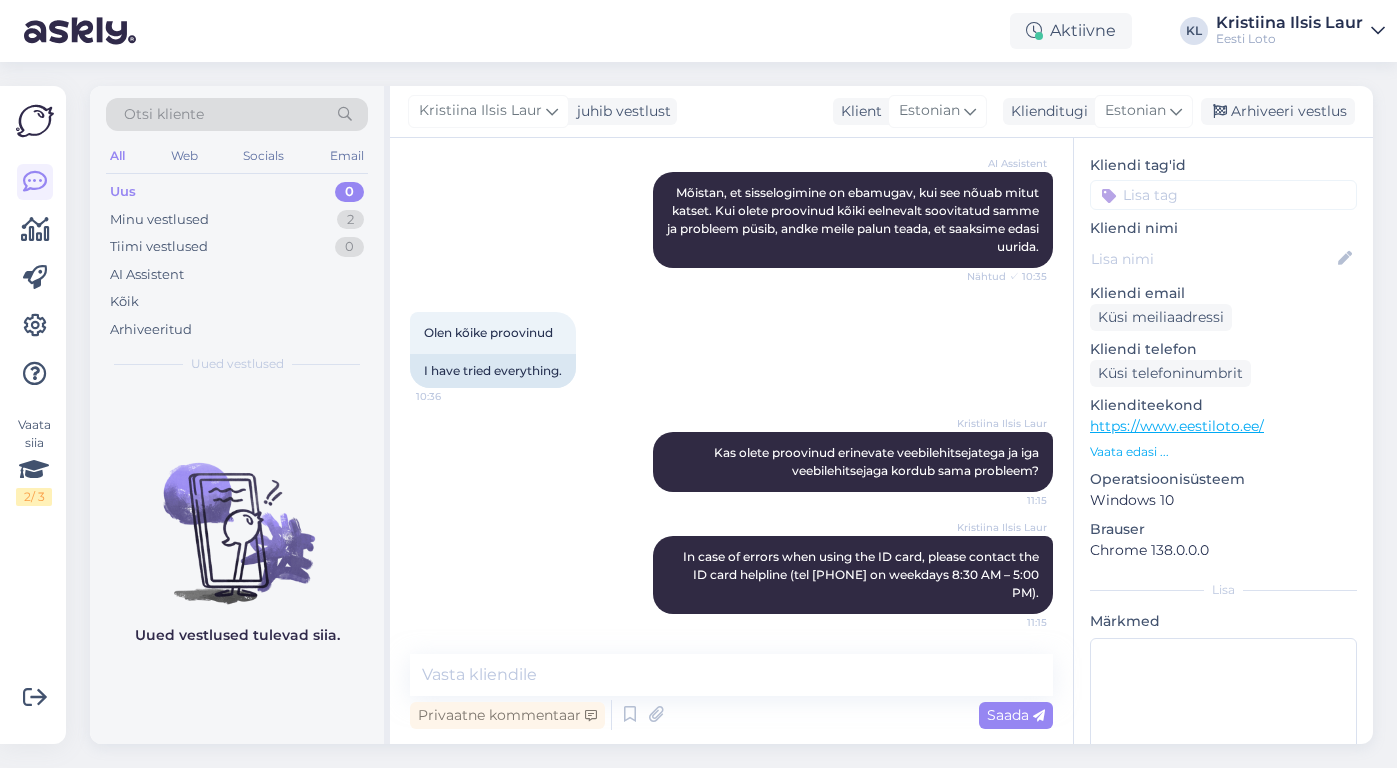 click at bounding box center (1223, 195) 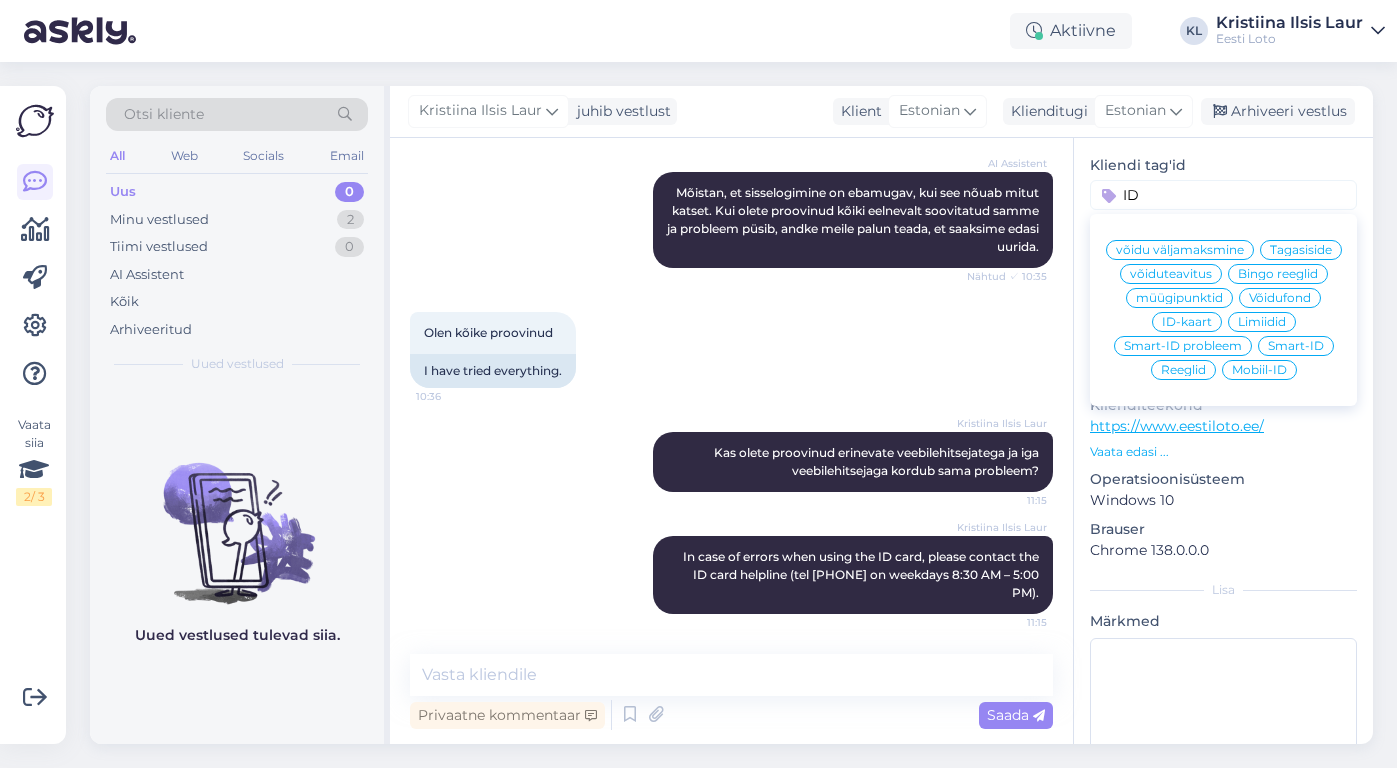 type on "ID" 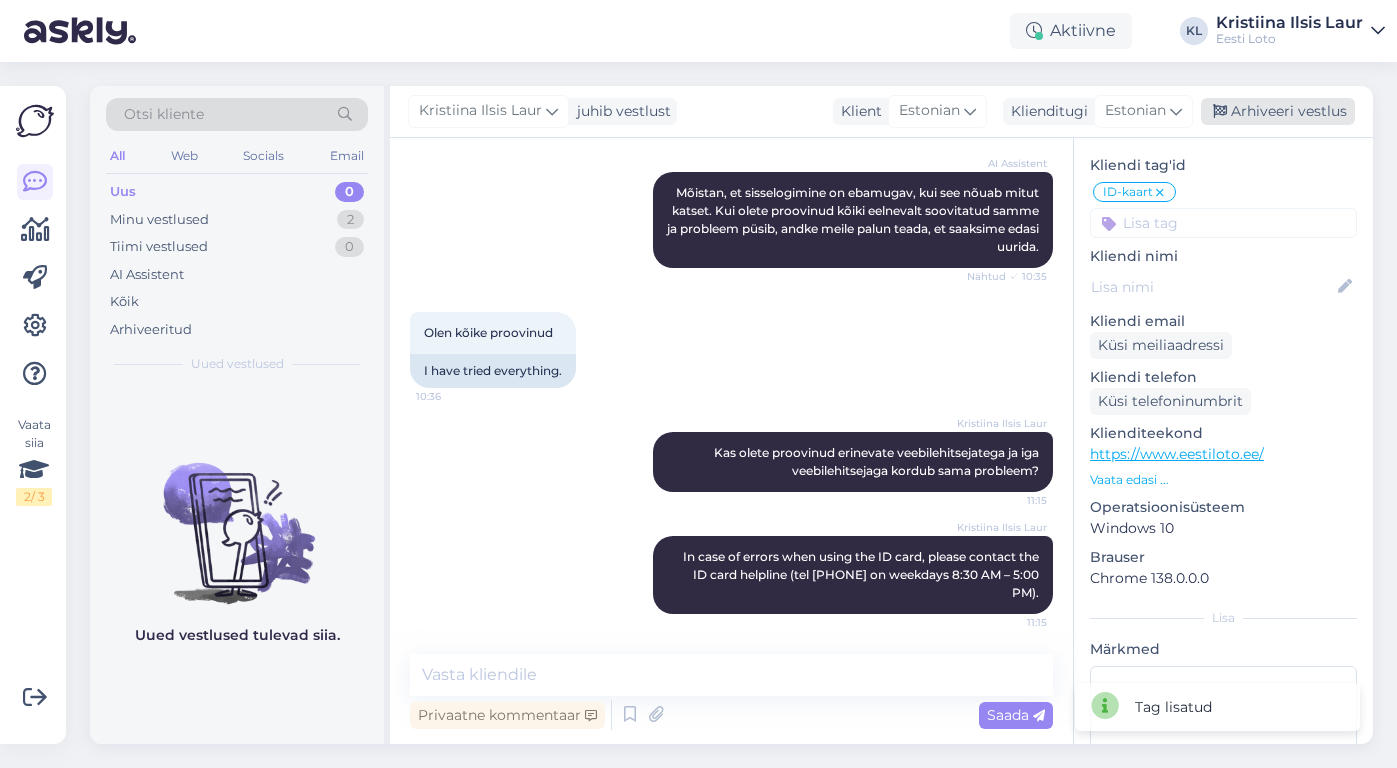 click on "Arhiveeri vestlus" at bounding box center [1278, 111] 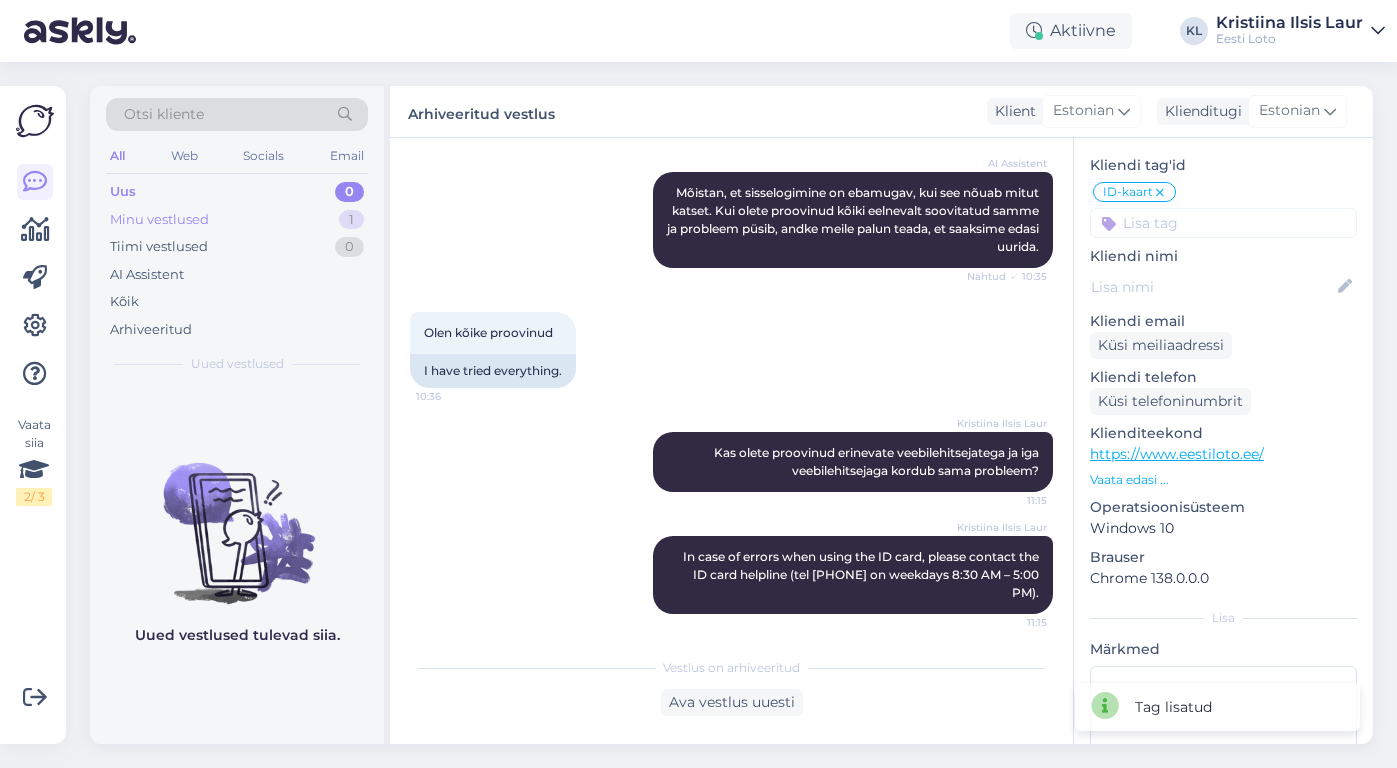 click on "Minu vestlused 1" at bounding box center [237, 220] 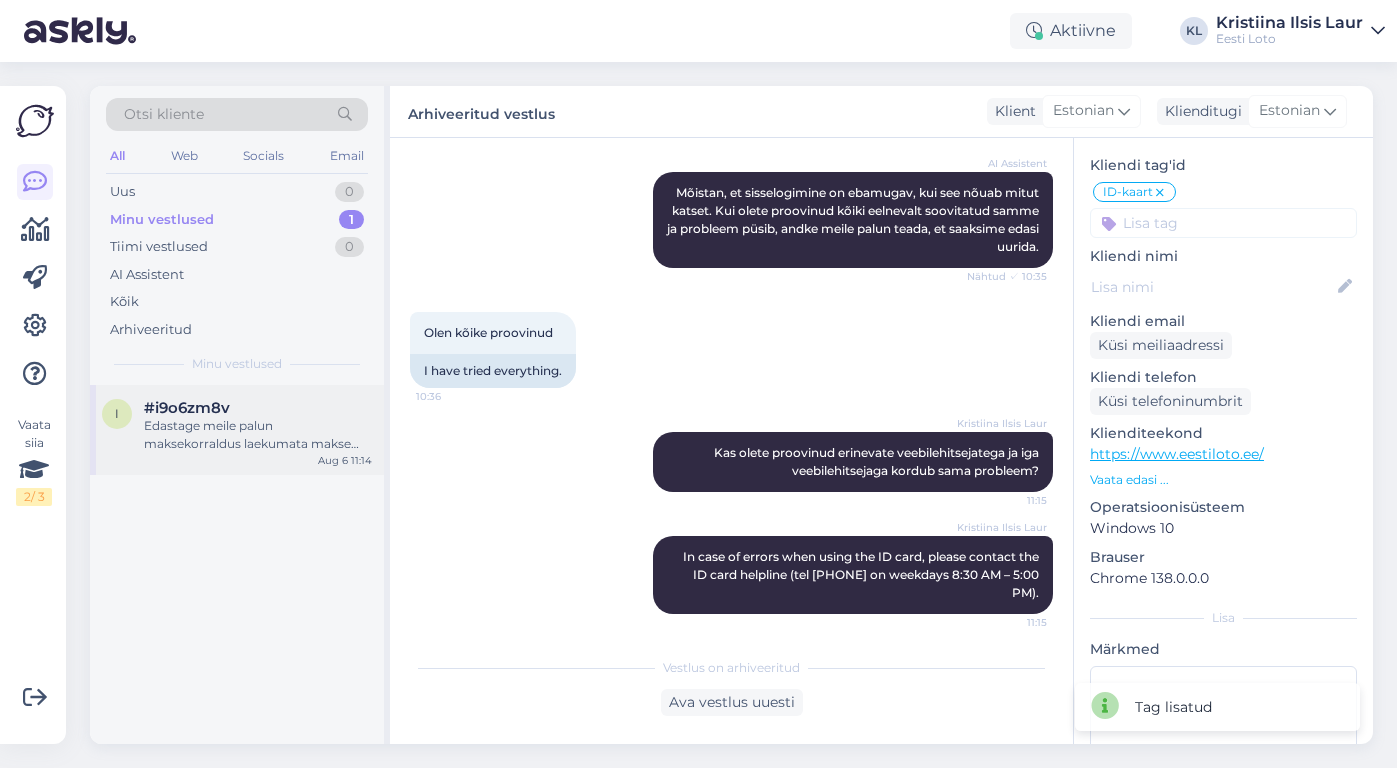 click on "Edastage meile palun maksekorraldus laekumata makse kohta." at bounding box center [258, 435] 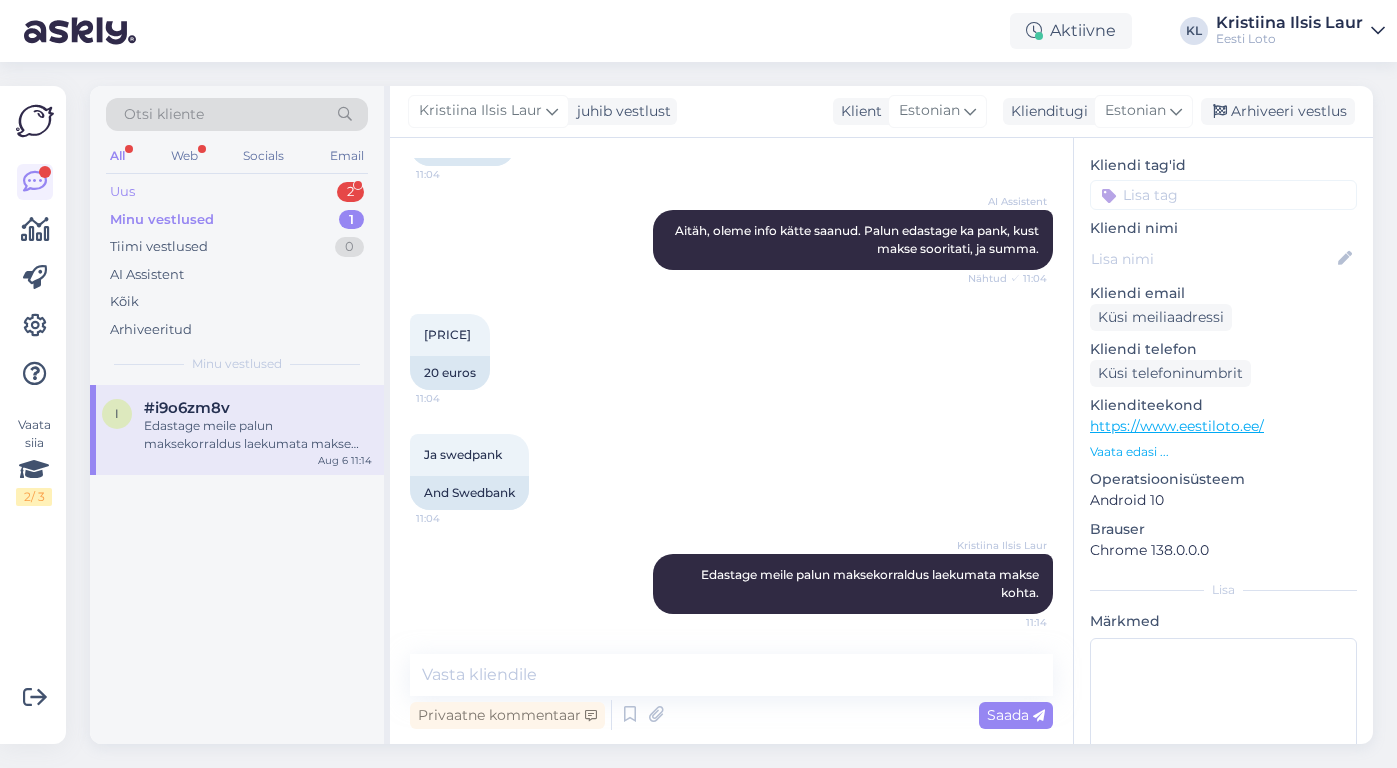 click on "Uus 2" at bounding box center [237, 192] 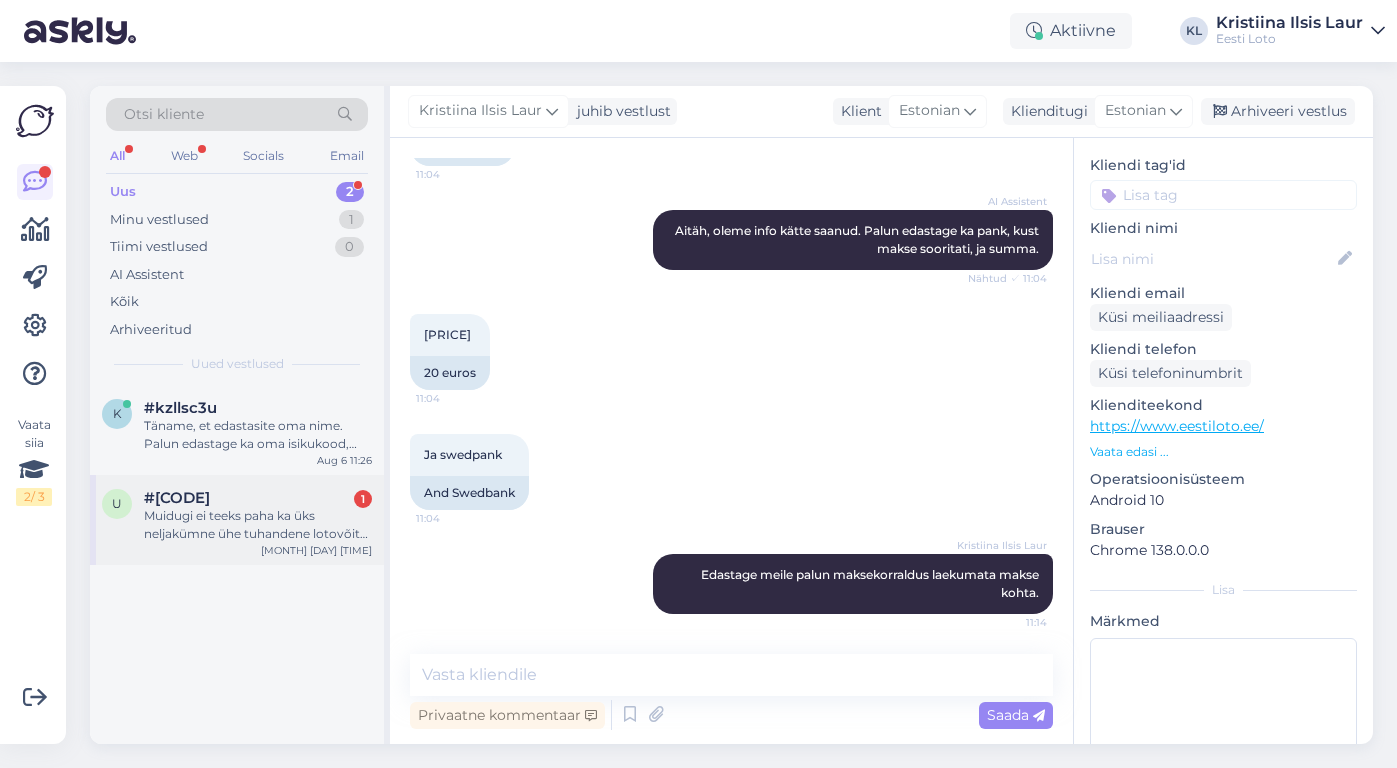 click on "Muidugi ei teeks paha ka üks neljakümne ühe tuhandene lotovõit minu nimele eraldada ! Olen väga tänulik. Ahne ma pole ! :-)" at bounding box center [258, 525] 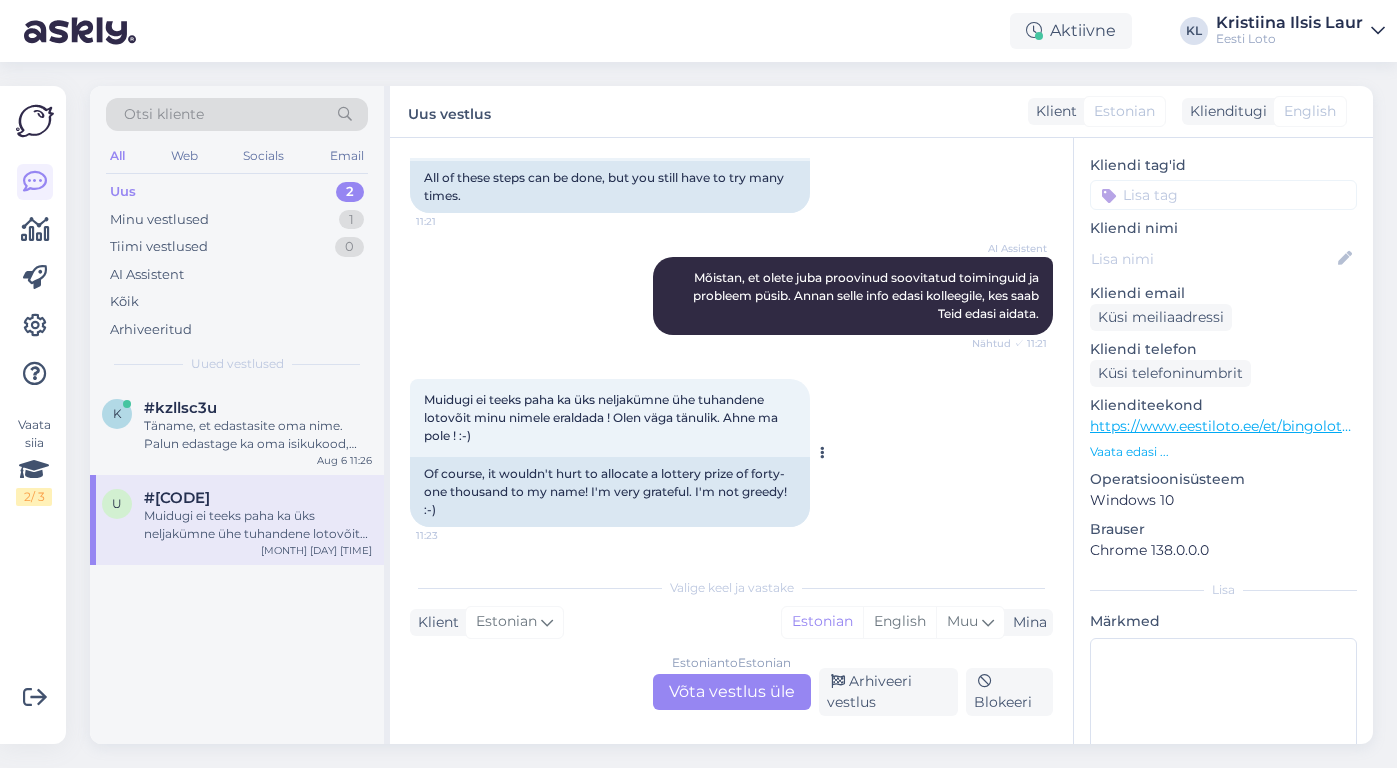 scroll, scrollTop: 495, scrollLeft: 0, axis: vertical 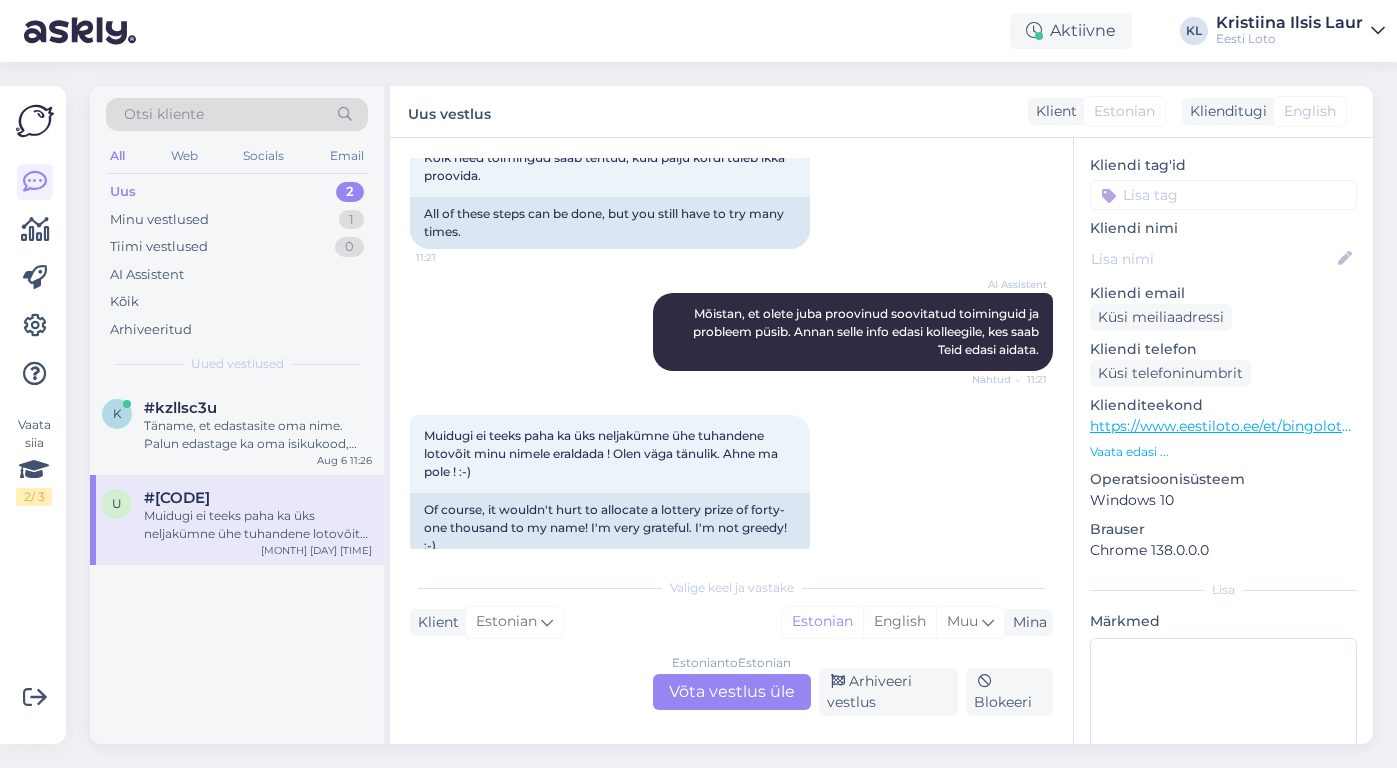 click on "Estonian  to  Estonian Võta vestlus üle" at bounding box center [732, 692] 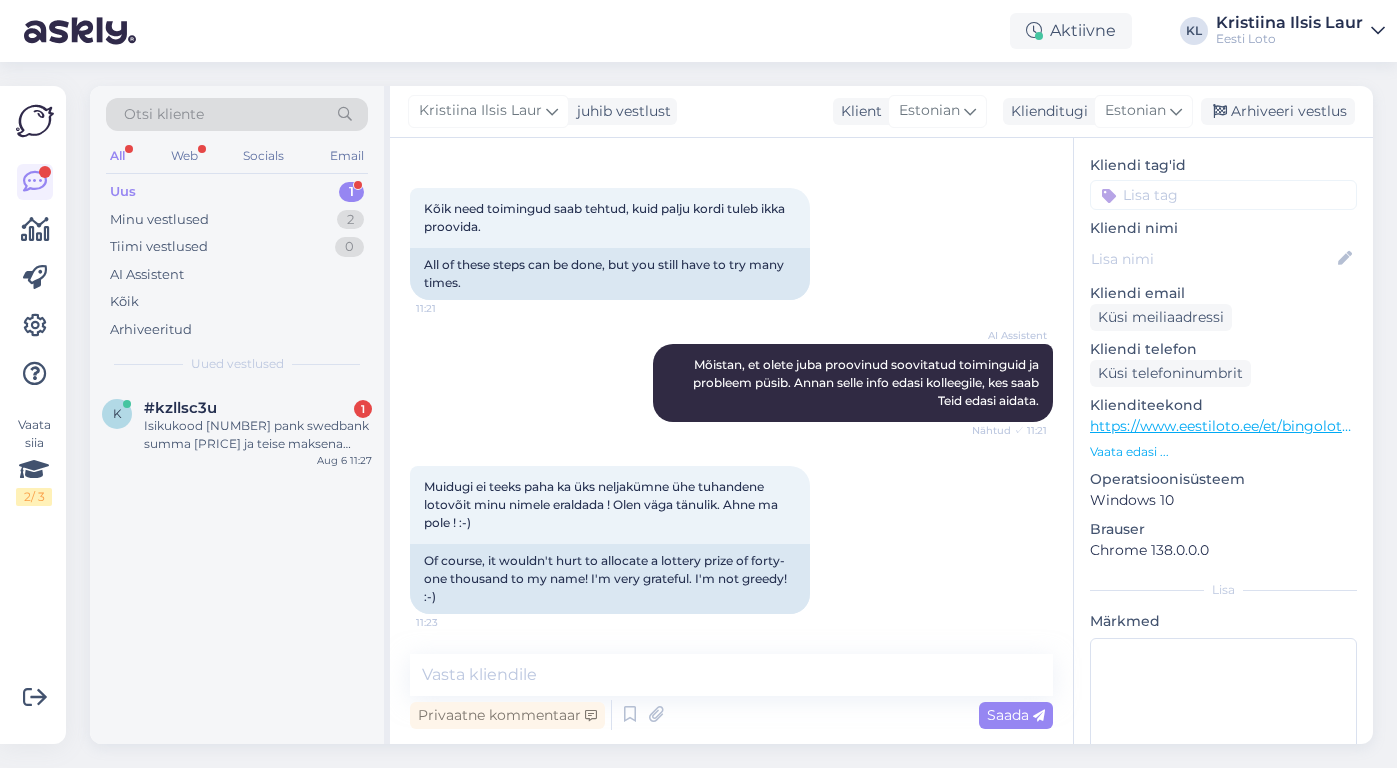 scroll, scrollTop: 408, scrollLeft: 0, axis: vertical 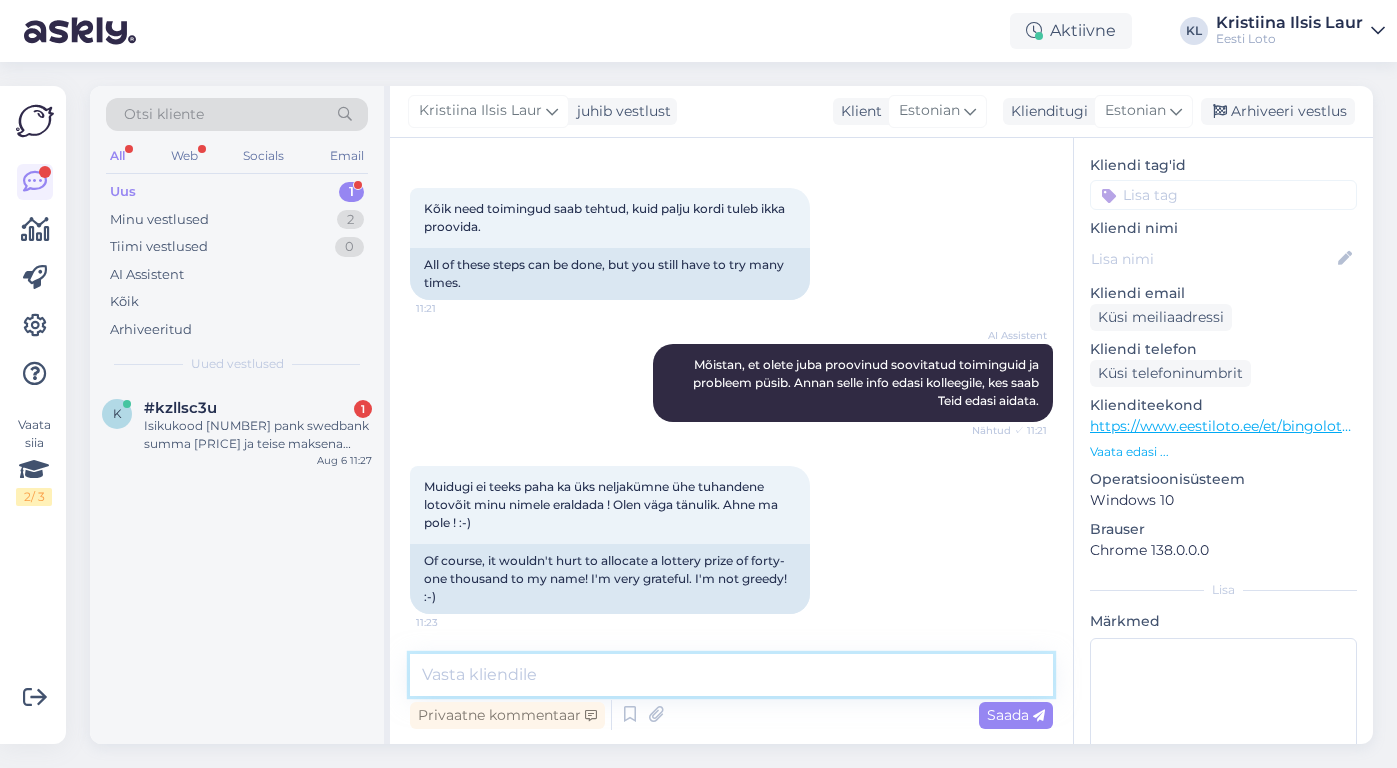 click at bounding box center (731, 675) 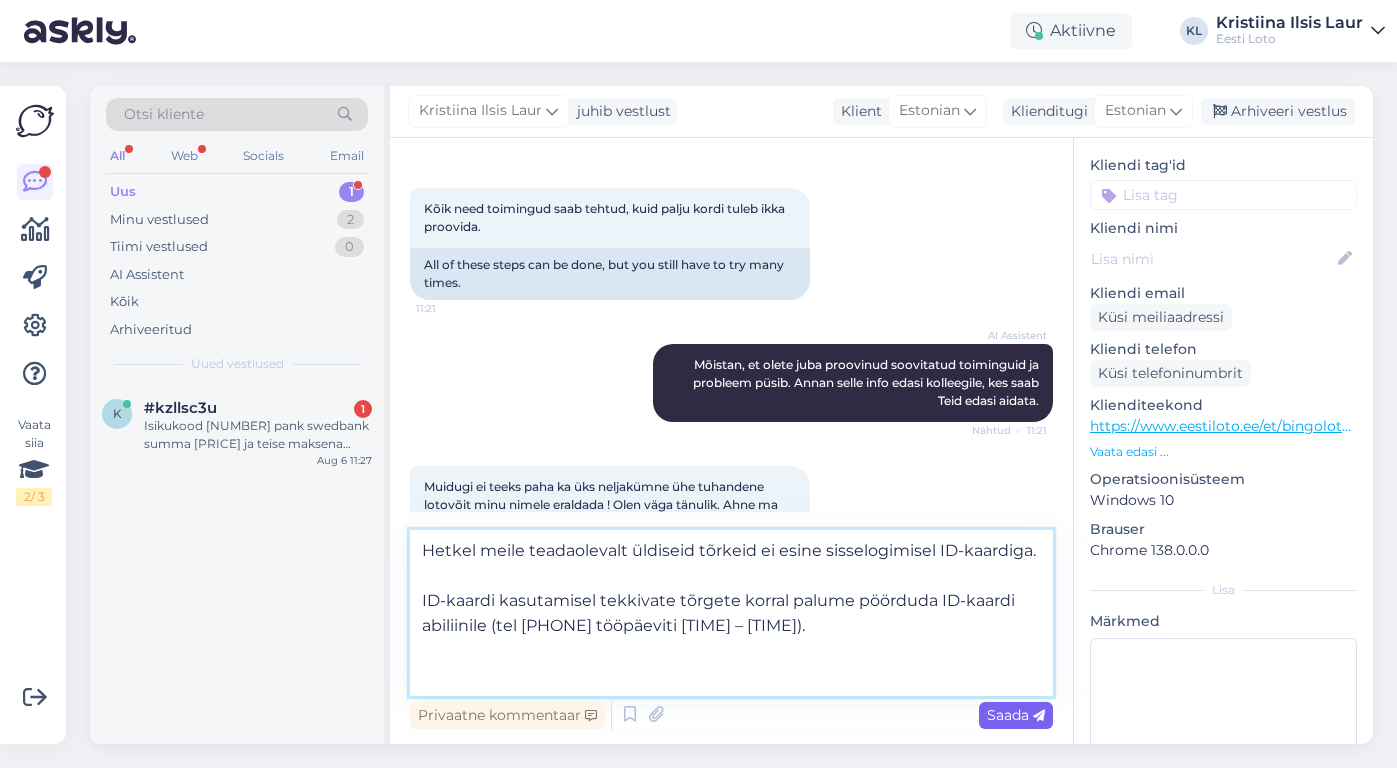 type on "Hetkel meile teadaolevalt üldiseid tõrkeid ei esine sisselogimisel ID-kaardiga.
ID-kaardi kasutamisel tekkivate tõrgete korral palume pöörduda ID-kaardi abiliinile (tel [PHONE] tööpäeviti [TIME] – [TIME])." 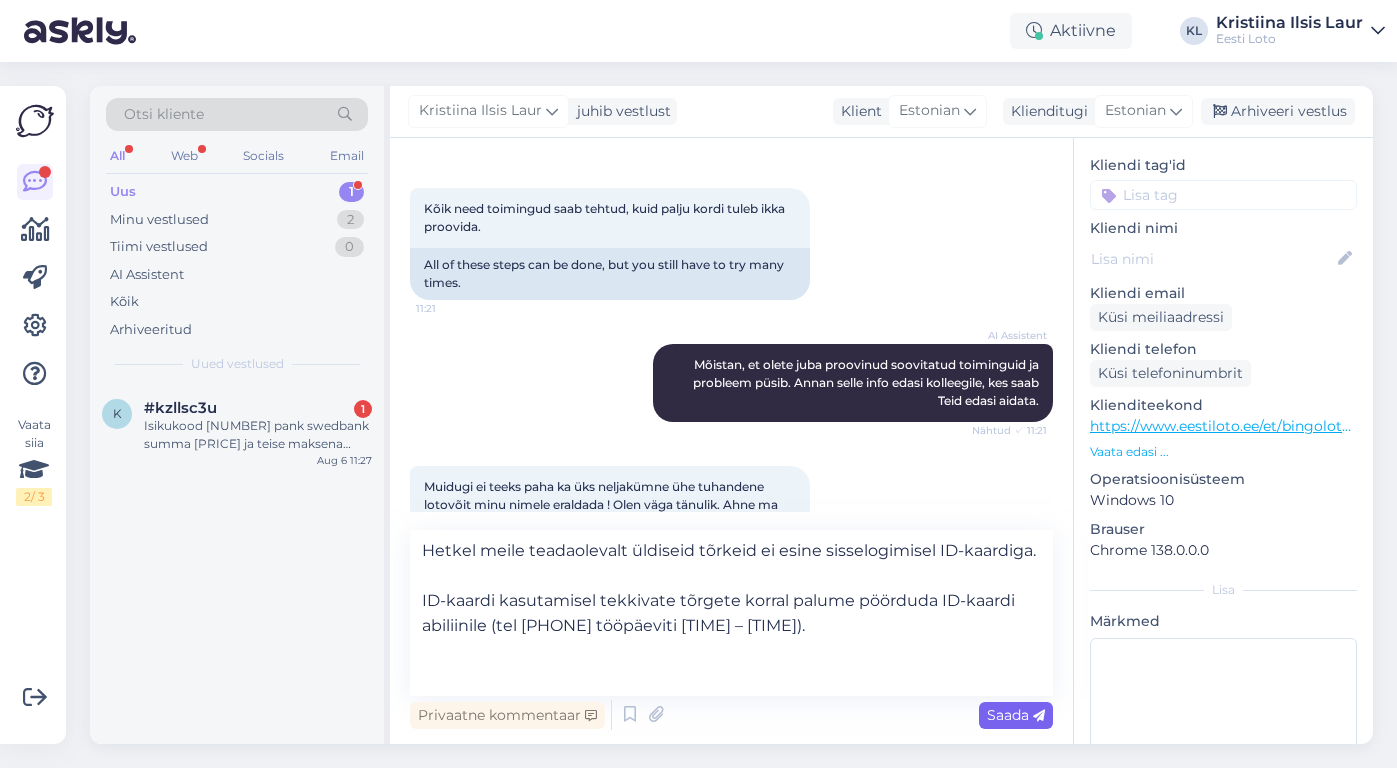 click on "Saada" at bounding box center (1016, 715) 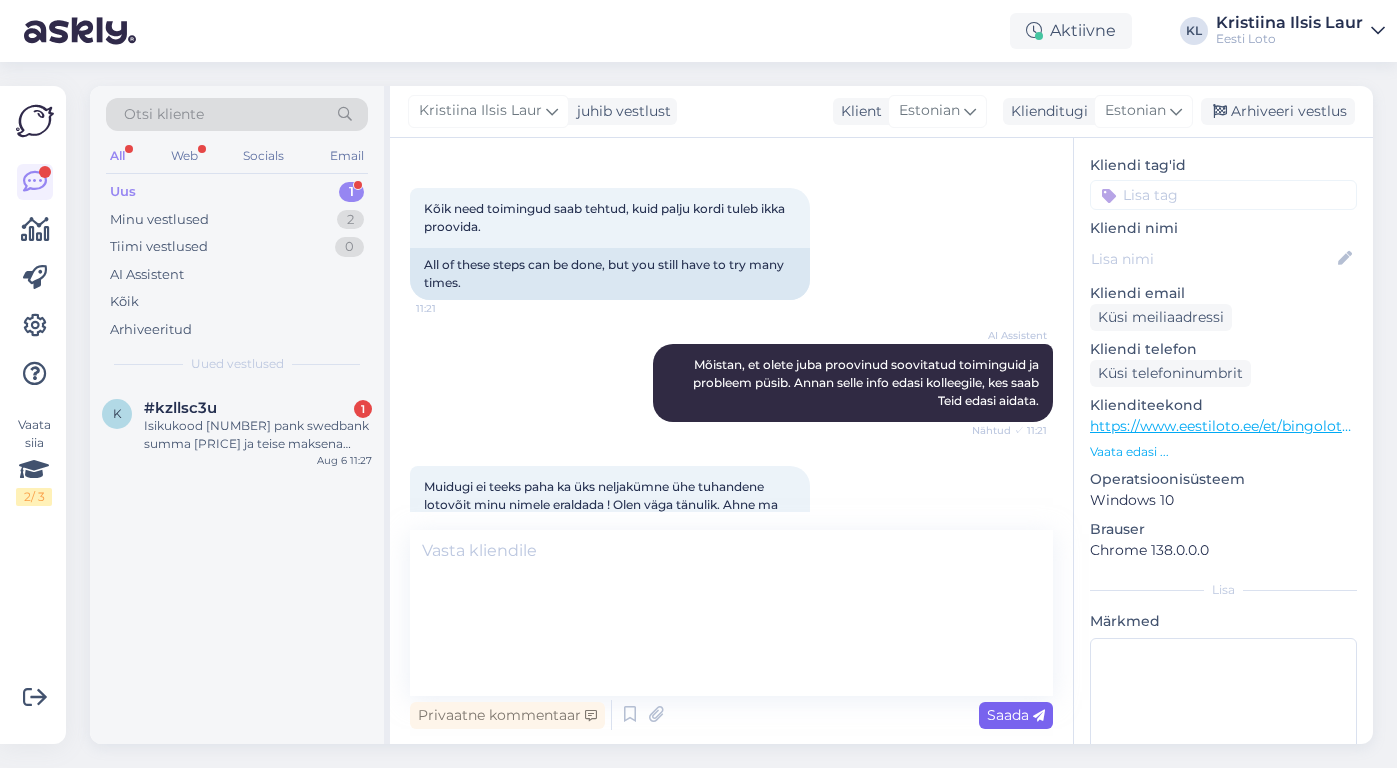 scroll, scrollTop: 602, scrollLeft: 0, axis: vertical 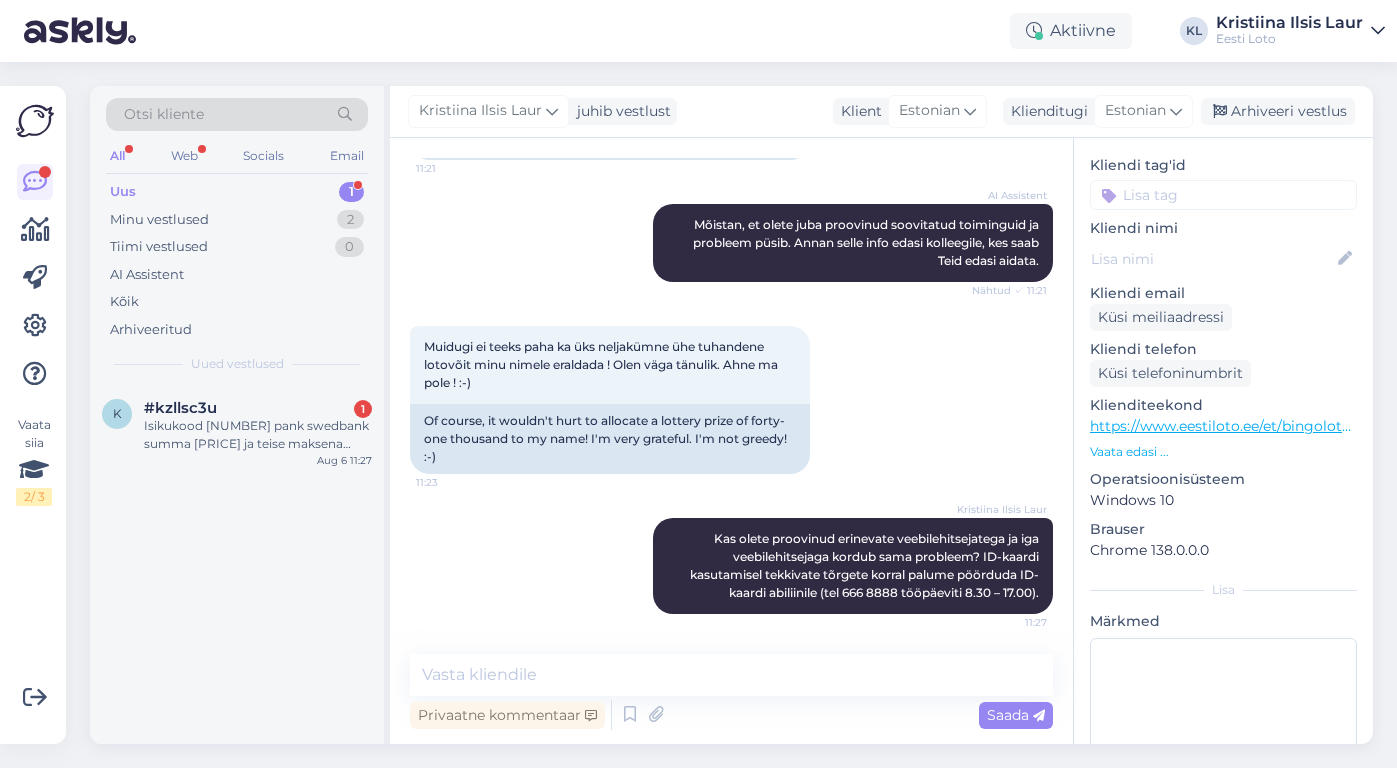 click at bounding box center (1223, 195) 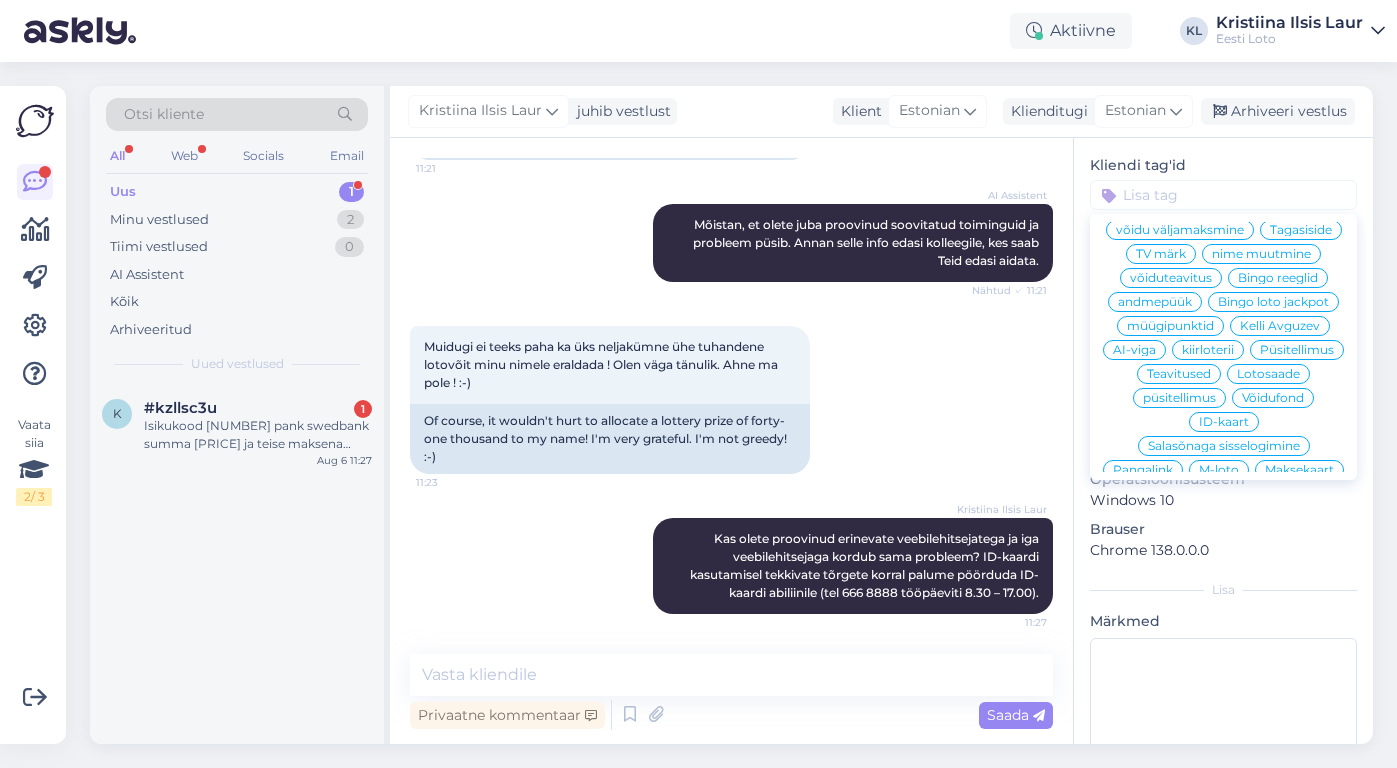 scroll, scrollTop: 69, scrollLeft: 0, axis: vertical 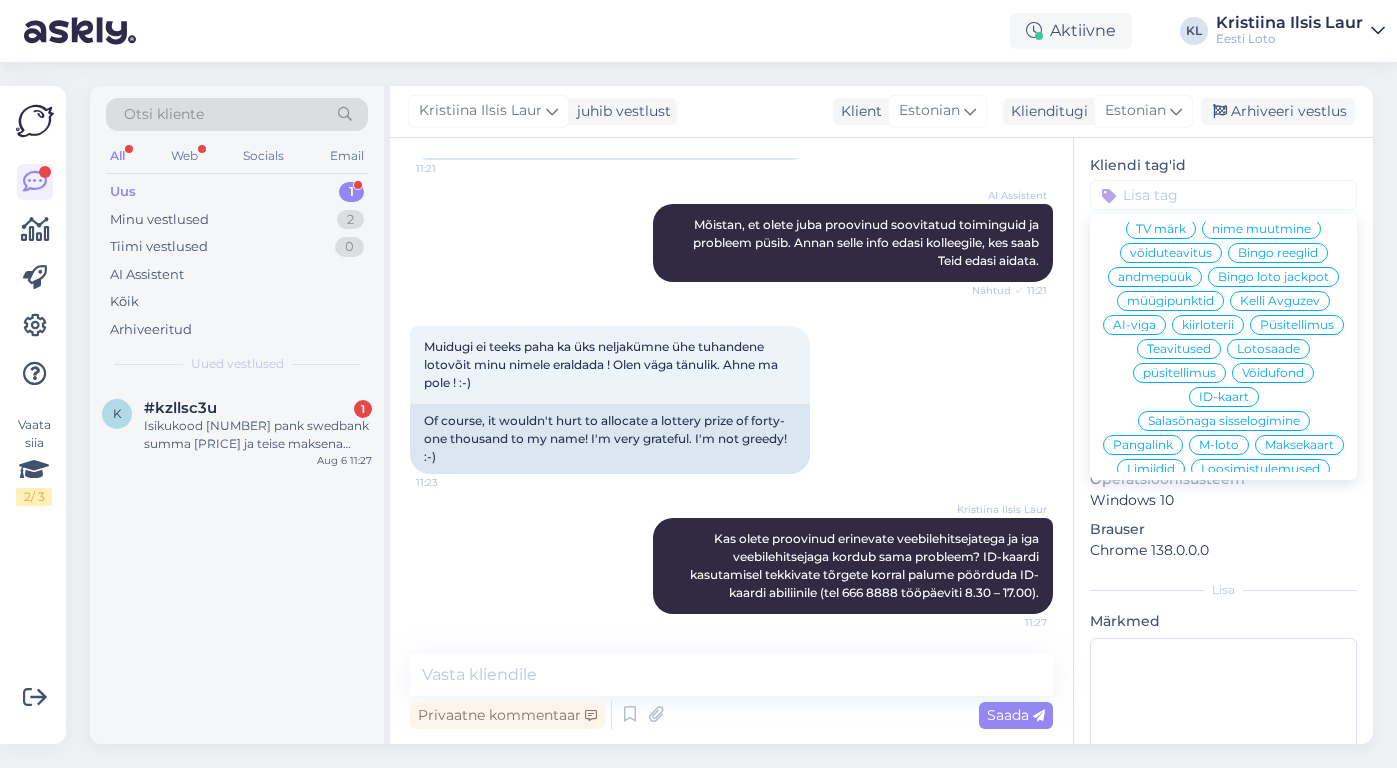 click on "ID-kaart" at bounding box center (1224, 397) 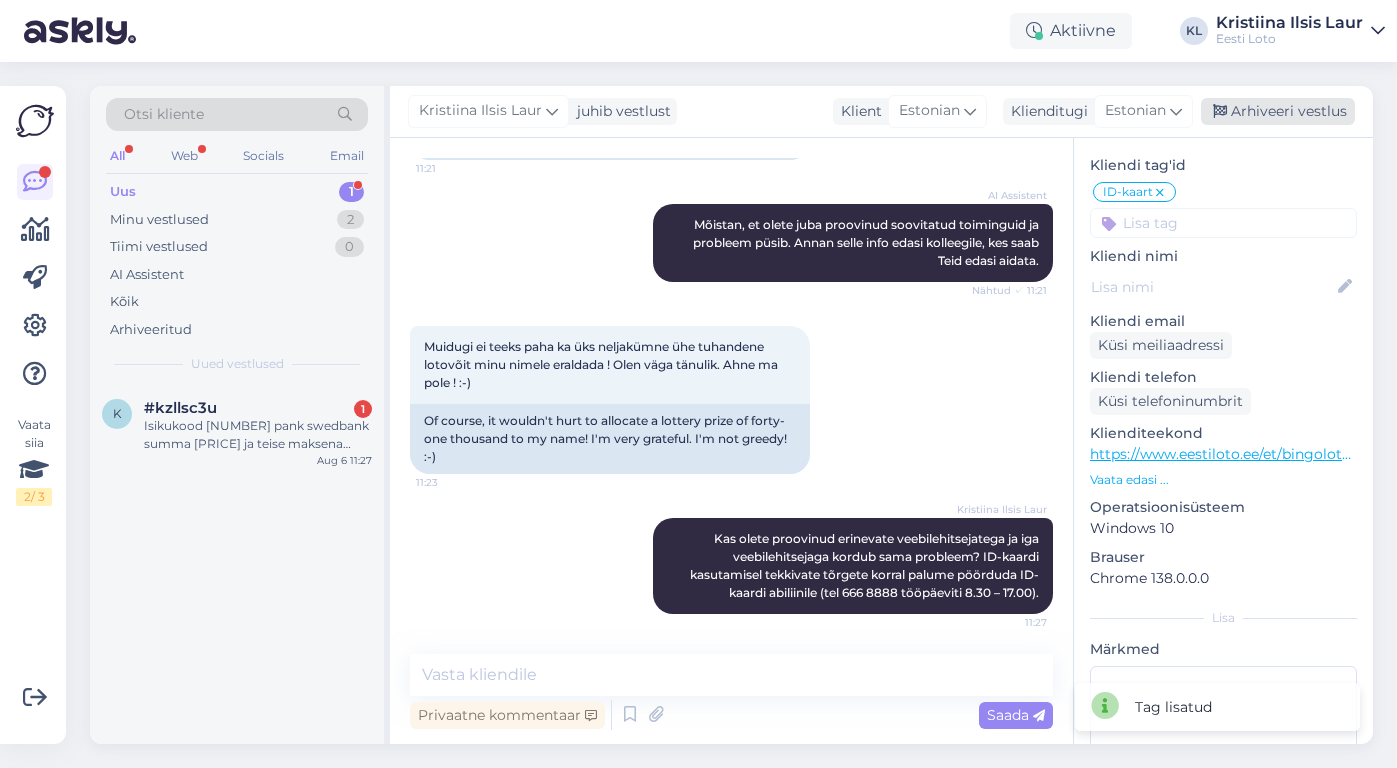 click on "Arhiveeri vestlus" at bounding box center (1278, 111) 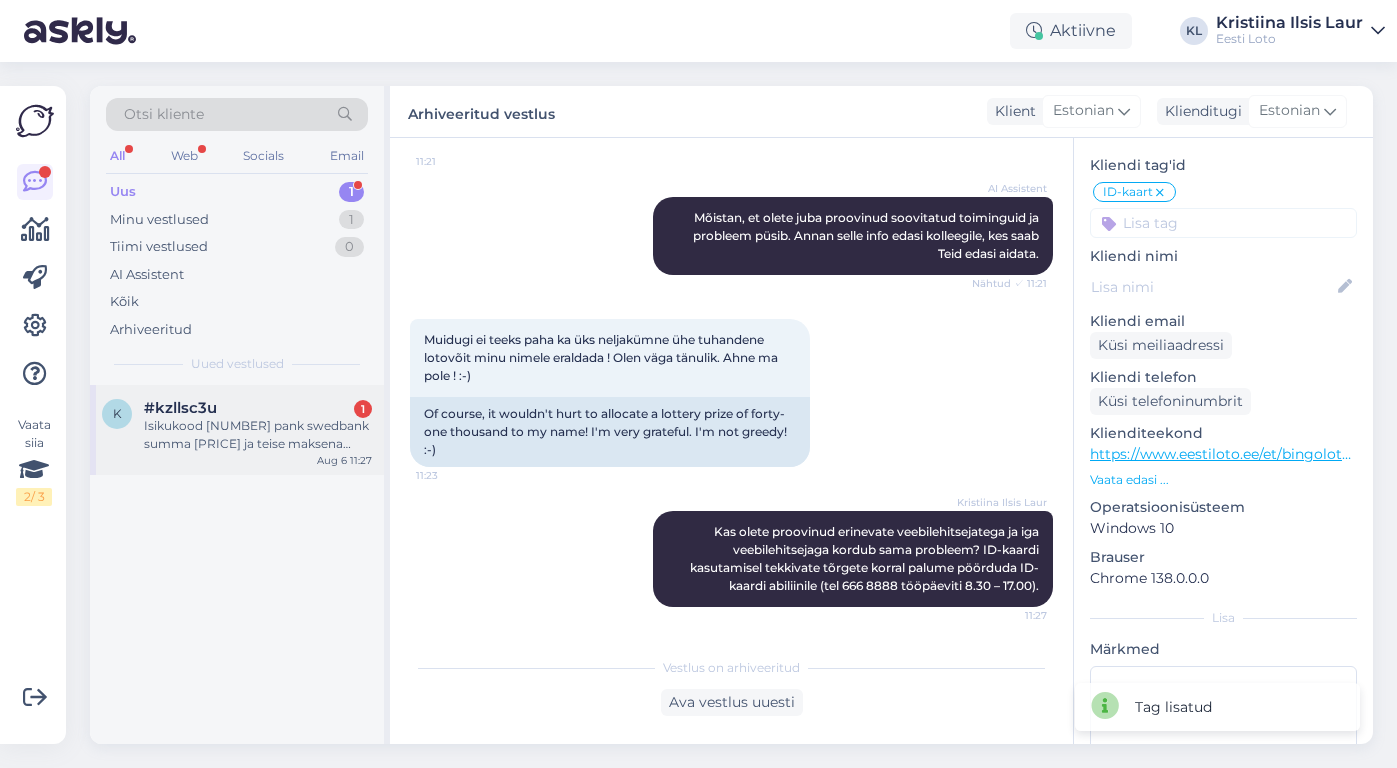 click on "#kzllsc3u 1" at bounding box center (258, 408) 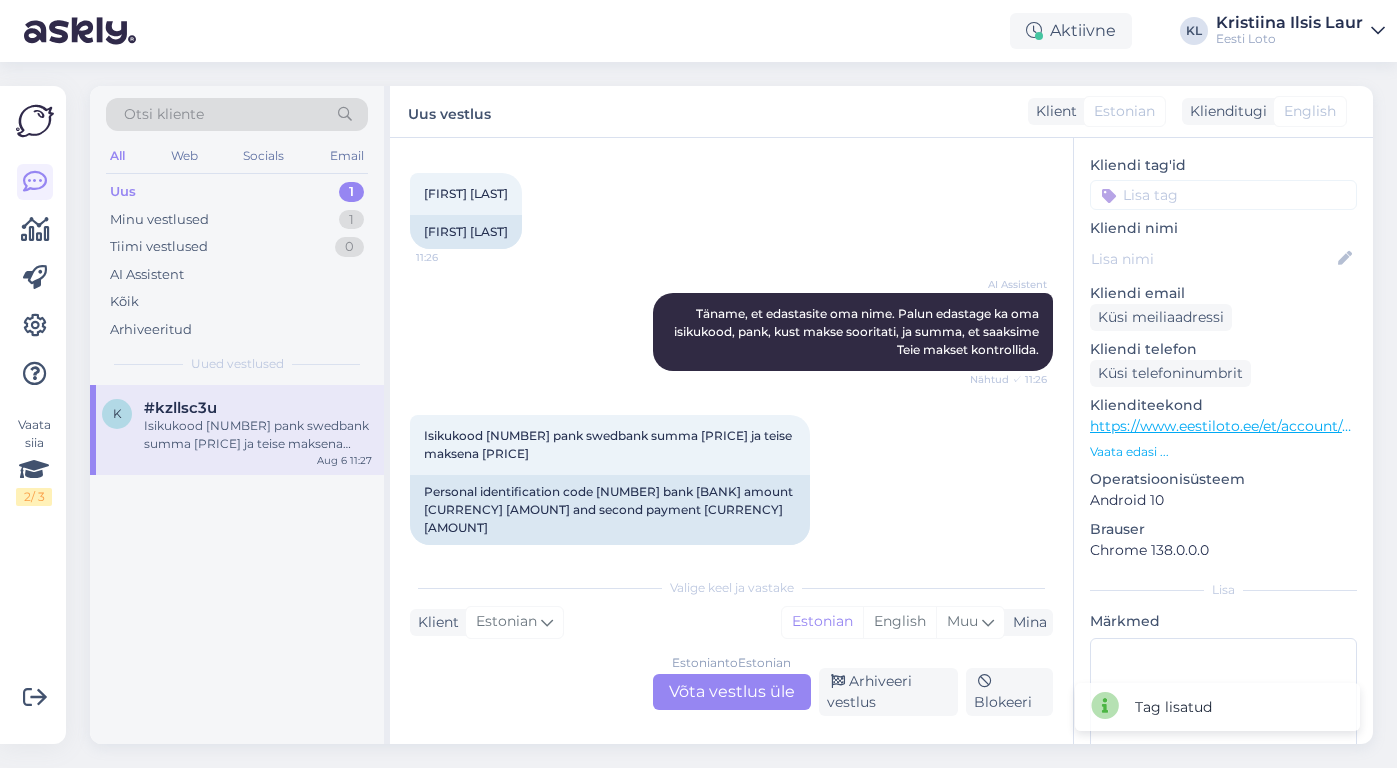 click on "Estonian  to  Estonian Võta vestlus üle" at bounding box center (732, 692) 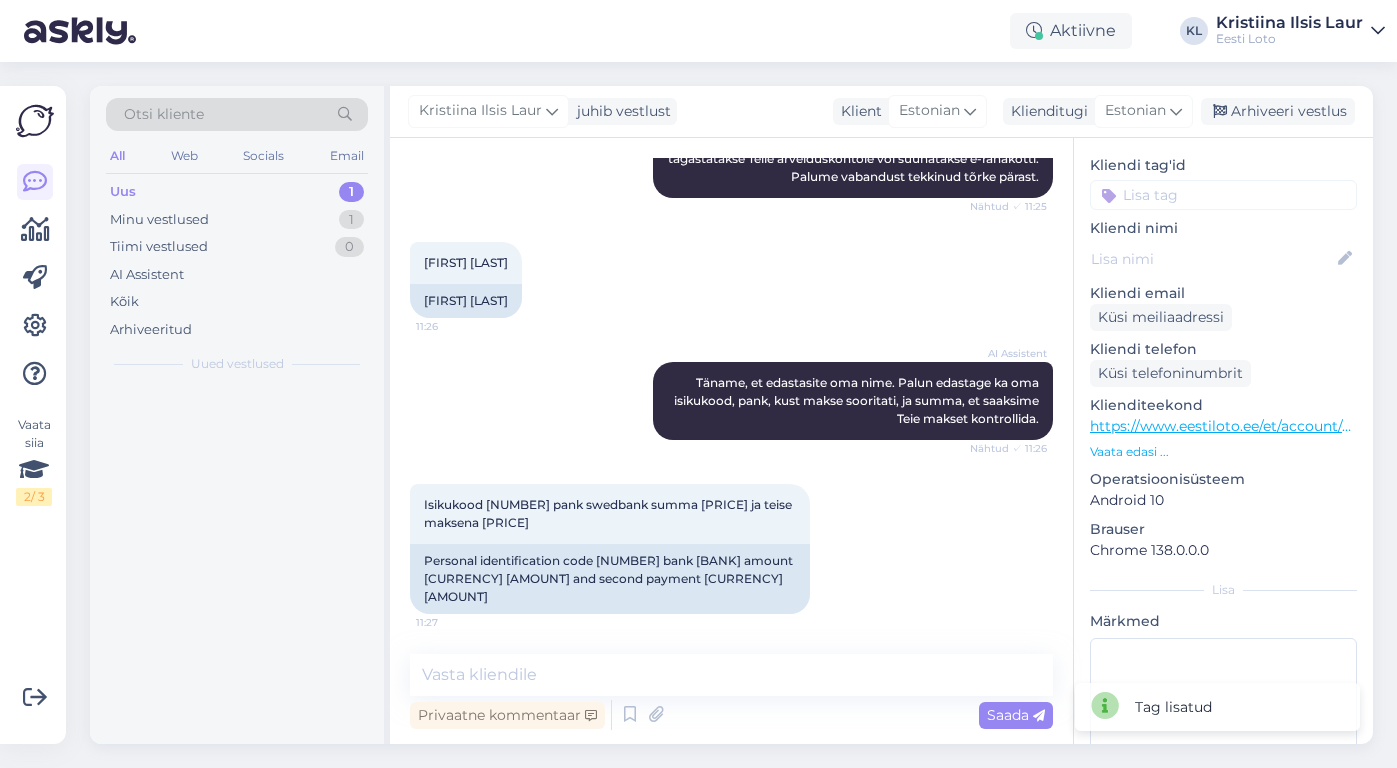 scroll, scrollTop: 408, scrollLeft: 0, axis: vertical 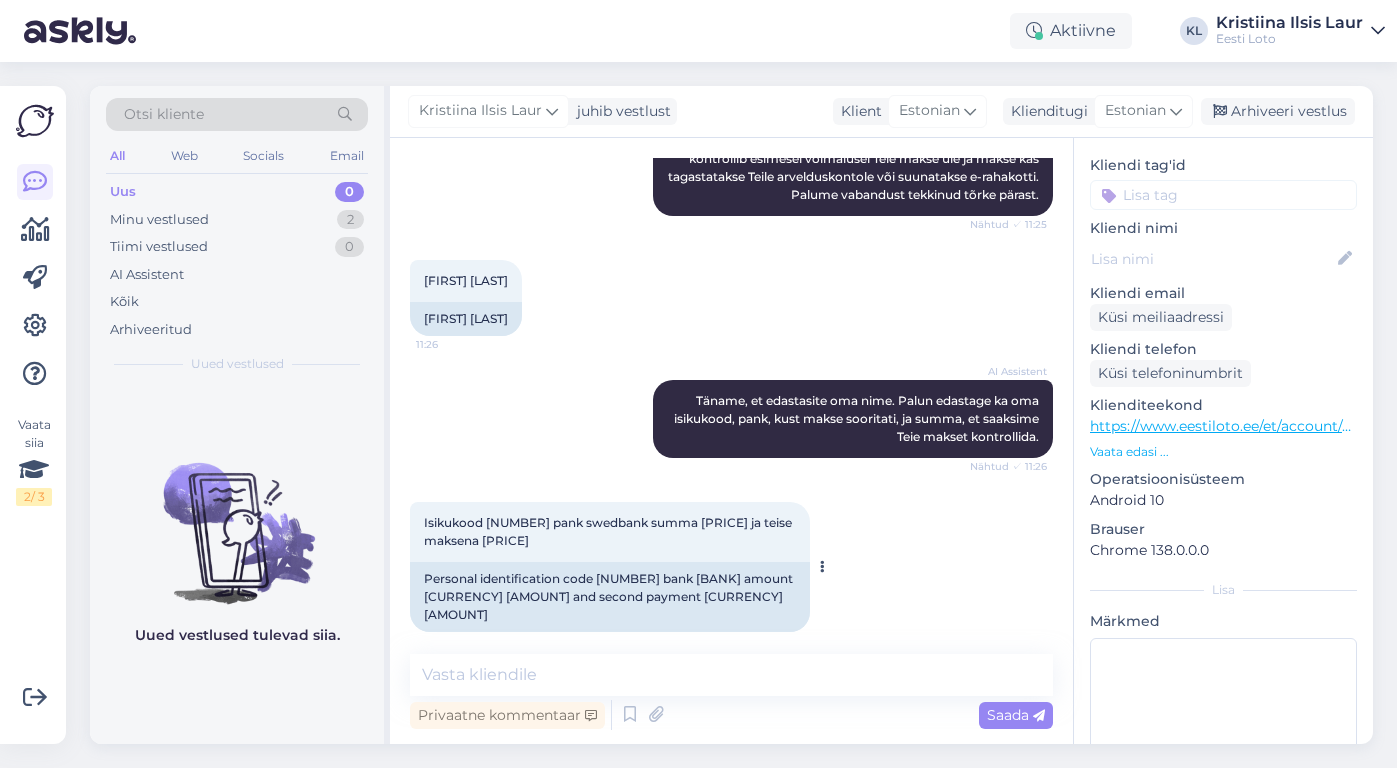 click on "Isikukood [NUMBER] pank swedbank summa [PRICE] ja teise maksena [PRICE]" at bounding box center [609, 531] 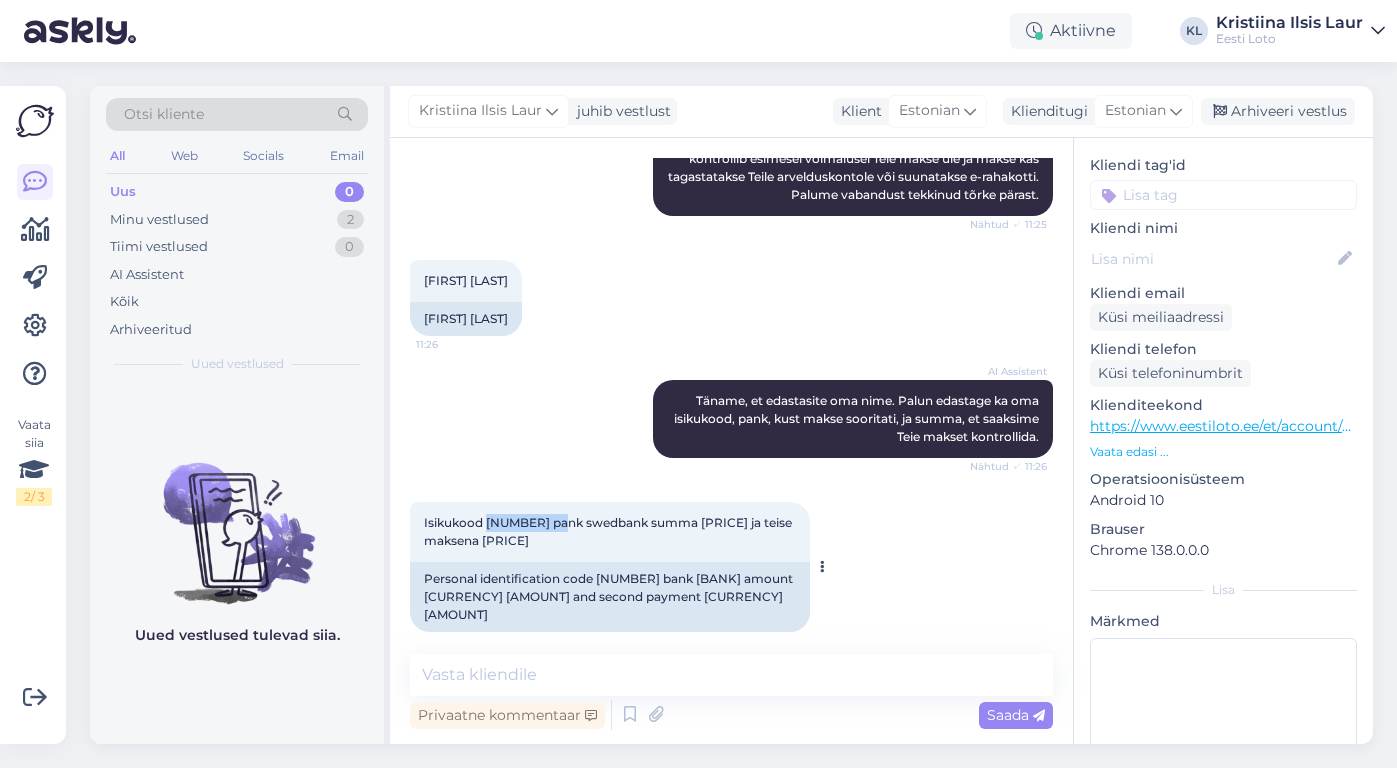 click on "Isikukood [NUMBER] pank swedbank summa [PRICE] ja teise maksena [PRICE]" at bounding box center [609, 531] 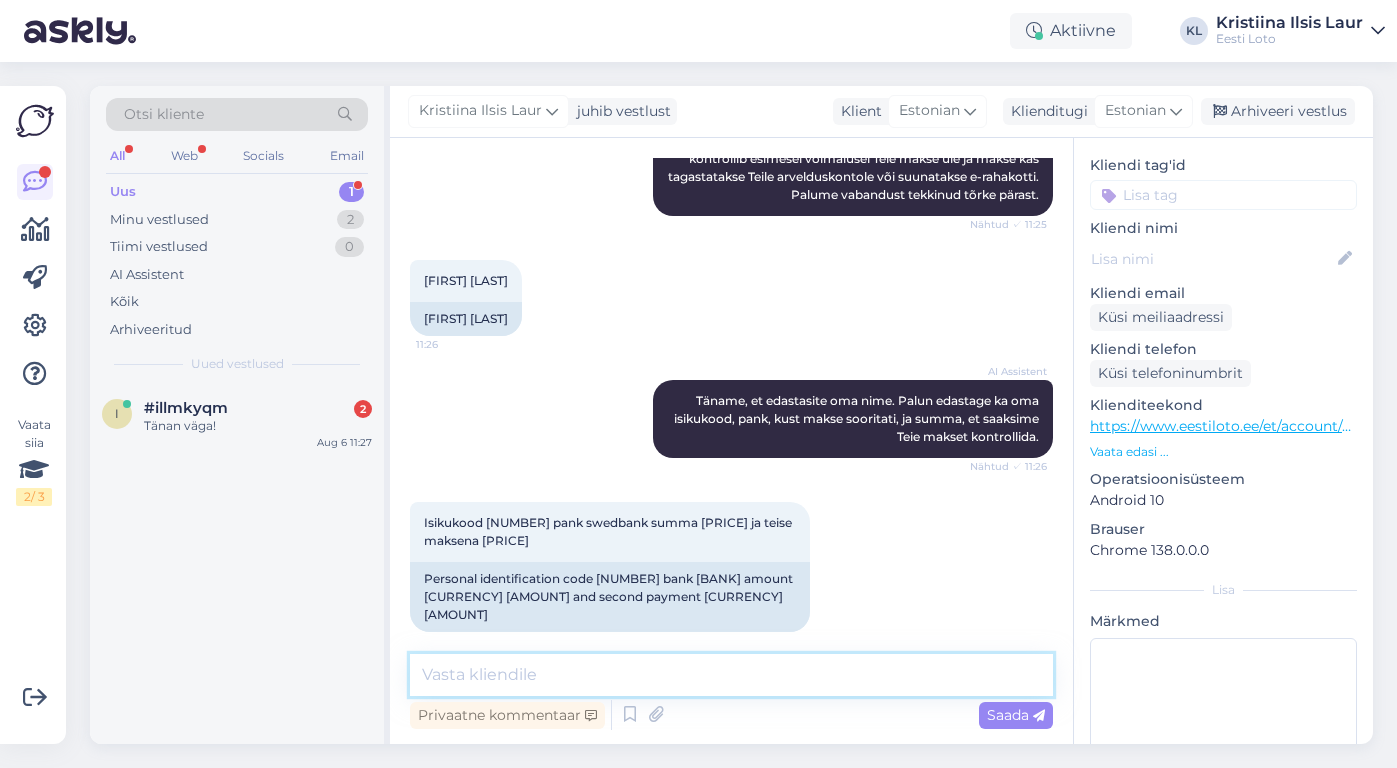 click at bounding box center [731, 675] 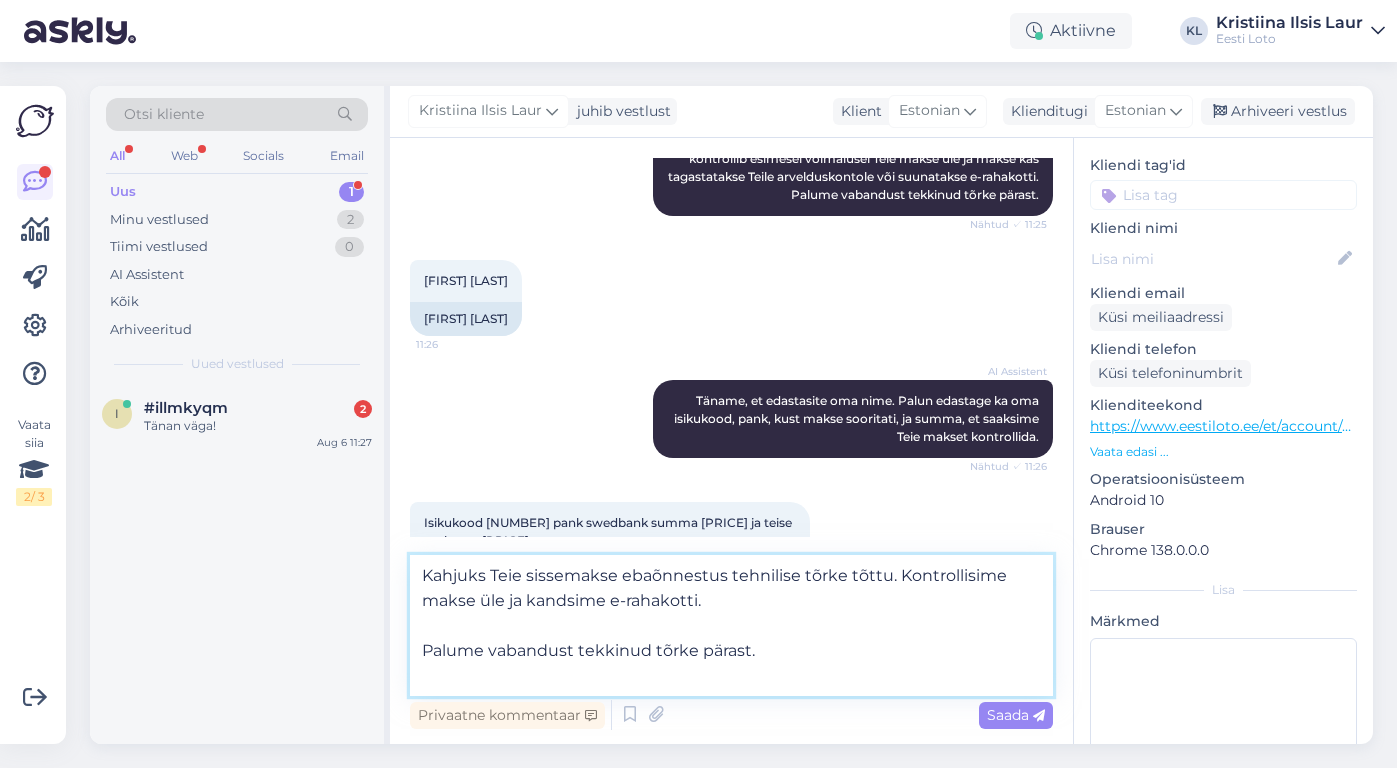 click on "Kahjuks Teie sissemakse ebaõnnestus tehnilise tõrke tõttu. Kontrollisime makse üle ja kandsime e-rahakotti.
Palume vabandust tekkinud tõrke pärast." at bounding box center (731, 625) 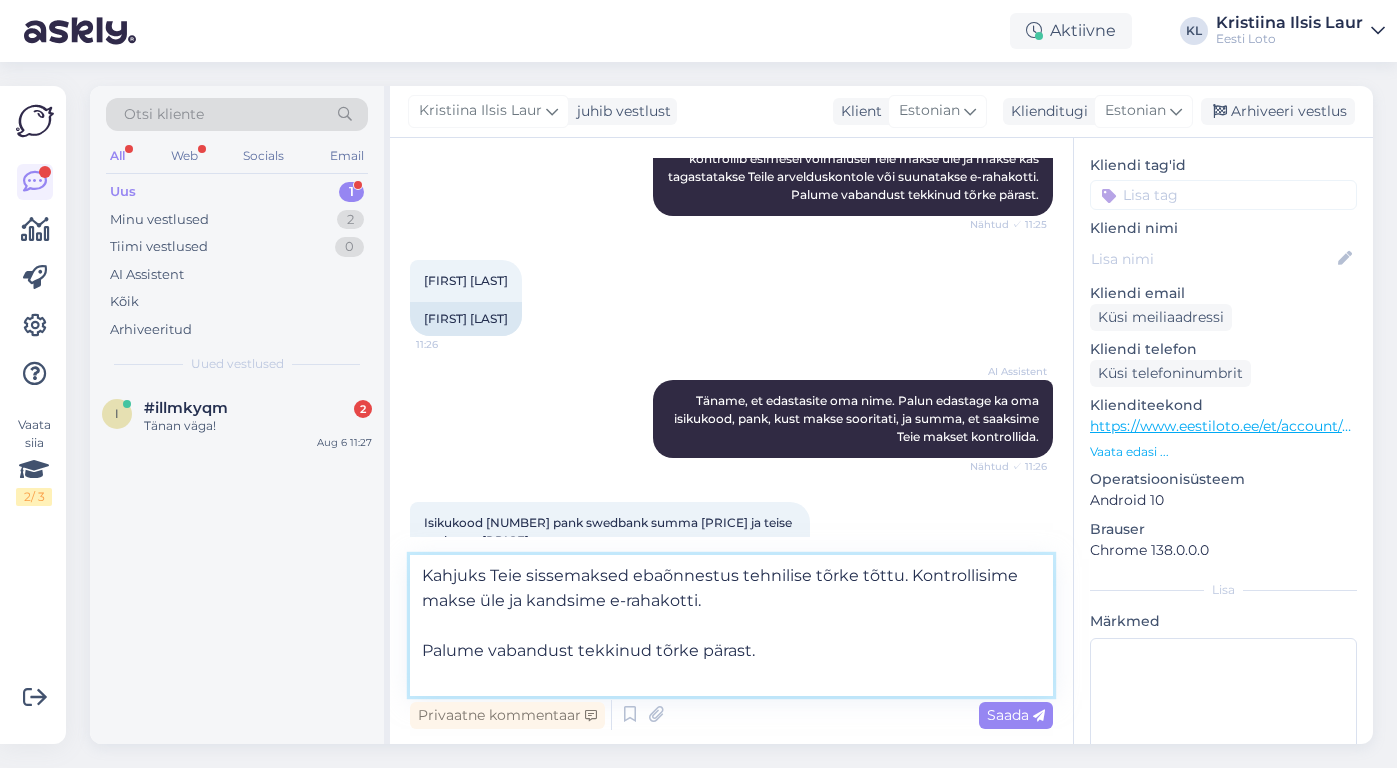 click on "Kahjuks Teie sissemaksed ebaõnnestus tehnilise tõrke tõttu. Kontrollisime makse üle ja kandsime e-rahakotti.
Palume vabandust tekkinud tõrke pärast." at bounding box center (731, 625) 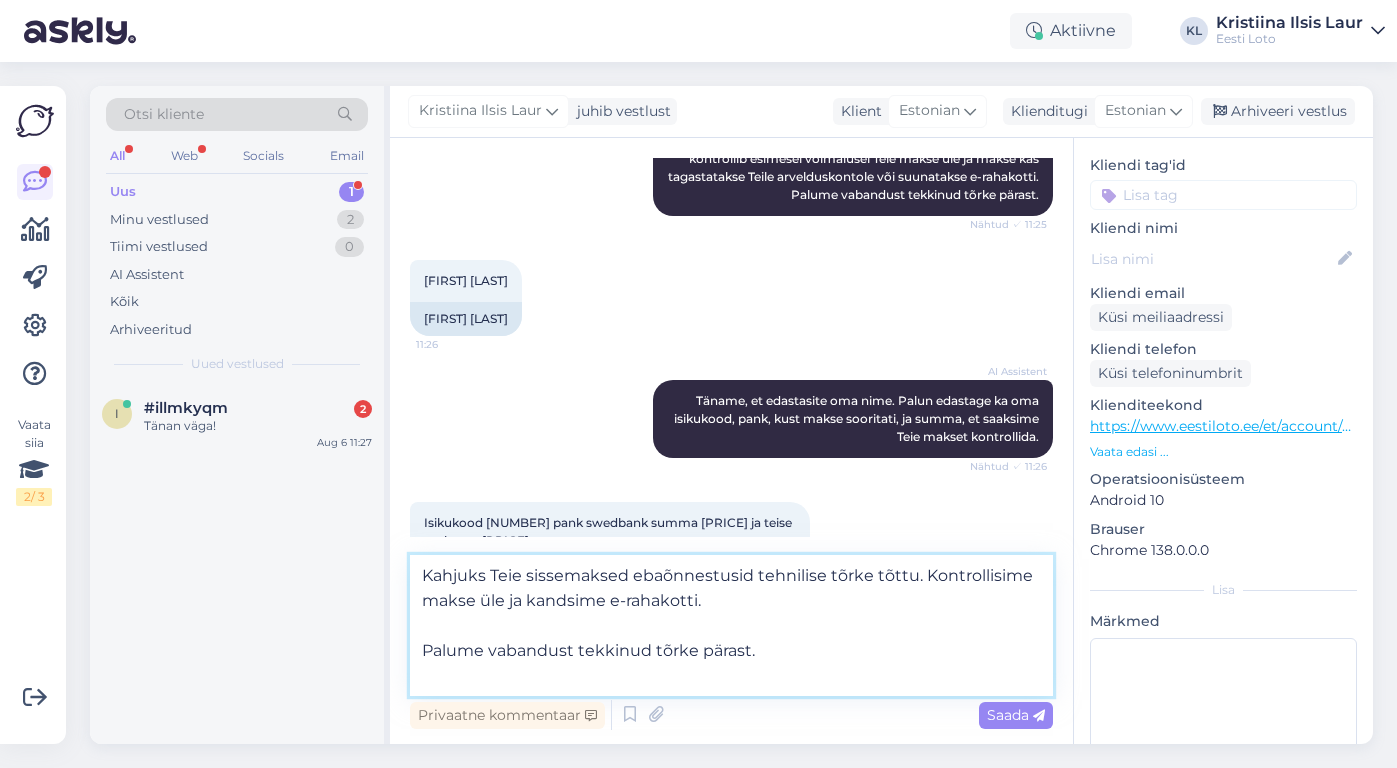 click on "Kahjuks Teie sissemaksed ebaõnnestusid tehnilise tõrke tõttu. Kontrollisime makse üle ja kandsime e-rahakotti.
Palume vabandust tekkinud tõrke pärast." at bounding box center (731, 625) 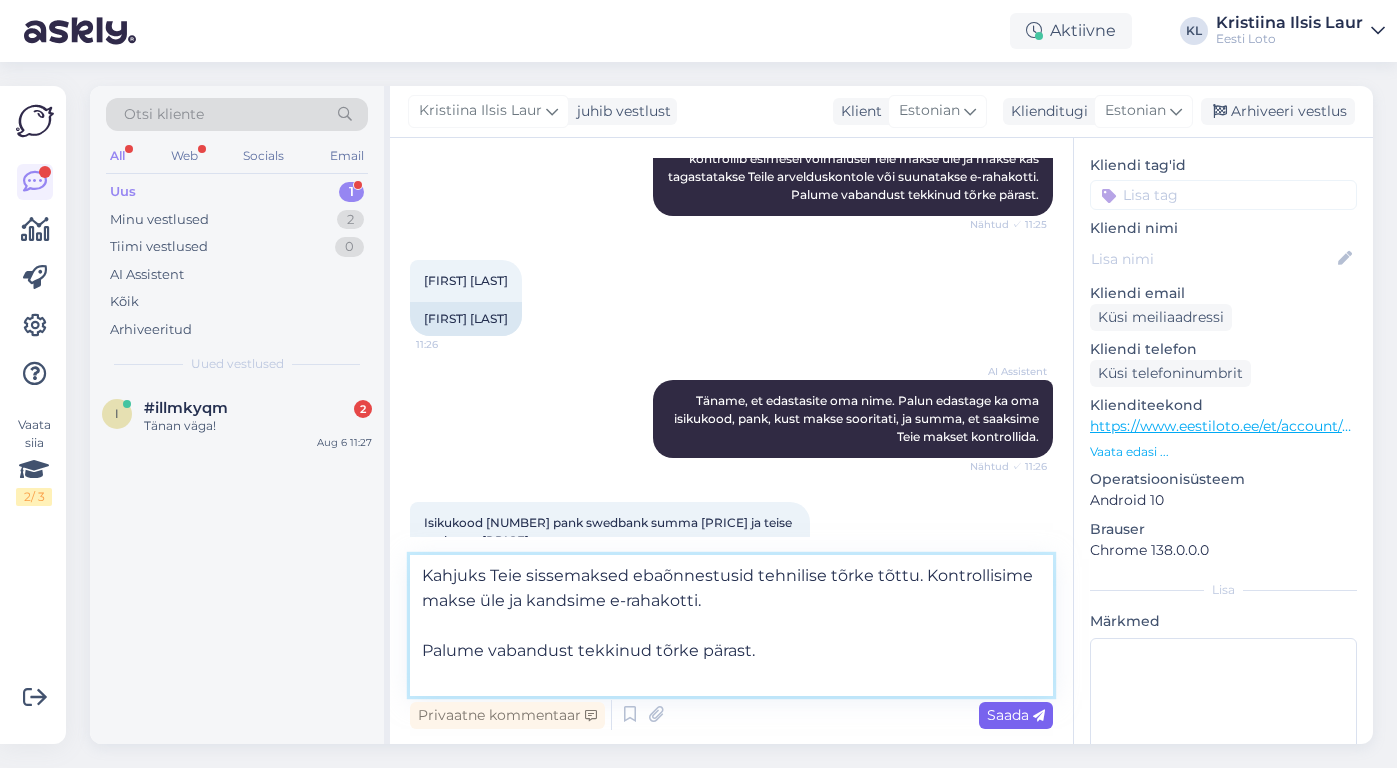 type on "Kahjuks Teie sissemaksed ebaõnnestusid tehnilise tõrke tõttu. Kontrollisime makse üle ja kandsime e-rahakotti.
Palume vabandust tekkinud tõrke pärast." 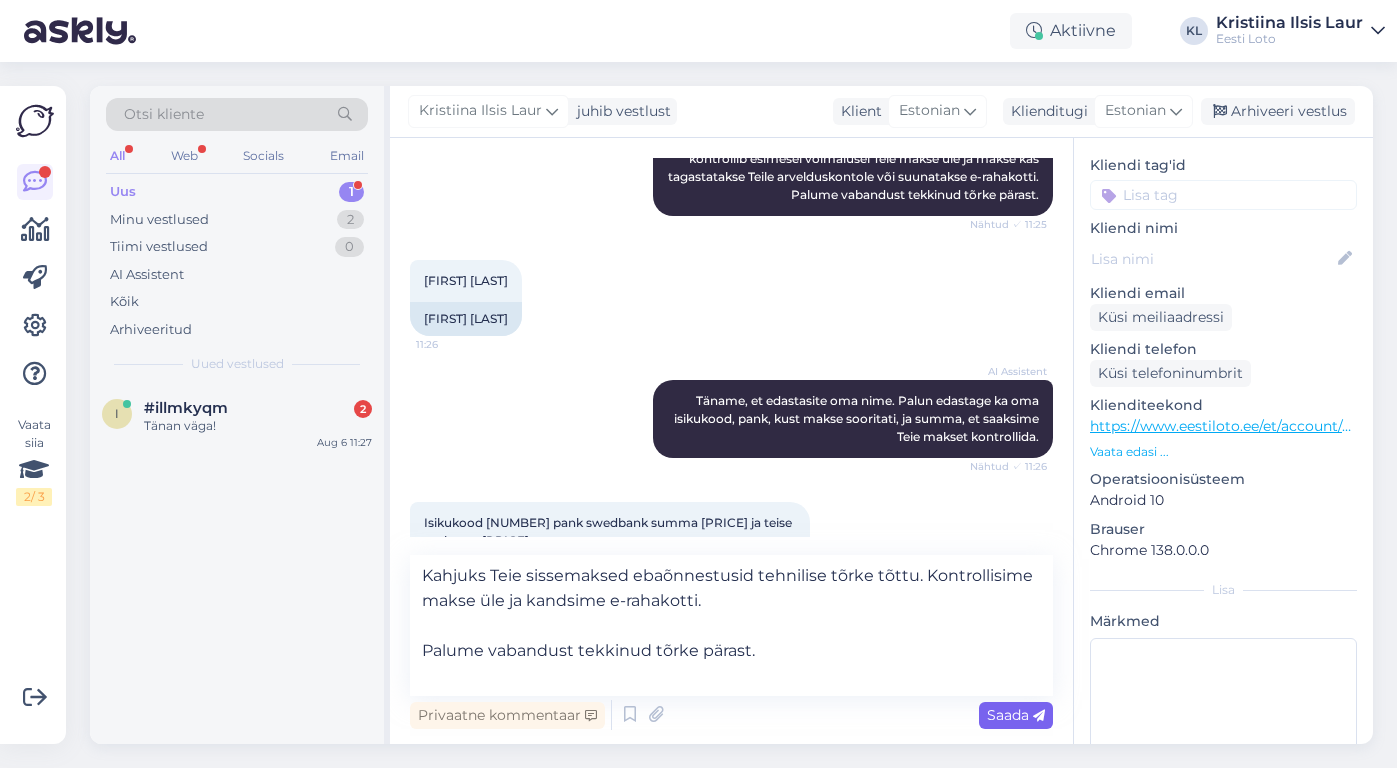 click on "Saada" at bounding box center [1016, 715] 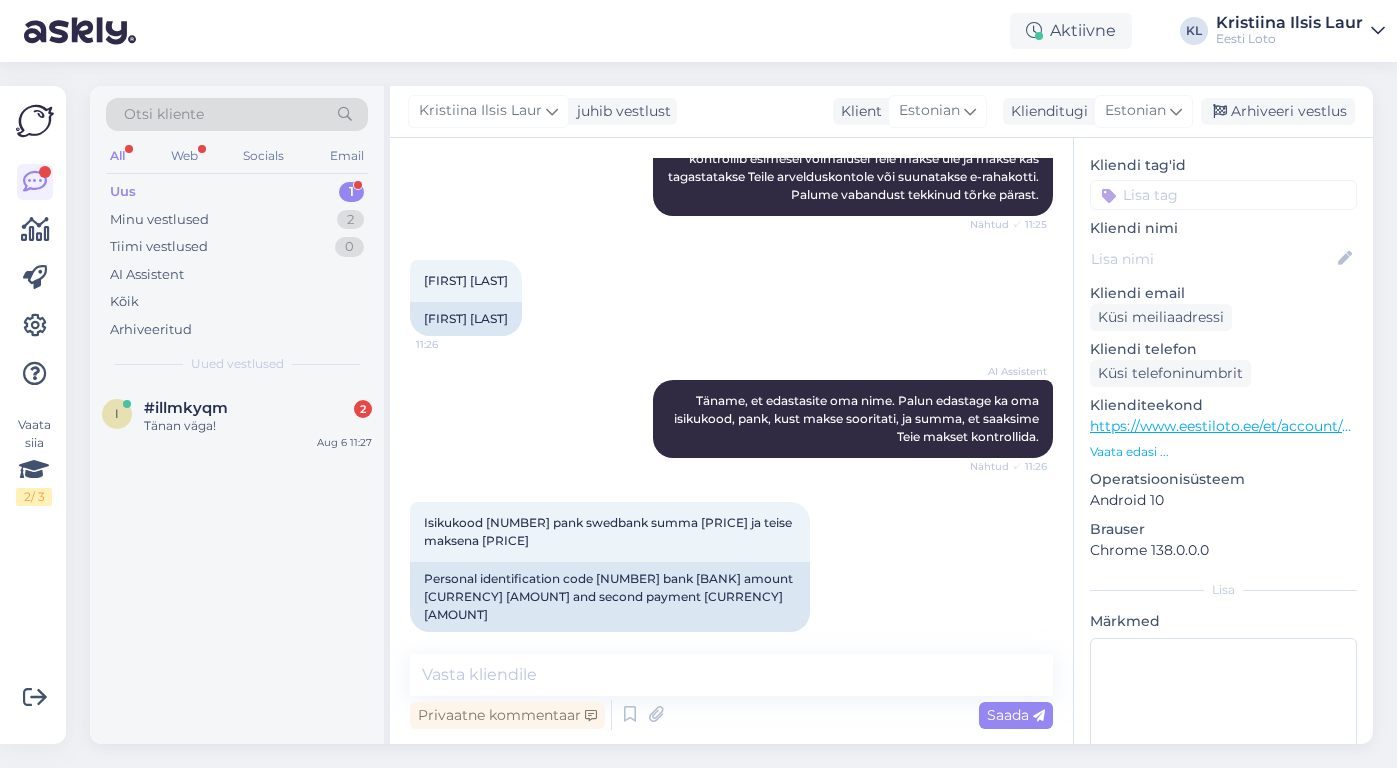 scroll, scrollTop: 548, scrollLeft: 0, axis: vertical 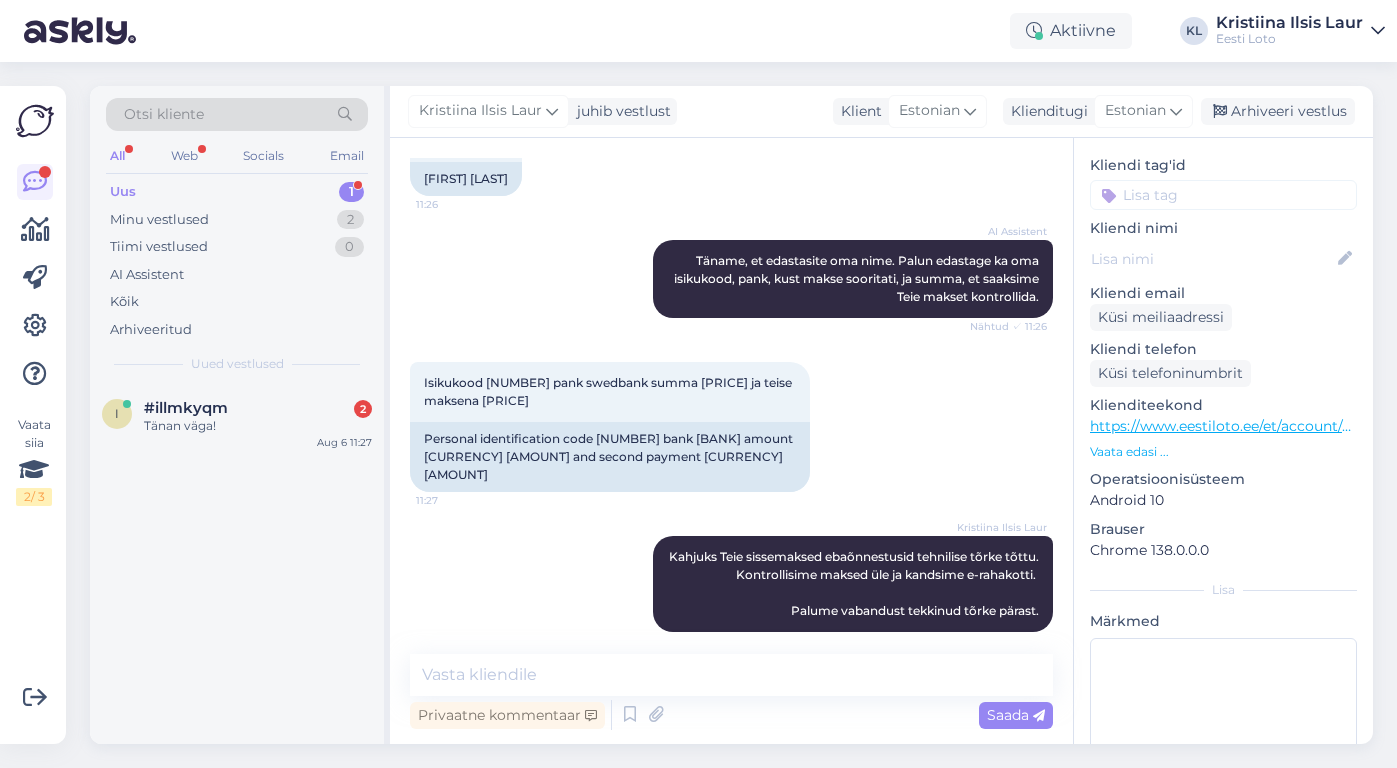 click at bounding box center (1223, 195) 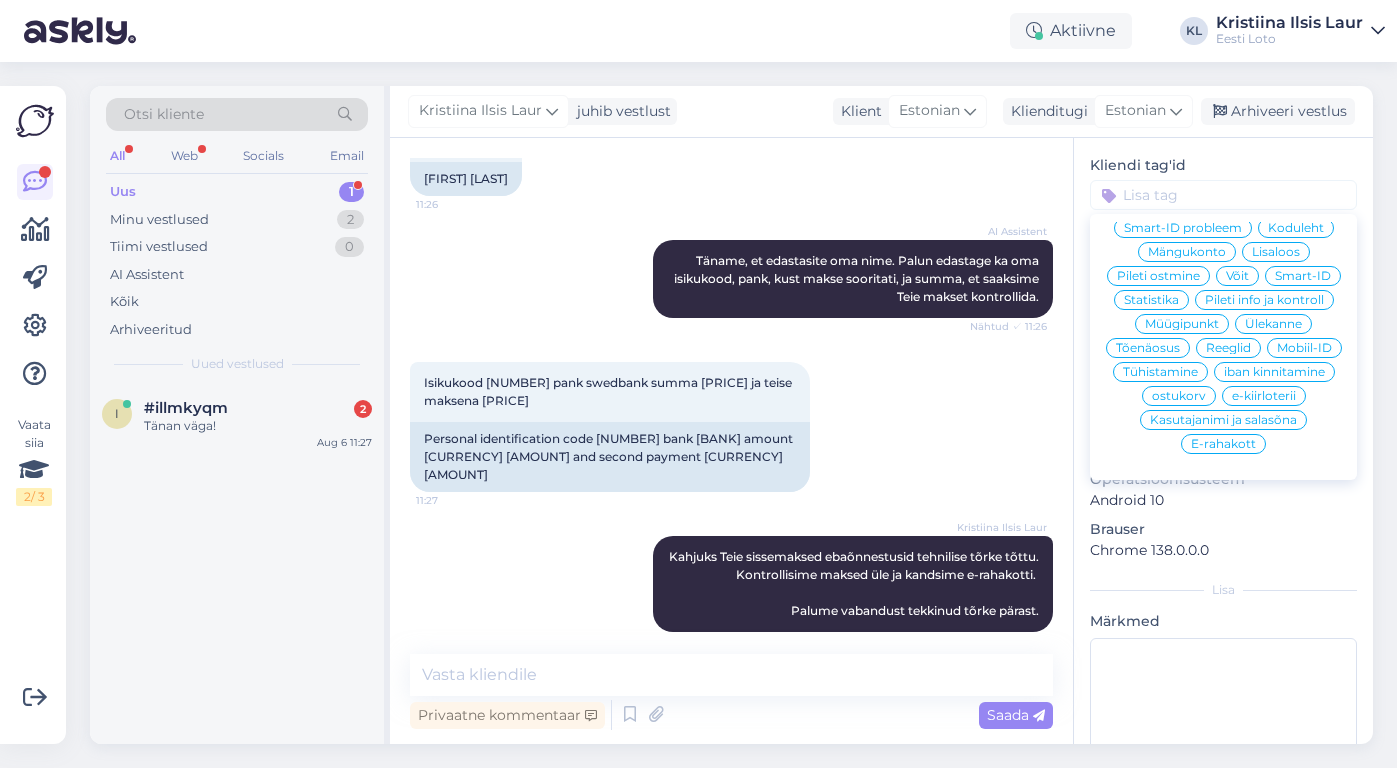 scroll, scrollTop: 359, scrollLeft: 0, axis: vertical 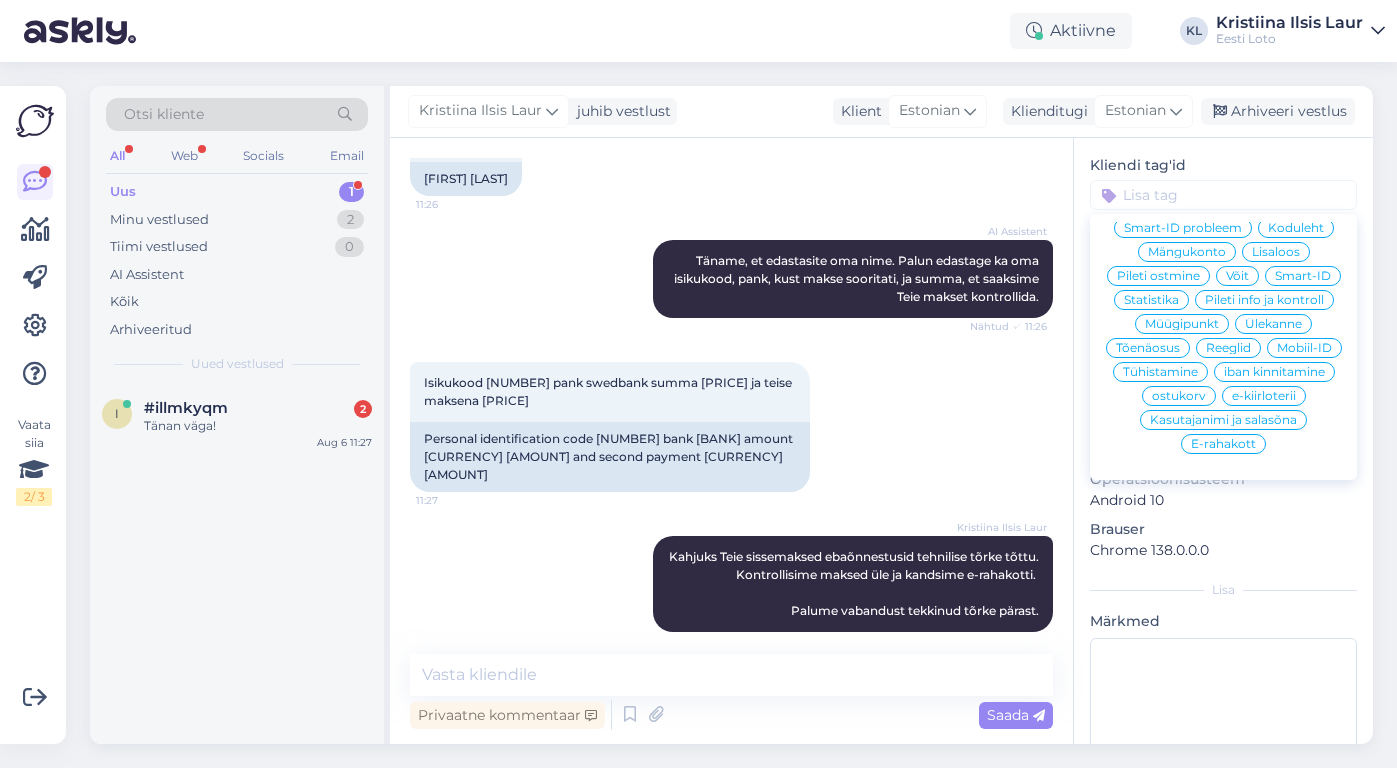 click on "E-rahakott" at bounding box center (1223, 444) 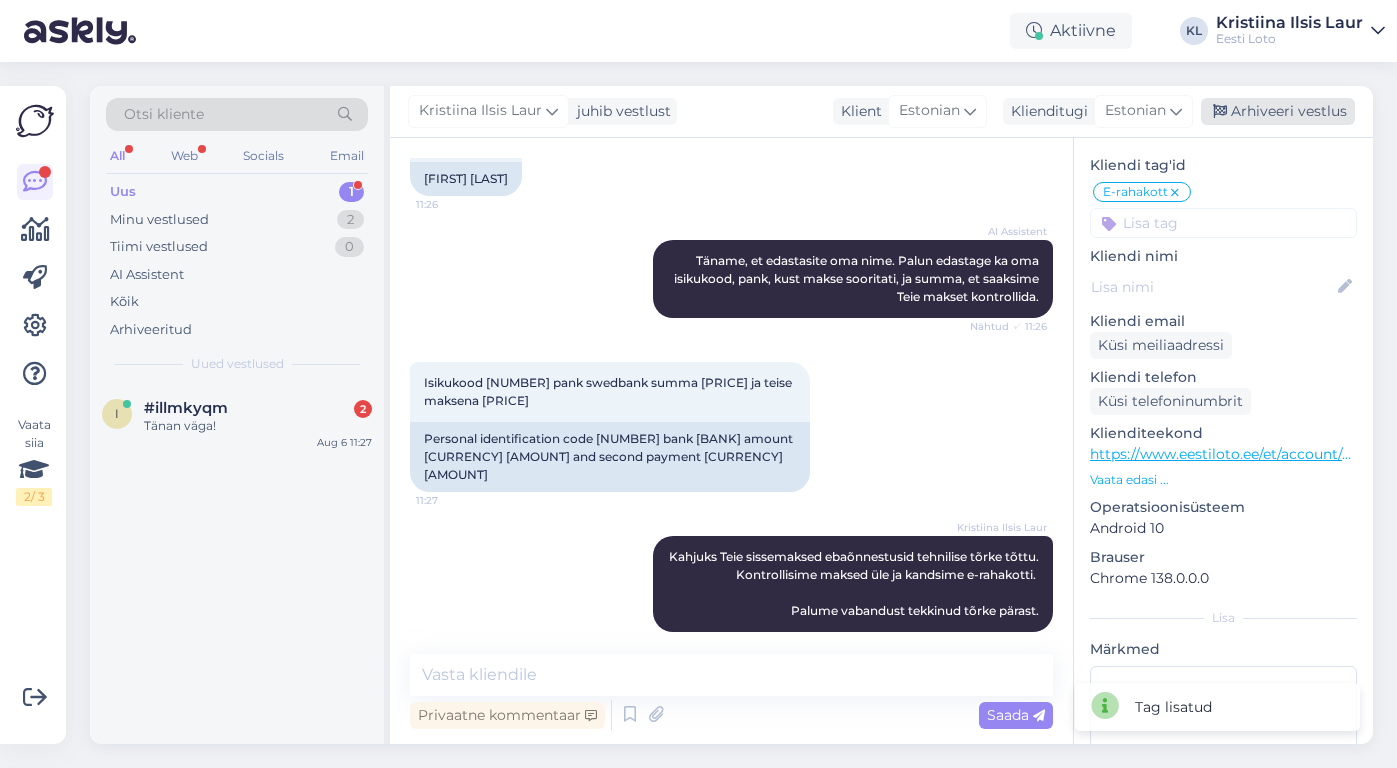 click on "Arhiveeri vestlus" at bounding box center (1278, 111) 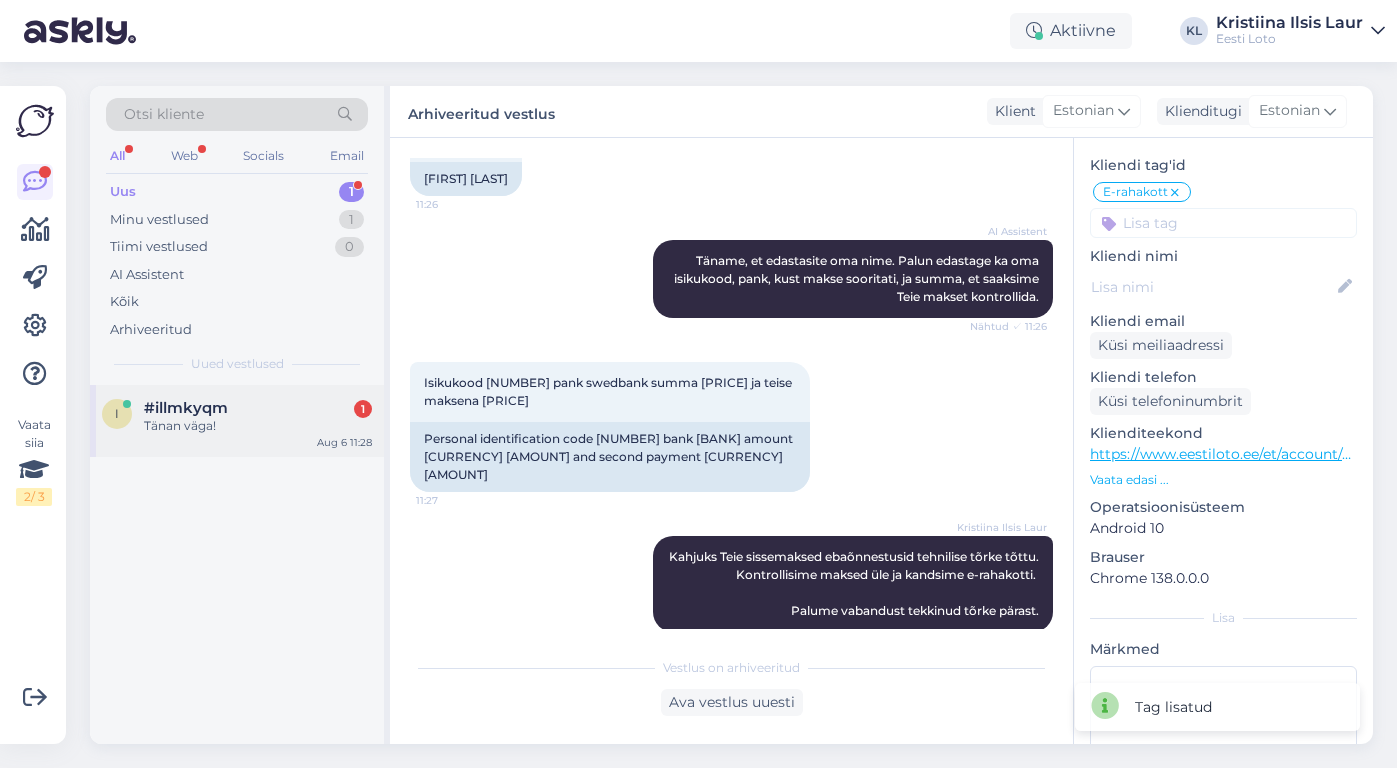 click on "Tänan väga!" at bounding box center [258, 426] 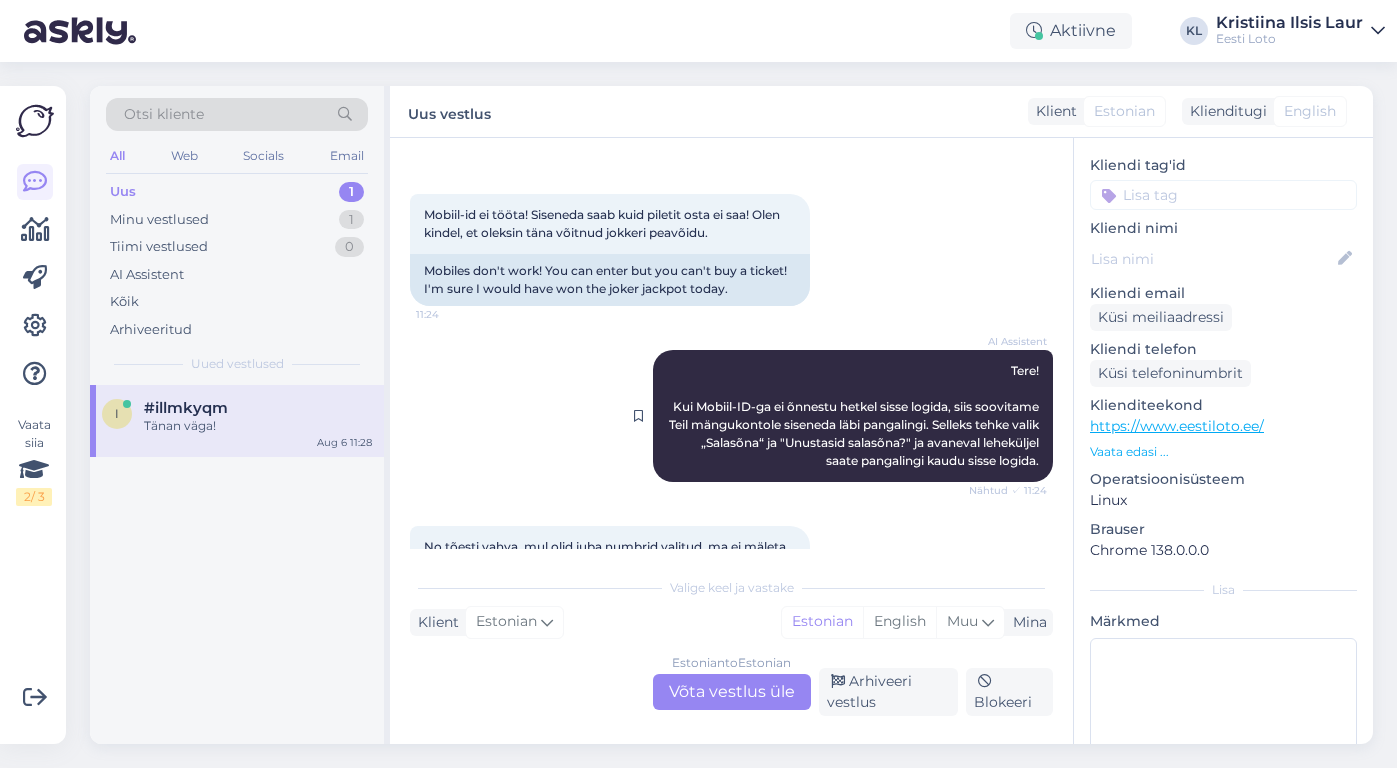 scroll, scrollTop: 38, scrollLeft: 0, axis: vertical 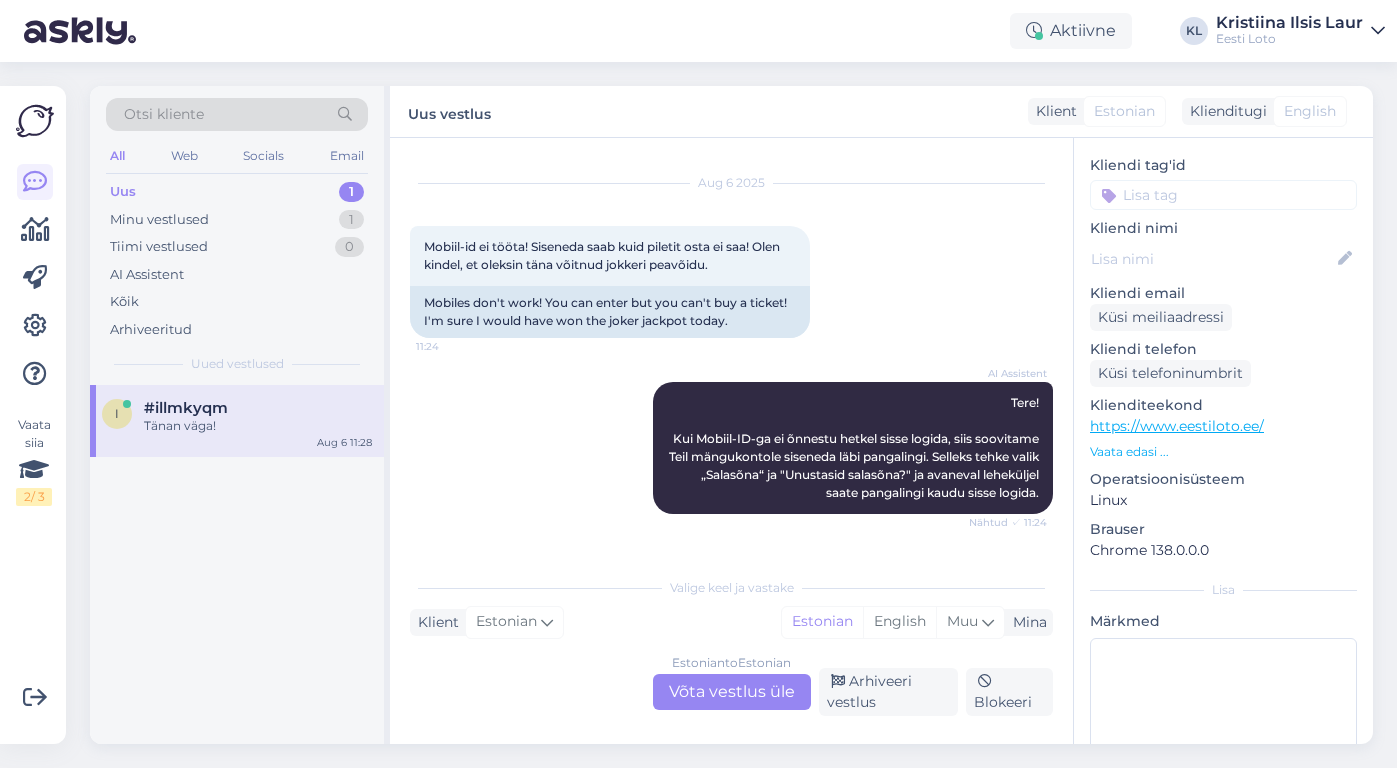 click on "Estonian  to  Estonian Võta vestlus üle" at bounding box center [732, 692] 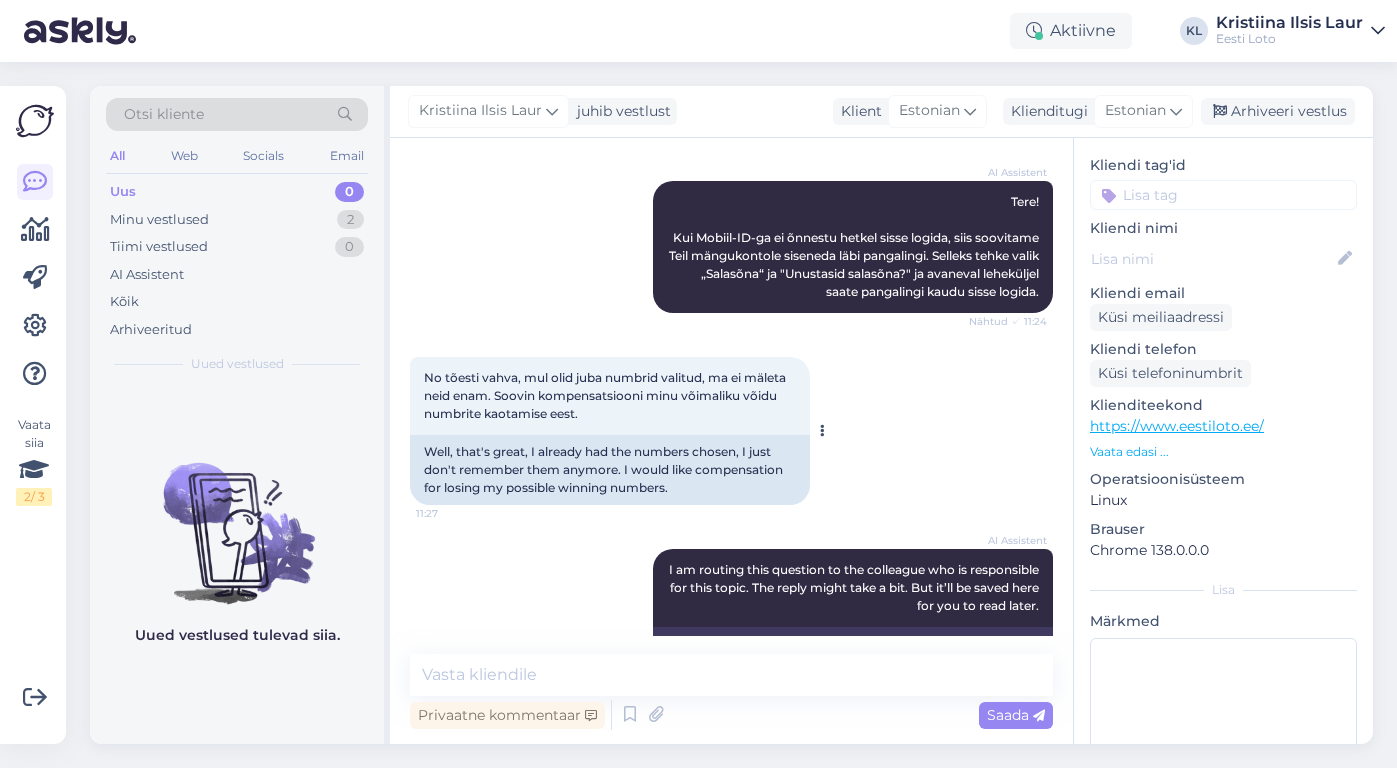 scroll, scrollTop: 197, scrollLeft: 0, axis: vertical 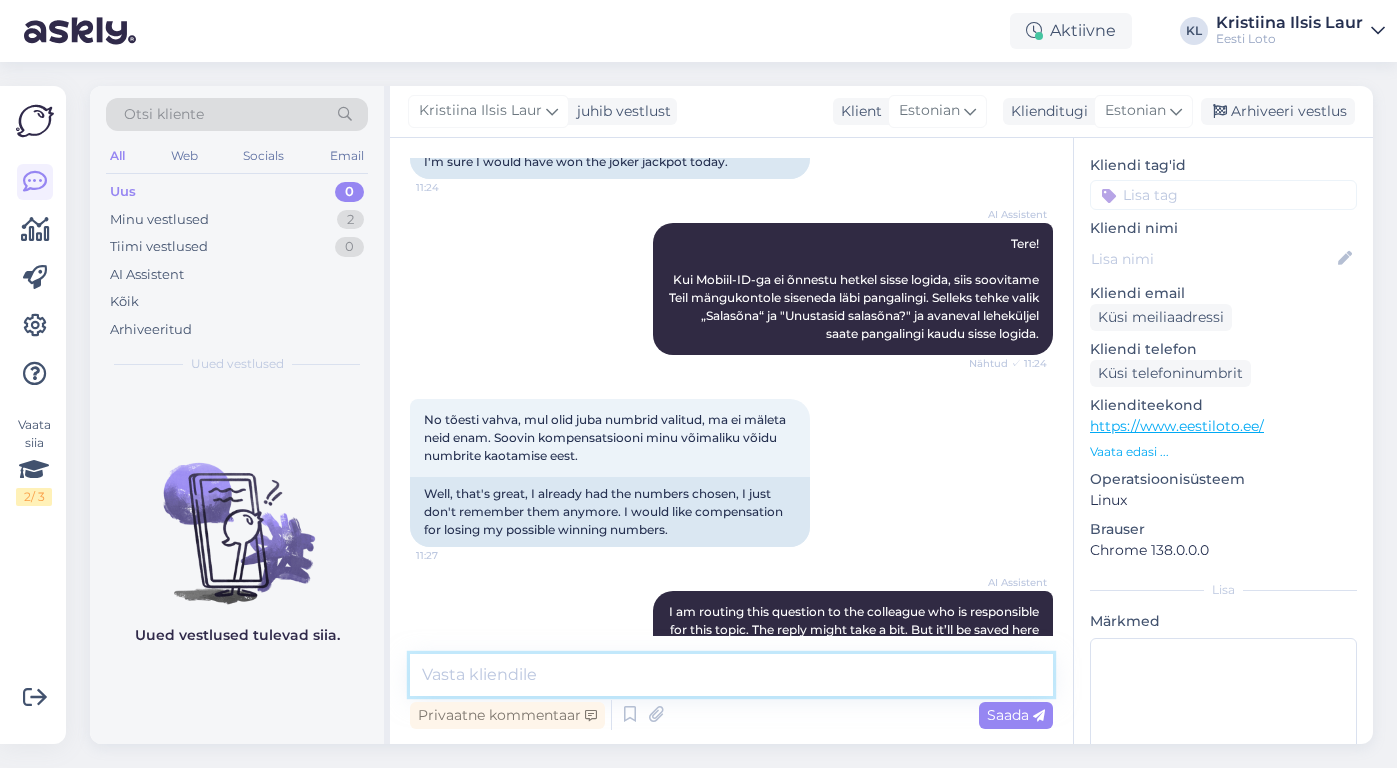 click at bounding box center (731, 675) 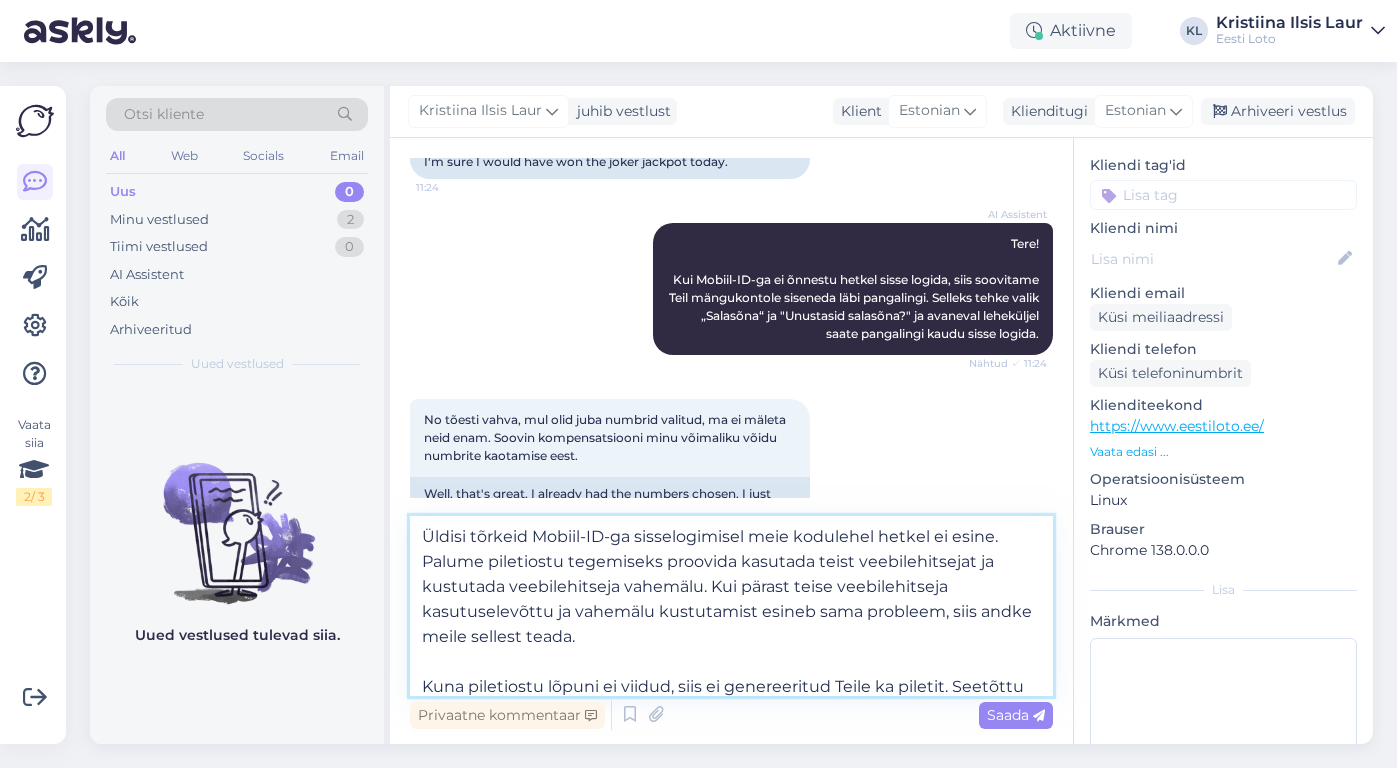 scroll, scrollTop: 0, scrollLeft: 0, axis: both 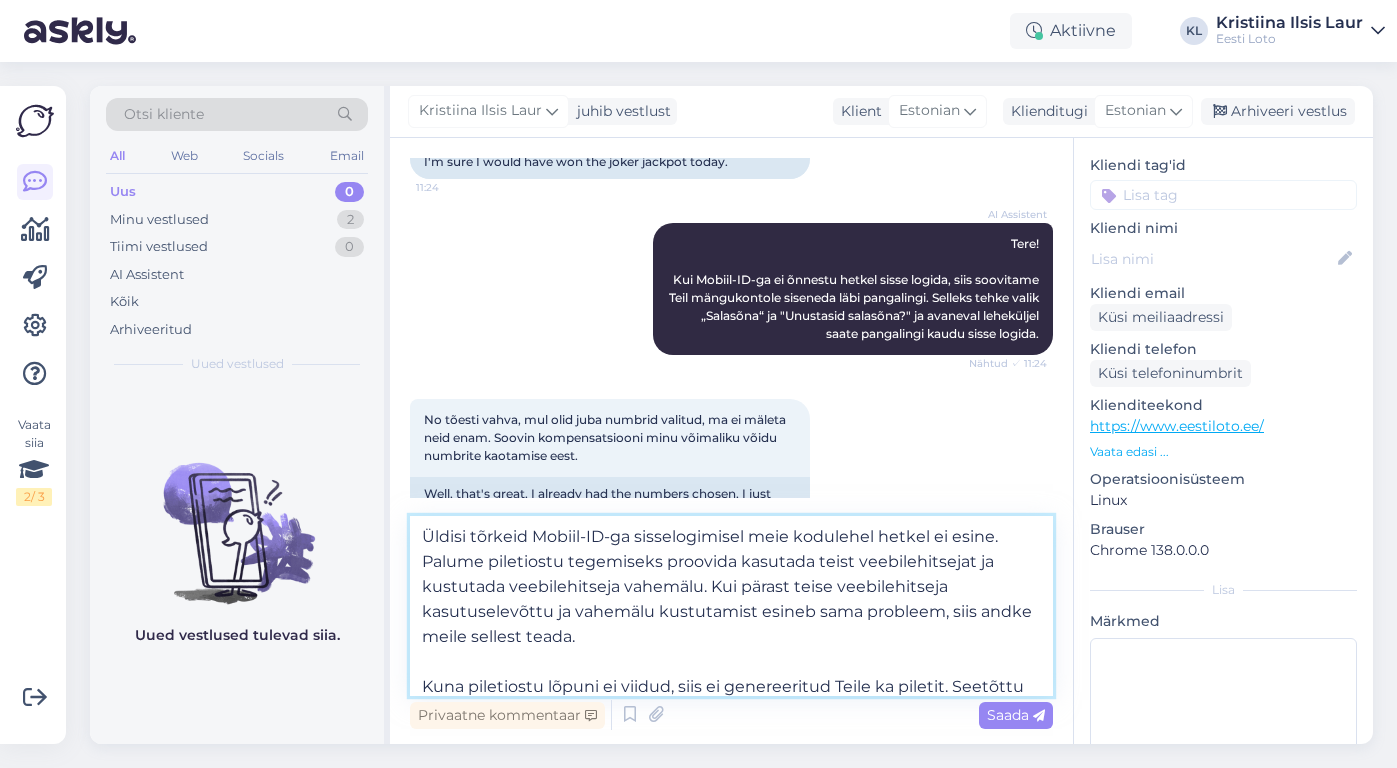 click on "Üldisi tõrkeid Mobiil-ID-ga sisselogimisel meie kodulehel hetkel ei esine. Palume piletiostu tegemiseks proovida kasutada teist veebilehitsejat ja kustutada veebilehitseja vahemälu. Kui pärast teise veebilehitseja kasutuselevõttu ja vahemälu kustutamist esineb sama probleem, siis andke meile sellest teada.
Kuna piletiostu lõpuni ei viidud, siis ei genereeritud Teile ka piletit. Seetõttu info Teie poolt märgitud numbrite kohta meie süsteemis puudub.
Vabandame võimalike ebameeldivuste pärast." at bounding box center (731, 606) 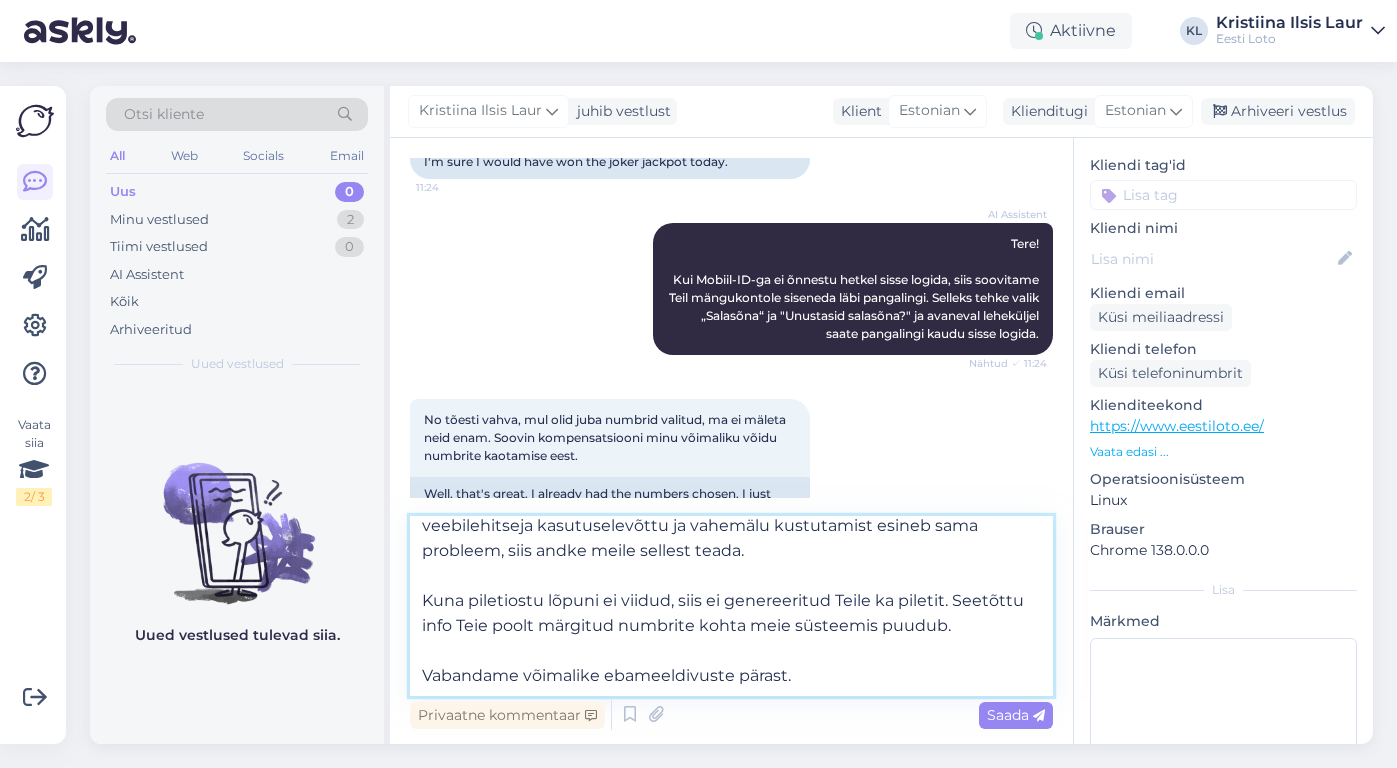 scroll, scrollTop: 86, scrollLeft: 0, axis: vertical 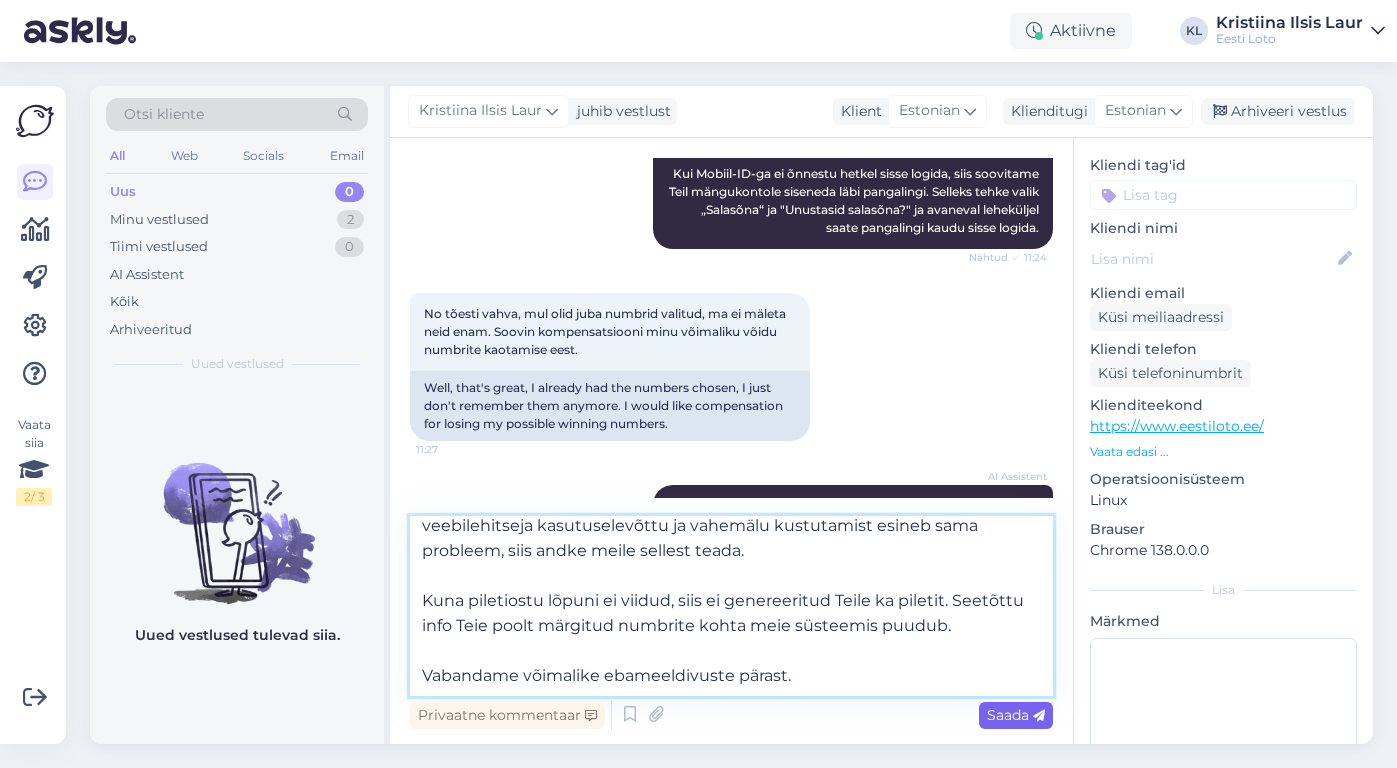 type on "Üldisi tõrkeid Mobiil-ID-ga sisselogimisel ja pileti ostmisel meie kodulehel hetkel ei esine. Palume piletiostu tegemiseks proovida kasutada teist veebilehitsejat ja kustutada veebilehitseja vahemälu. Kui pärast teise veebilehitseja kasutuselevõttu ja vahemälu kustutamist esineb sama probleem, siis andke meile sellest teada.
Kuna piletiostu lõpuni ei viidud, siis ei genereeritud Teile ka piletit. Seetõttu info Teie poolt märgitud numbrite kohta meie süsteemis puudub.
Vabandame võimalike ebameeldivuste pärast." 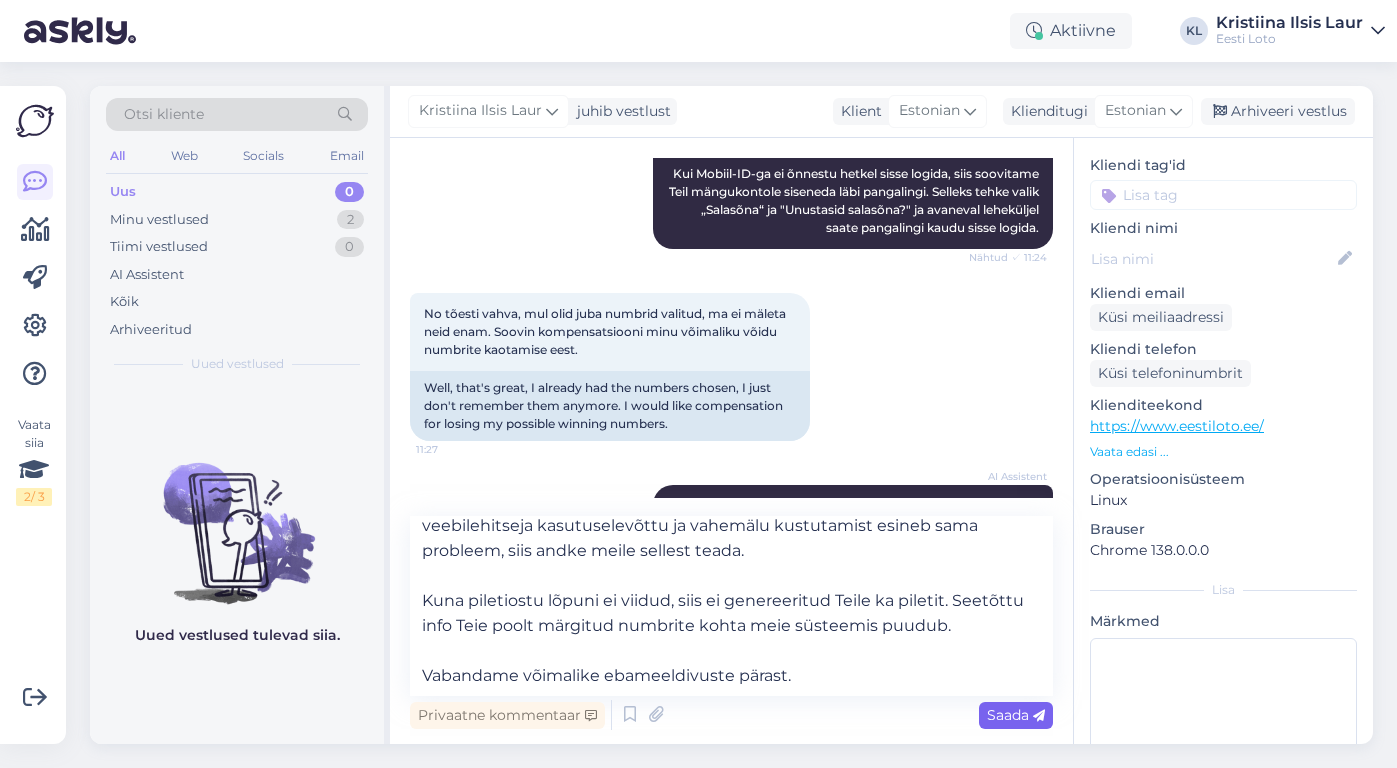 click on "Saada" at bounding box center (1016, 715) 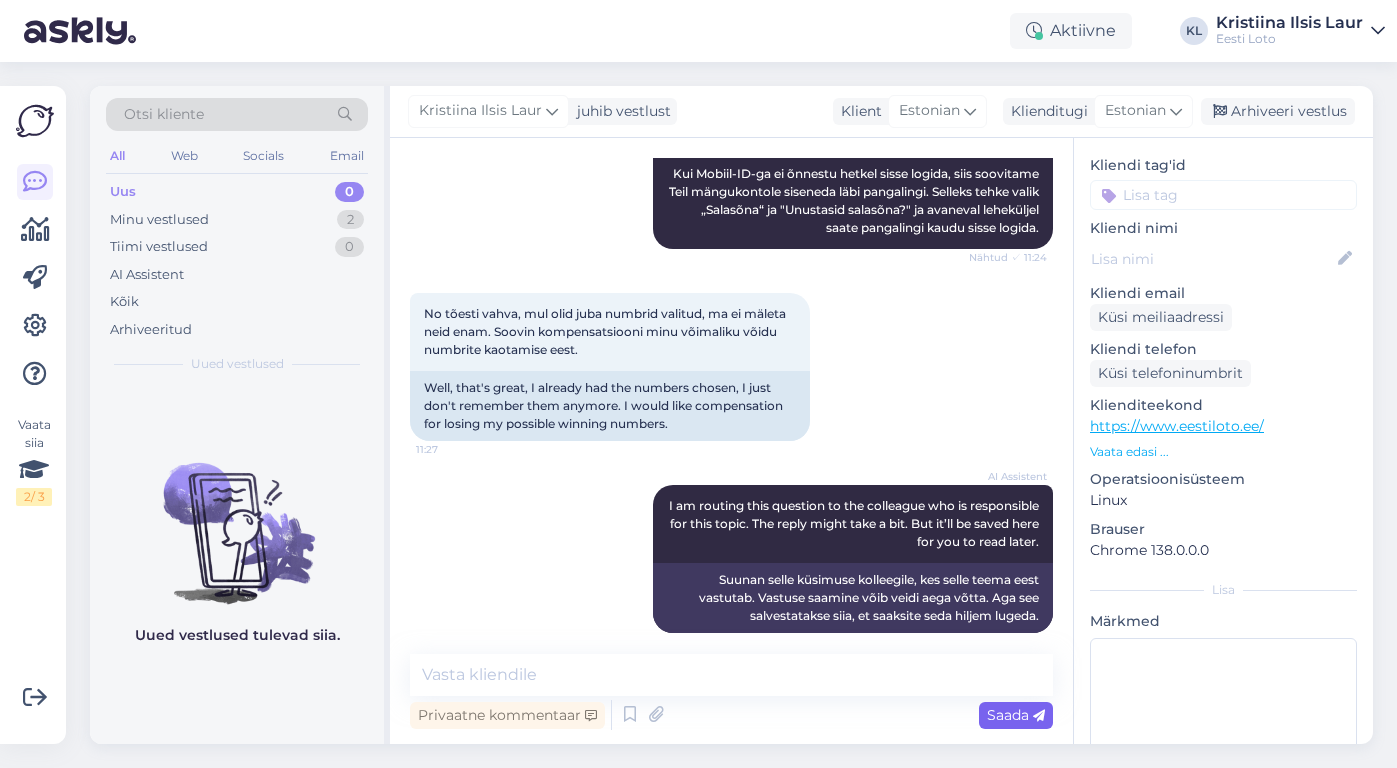 scroll, scrollTop: 726, scrollLeft: 0, axis: vertical 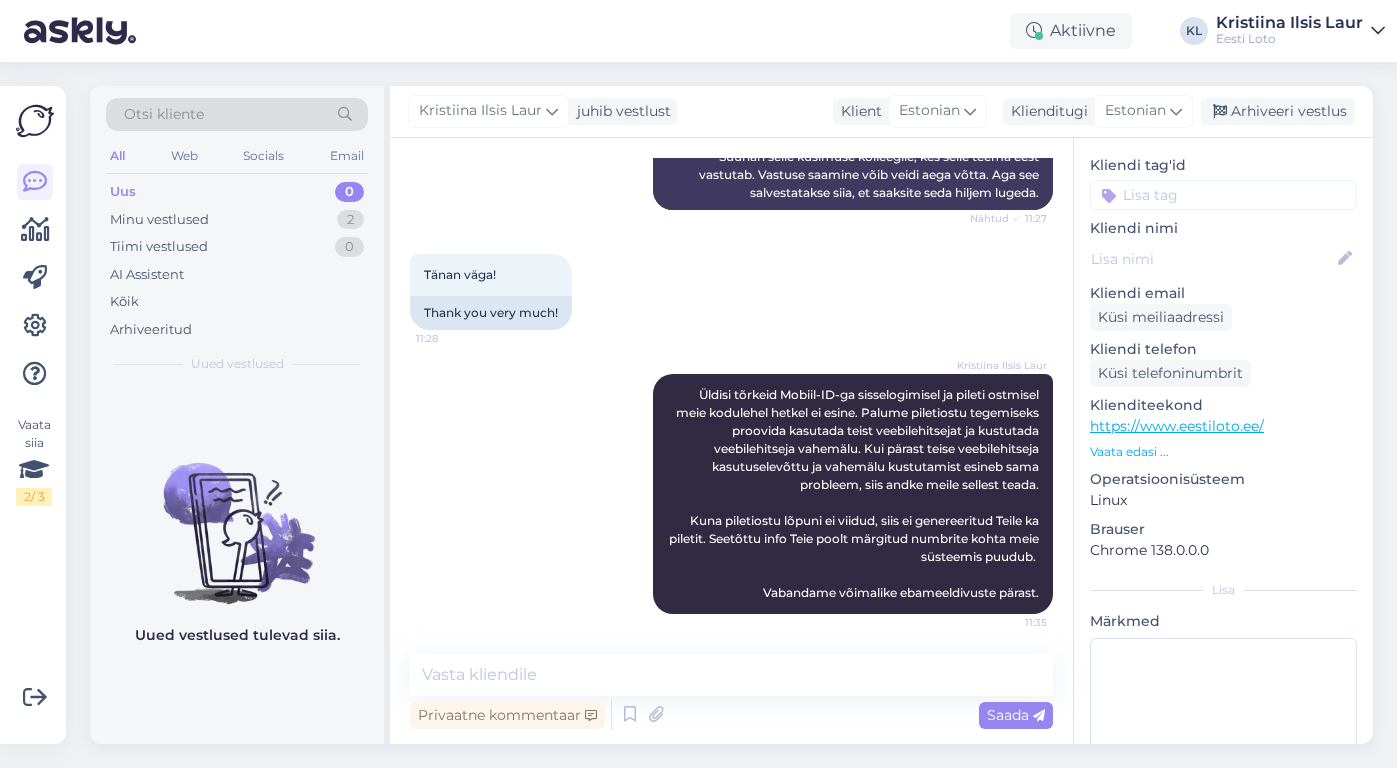 click at bounding box center [1223, 195] 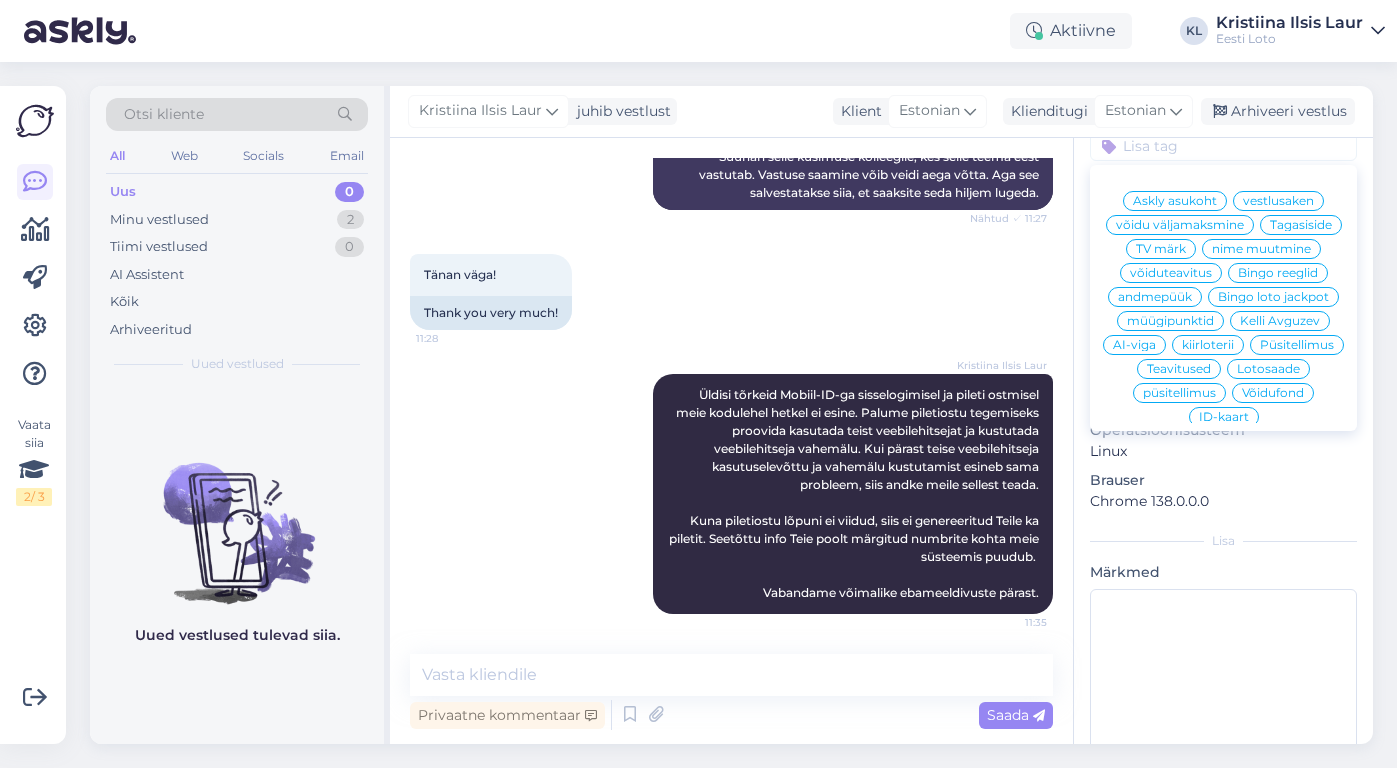 scroll, scrollTop: 185, scrollLeft: 0, axis: vertical 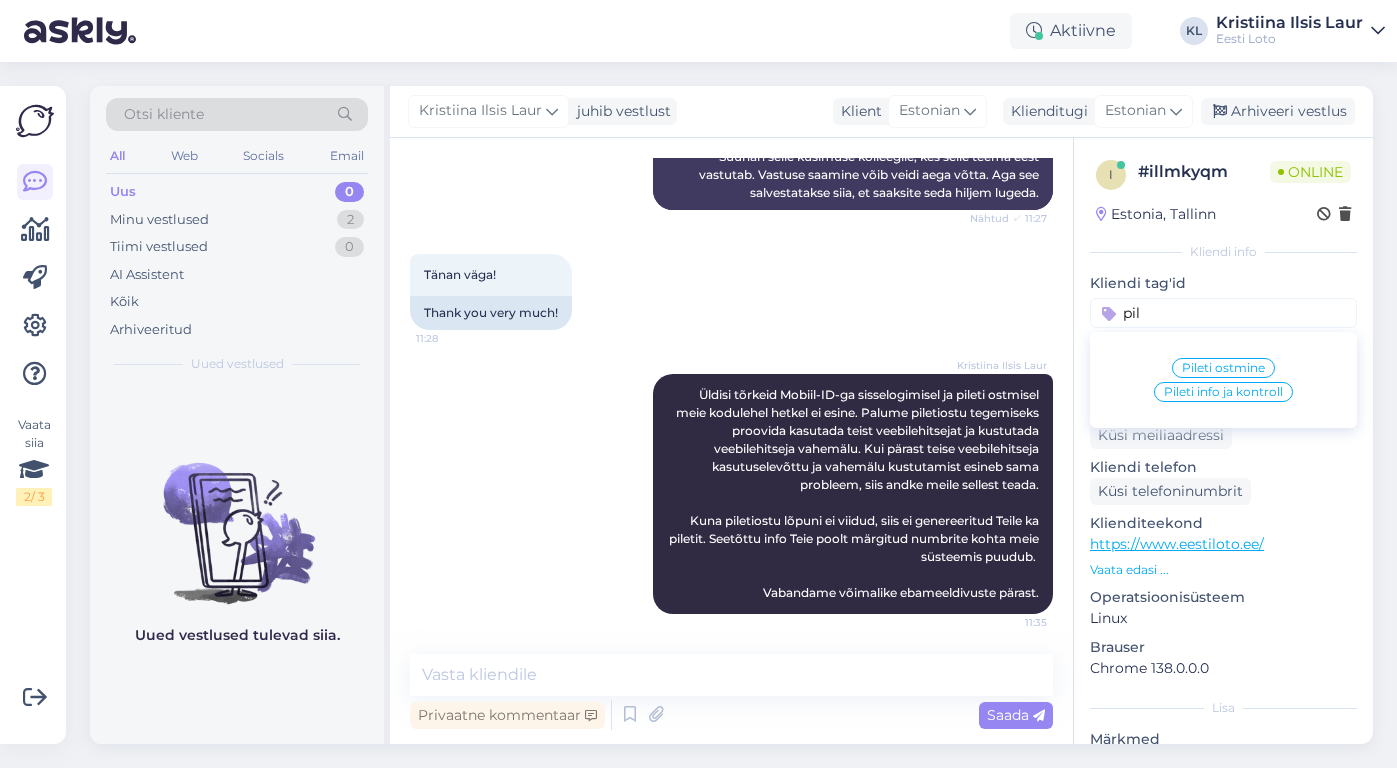 type on "pil" 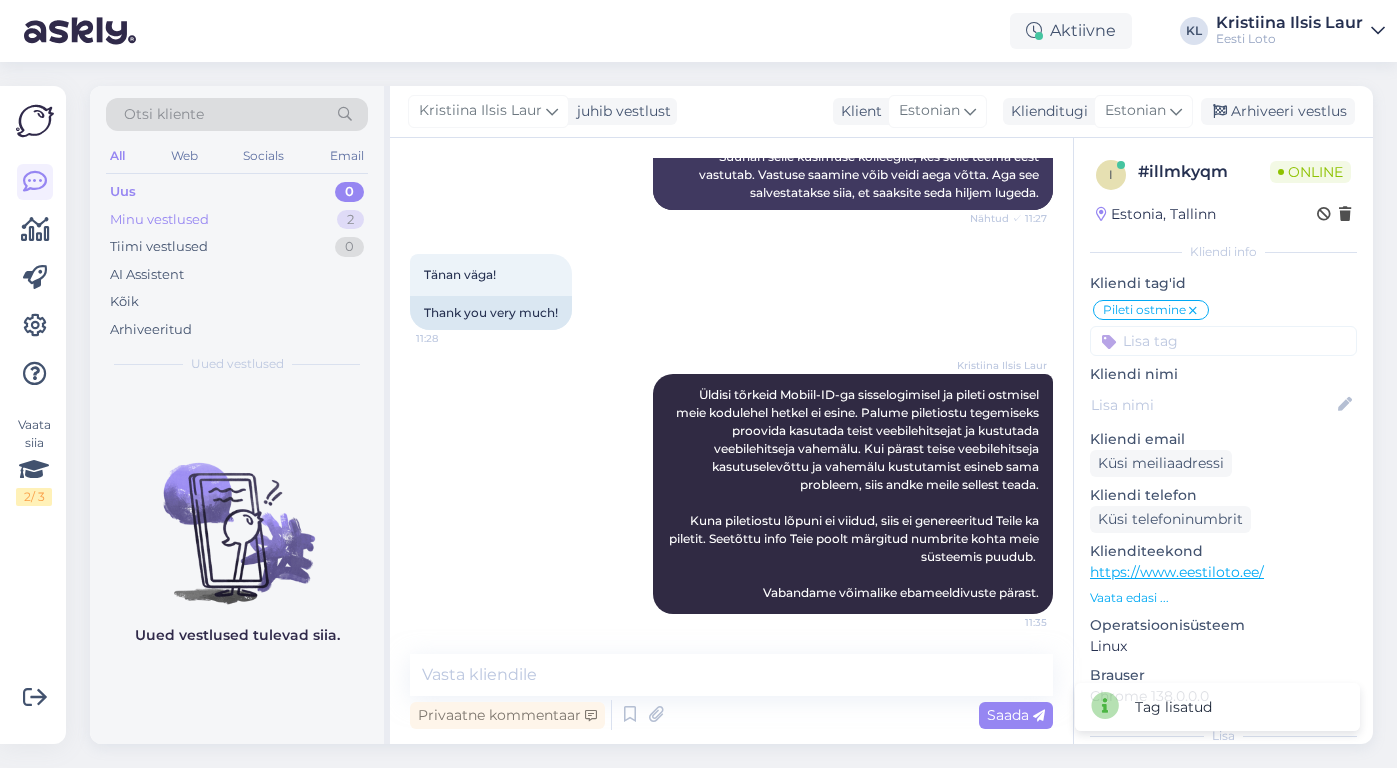 click on "Minu vestlused 2" at bounding box center (237, 220) 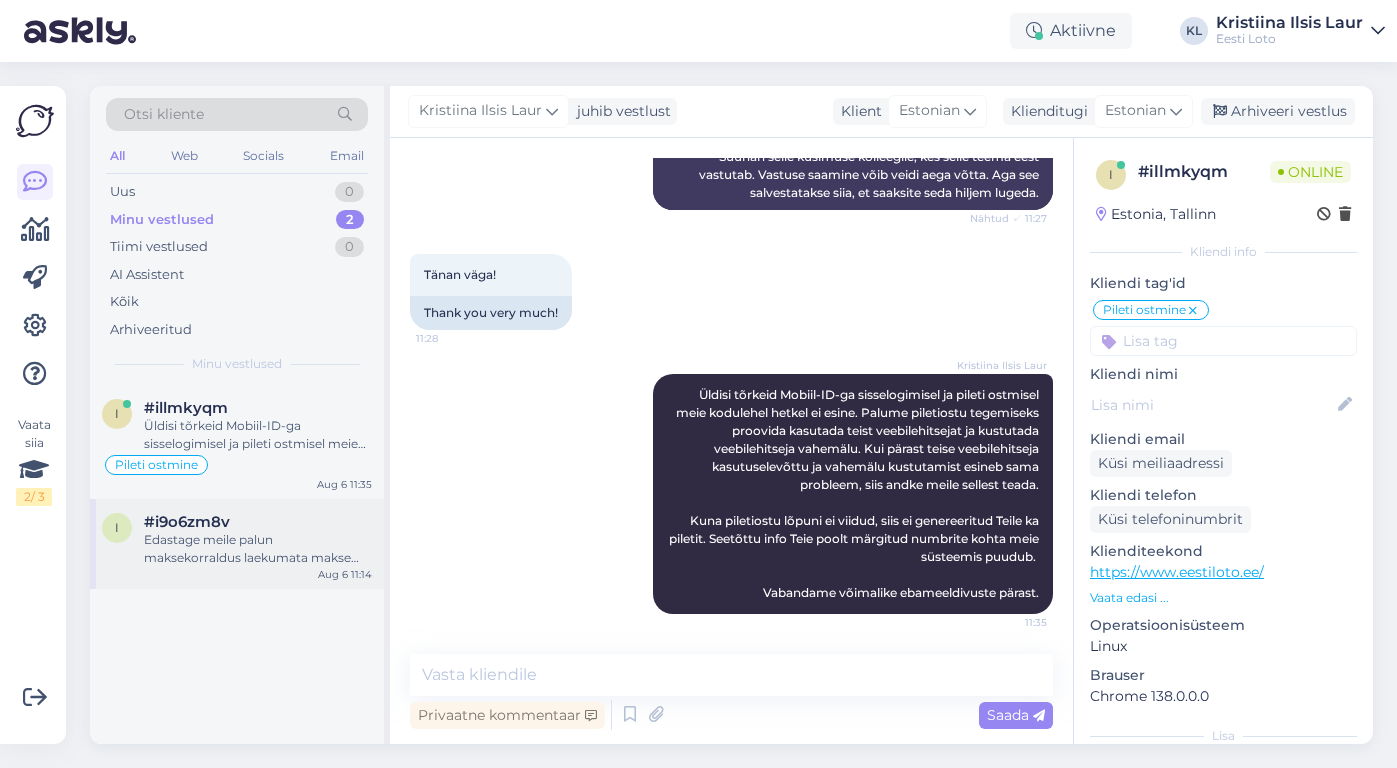 click on "#i9o6zm8v" at bounding box center (258, 522) 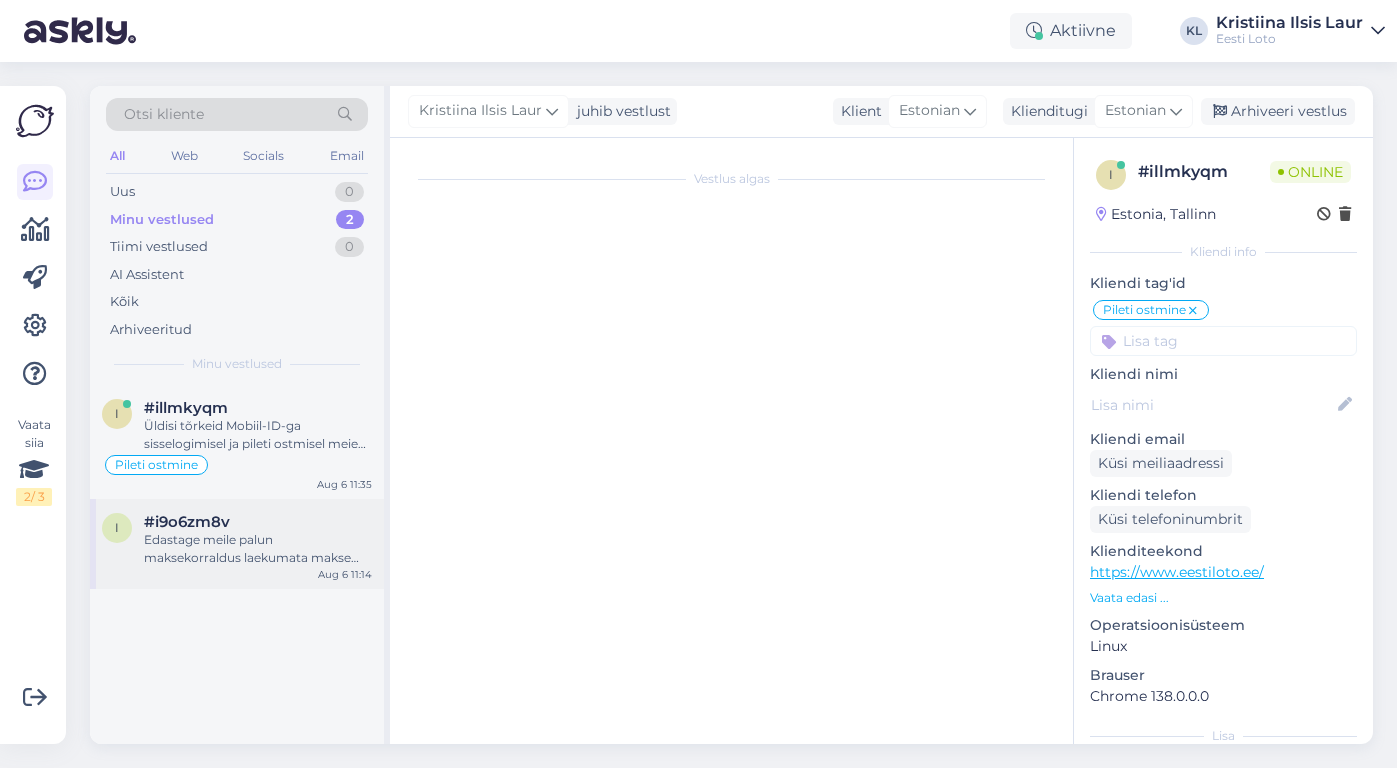 scroll, scrollTop: 868, scrollLeft: 0, axis: vertical 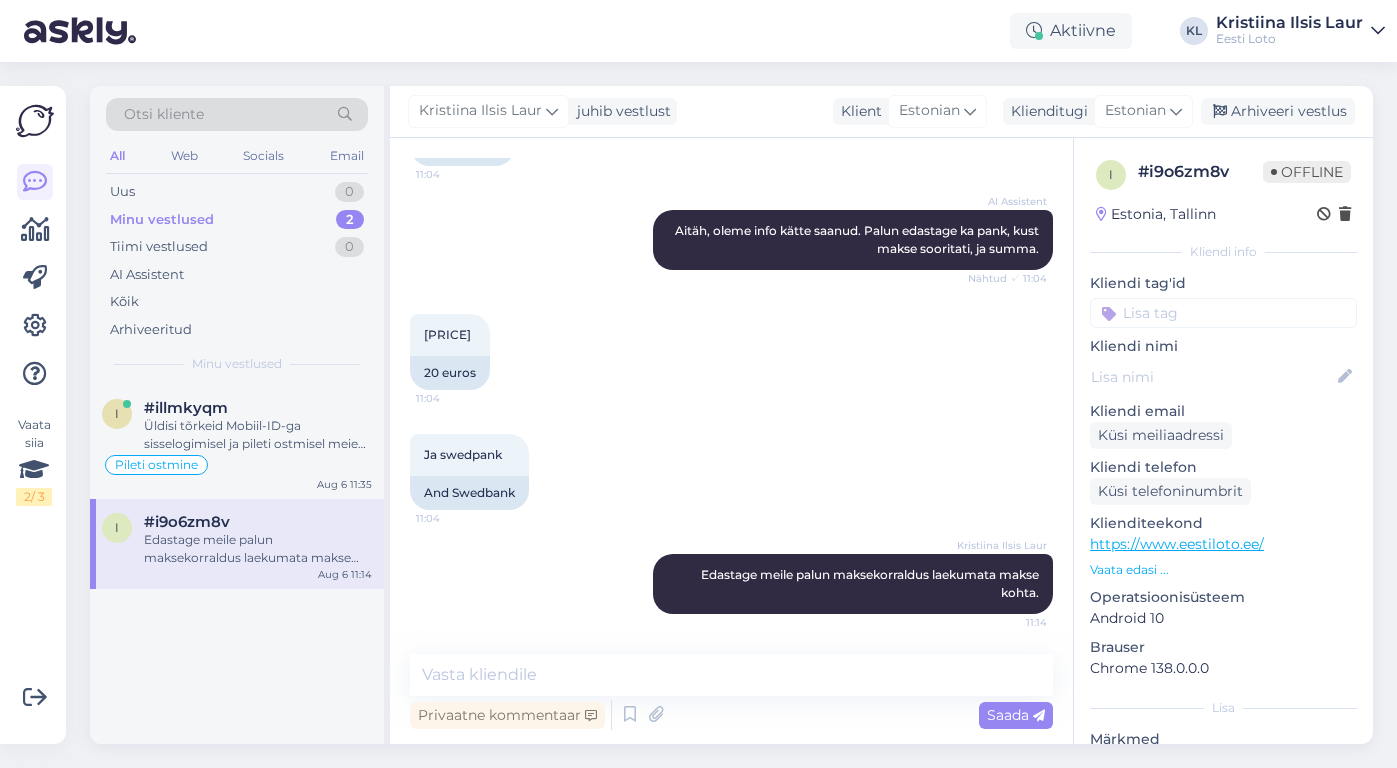 click at bounding box center (1223, 313) 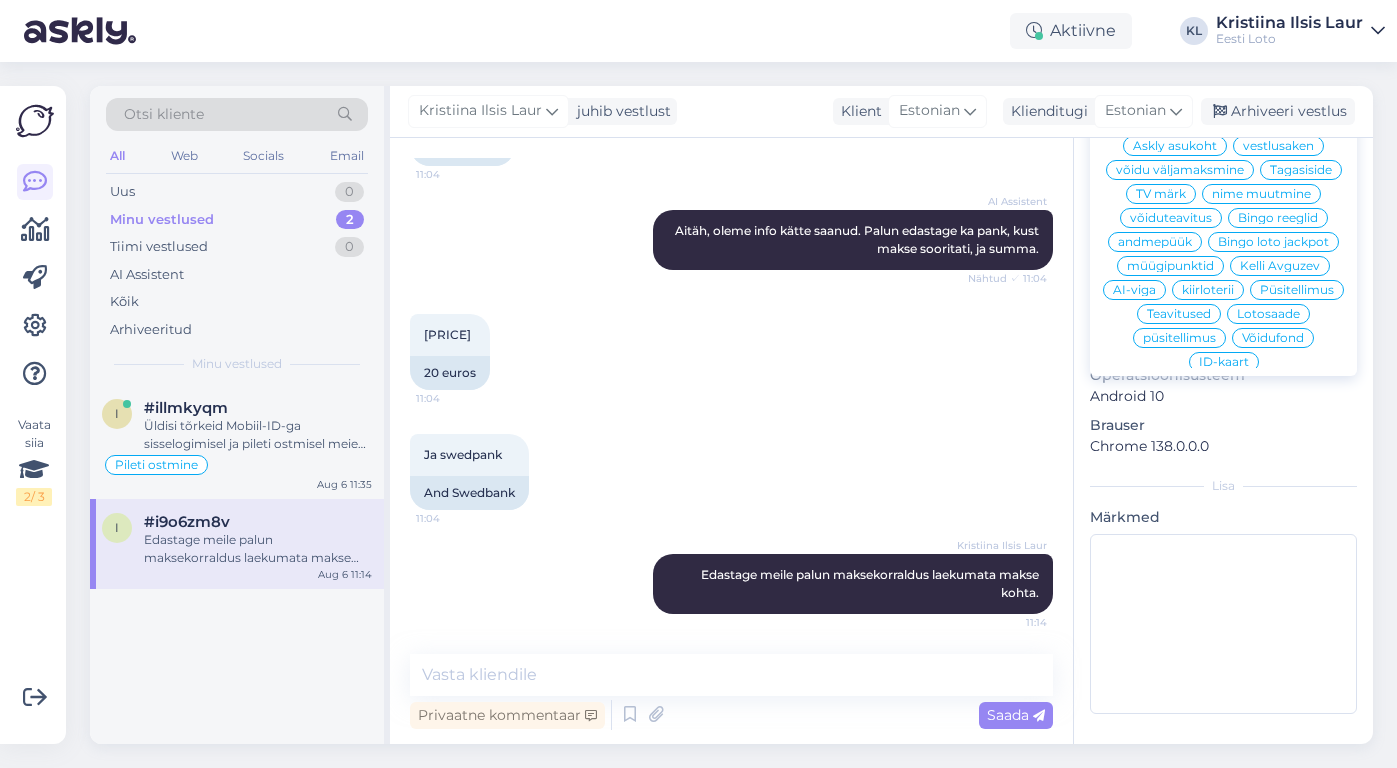 scroll, scrollTop: 225, scrollLeft: 0, axis: vertical 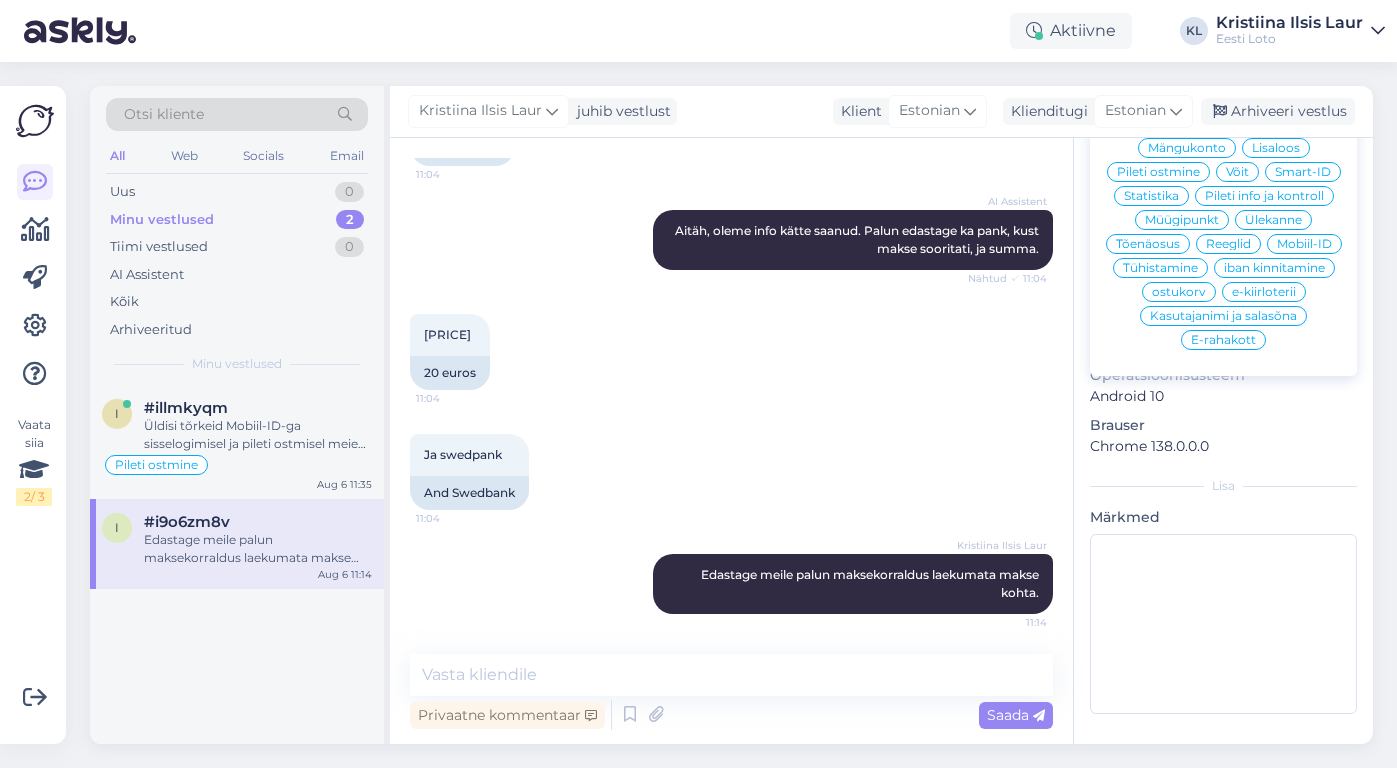 click on "E-rahakott" at bounding box center [1223, 340] 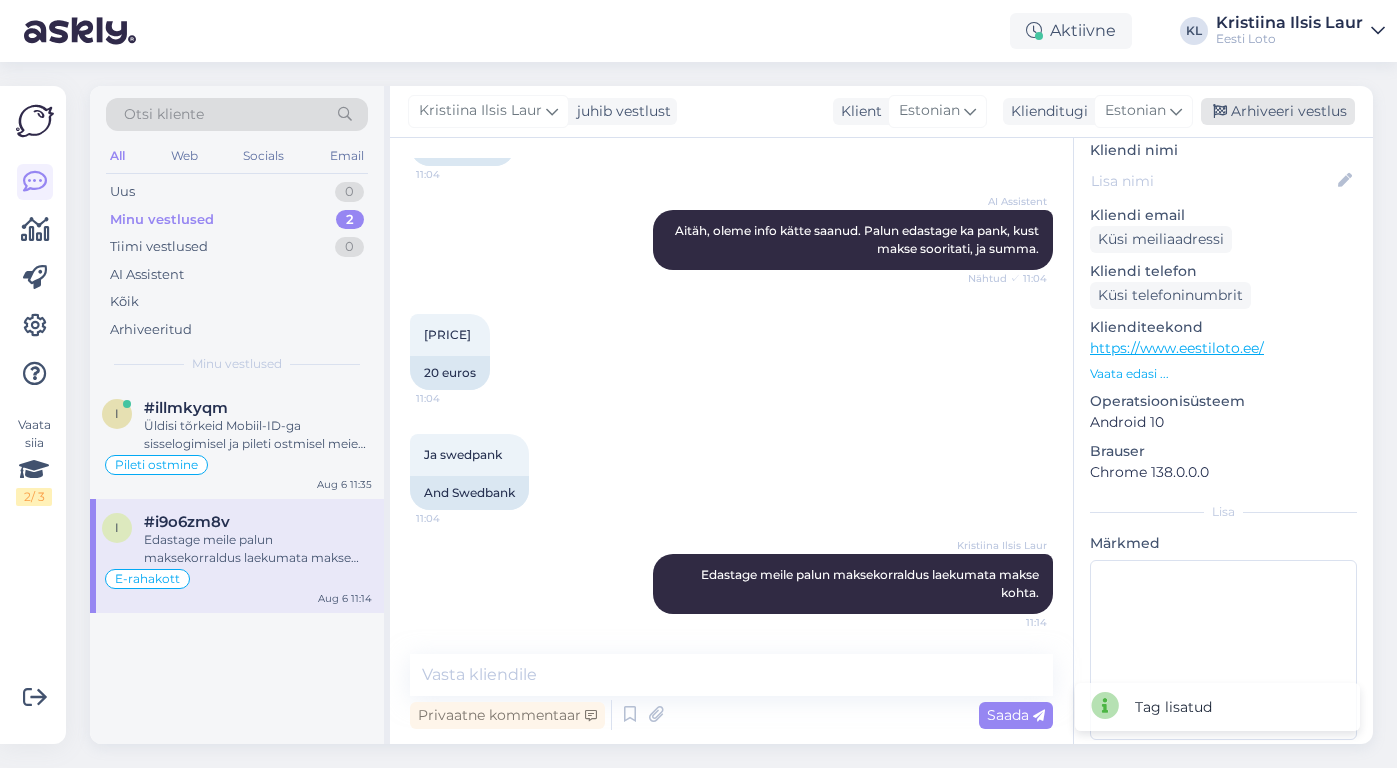 click on "Arhiveeri vestlus" at bounding box center (1278, 111) 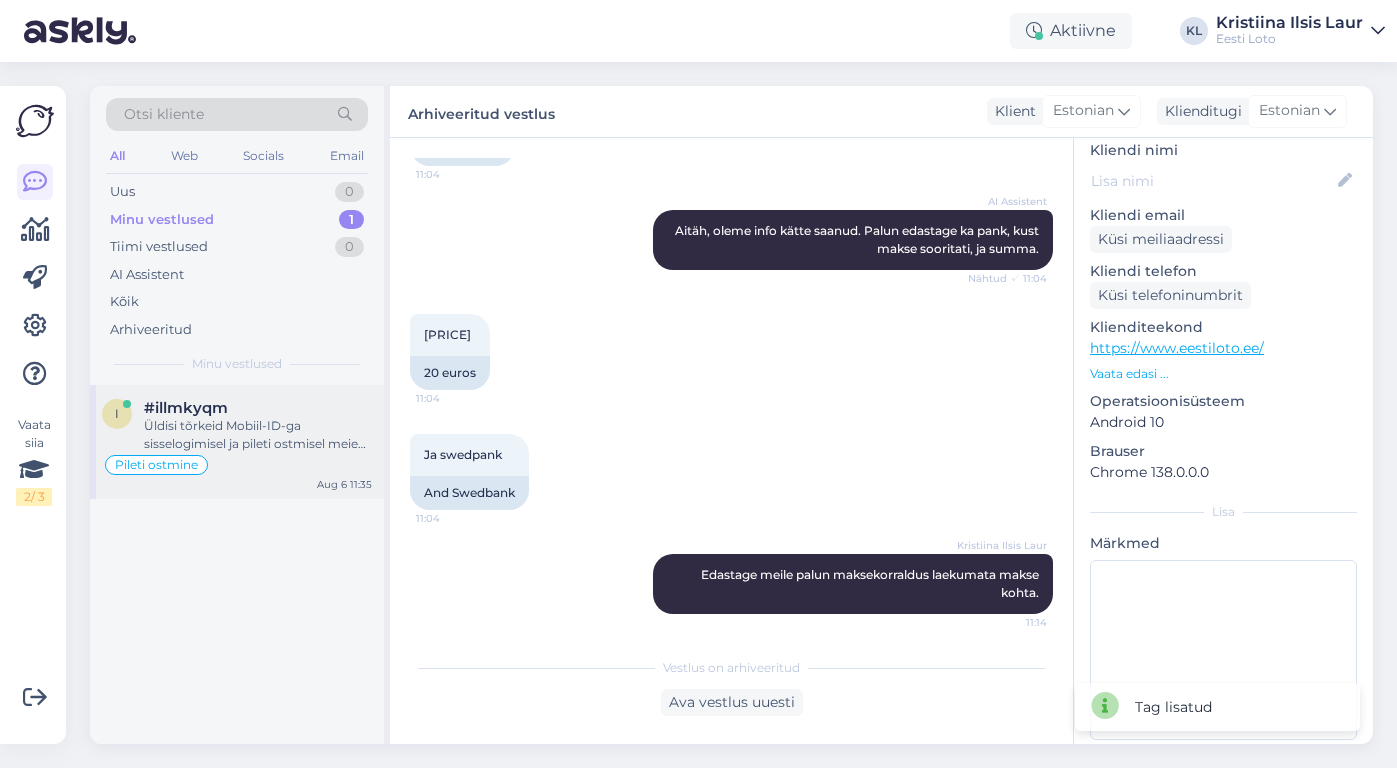 click on "Üldisi tõrkeid Mobiil-ID-ga sisselogimisel ja pileti ostmisel meie kodulehel hetkel ei esine. Palume piletiostu tegemiseks proovida kasutada teist veebilehitsejat ja kustutada veebilehitseja vahemälu. Kui pärast teise veebilehitseja kasutuselevõttu ja vahemälu kustutamist esineb sama probleem, siis andke meile sellest teada.
Kuna piletiostu lõpuni ei viidud, siis ei genereeritud Teile ka piletit. Seetõttu info Teie poolt märgitud numbrite kohta meie süsteemis puudub.
Vabandame võimalike ebameeldivuste pärast." at bounding box center [258, 435] 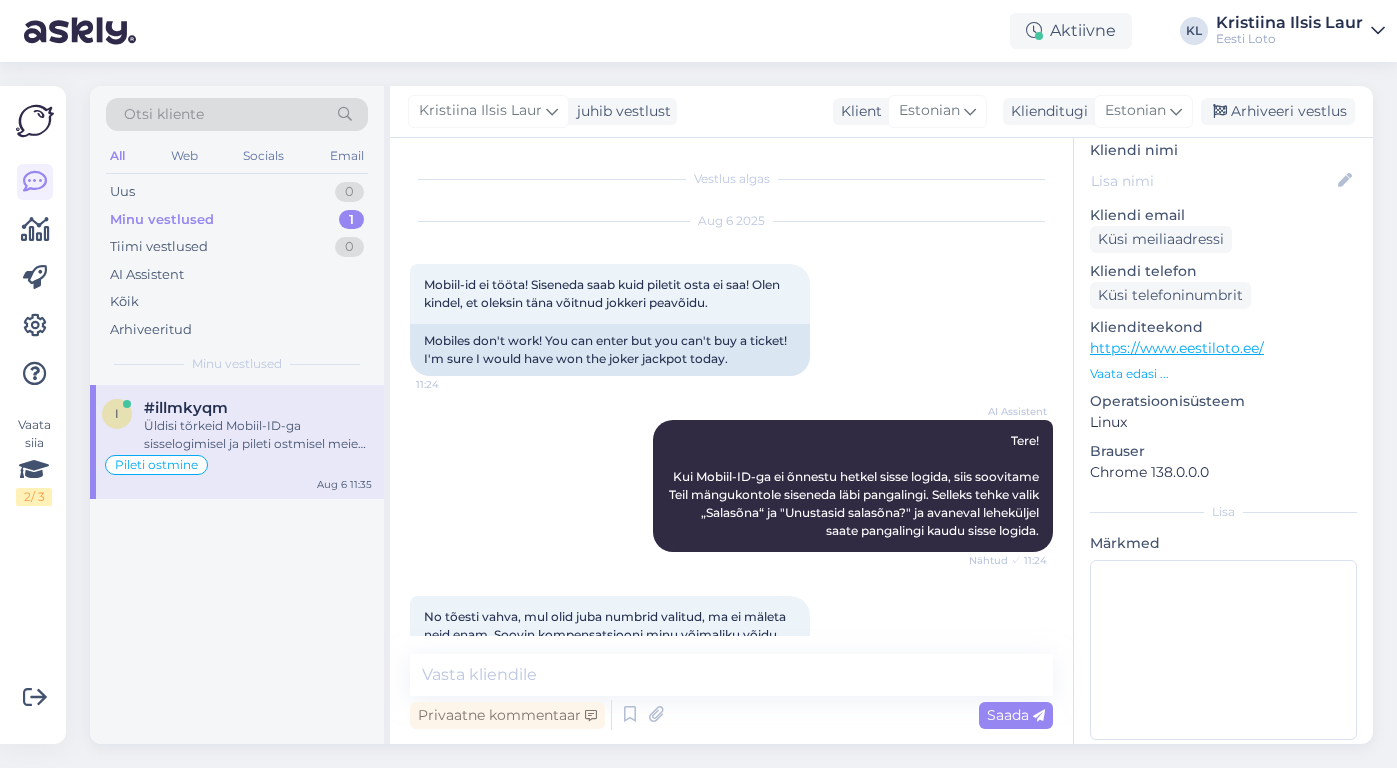 scroll, scrollTop: 0, scrollLeft: 0, axis: both 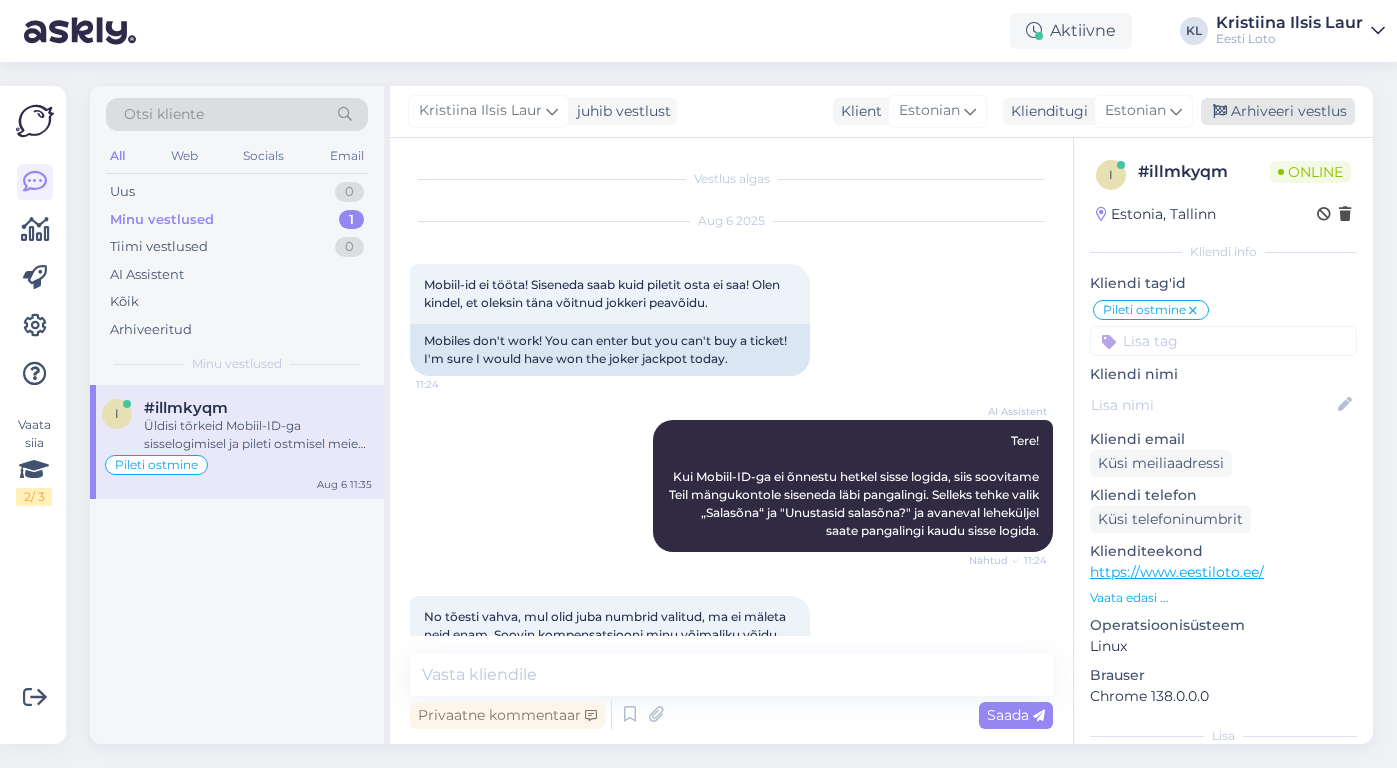 click on "Arhiveeri vestlus" at bounding box center (1278, 111) 